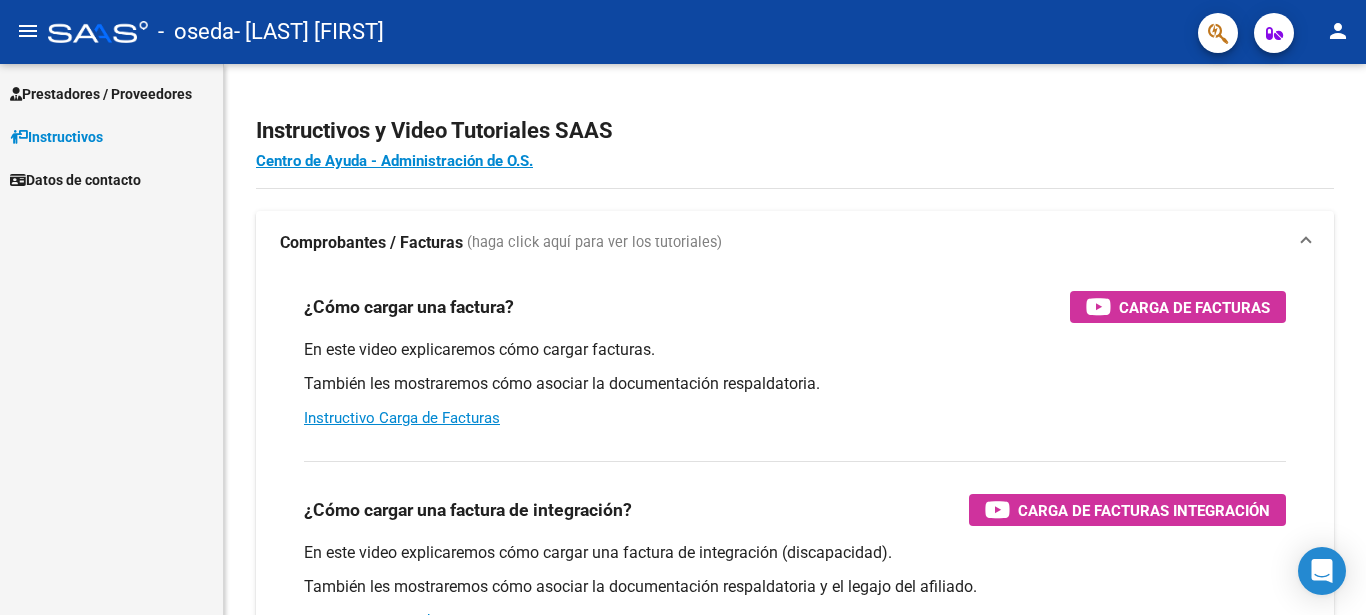 scroll, scrollTop: 0, scrollLeft: 0, axis: both 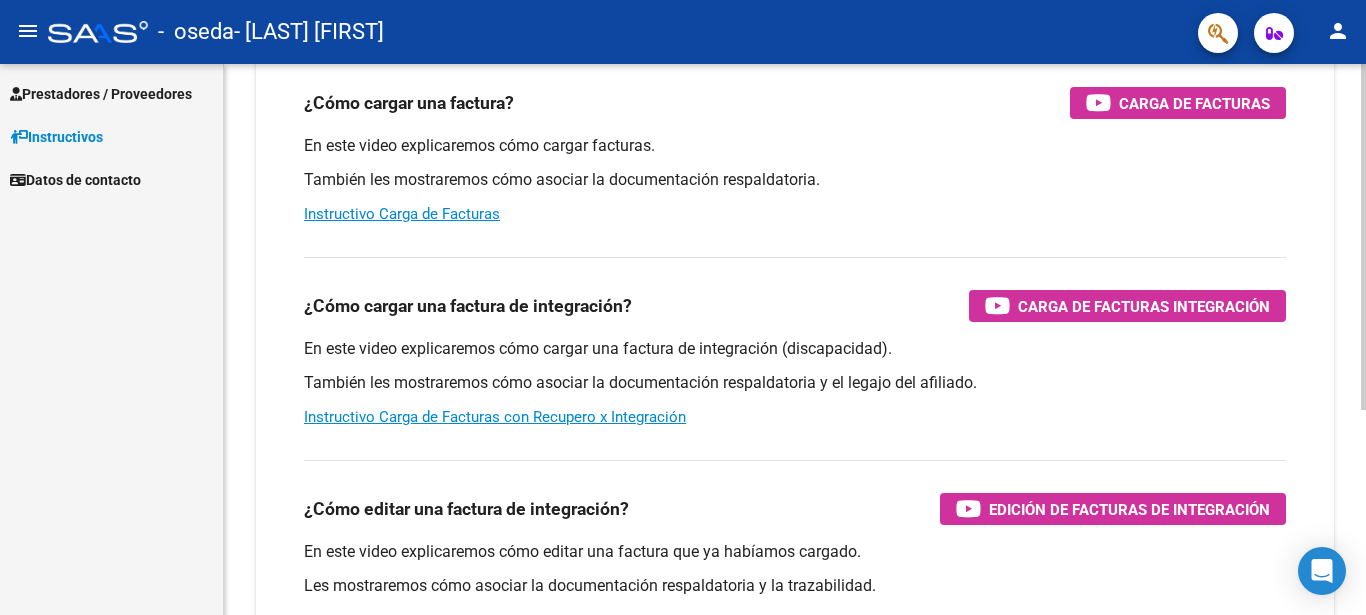 click 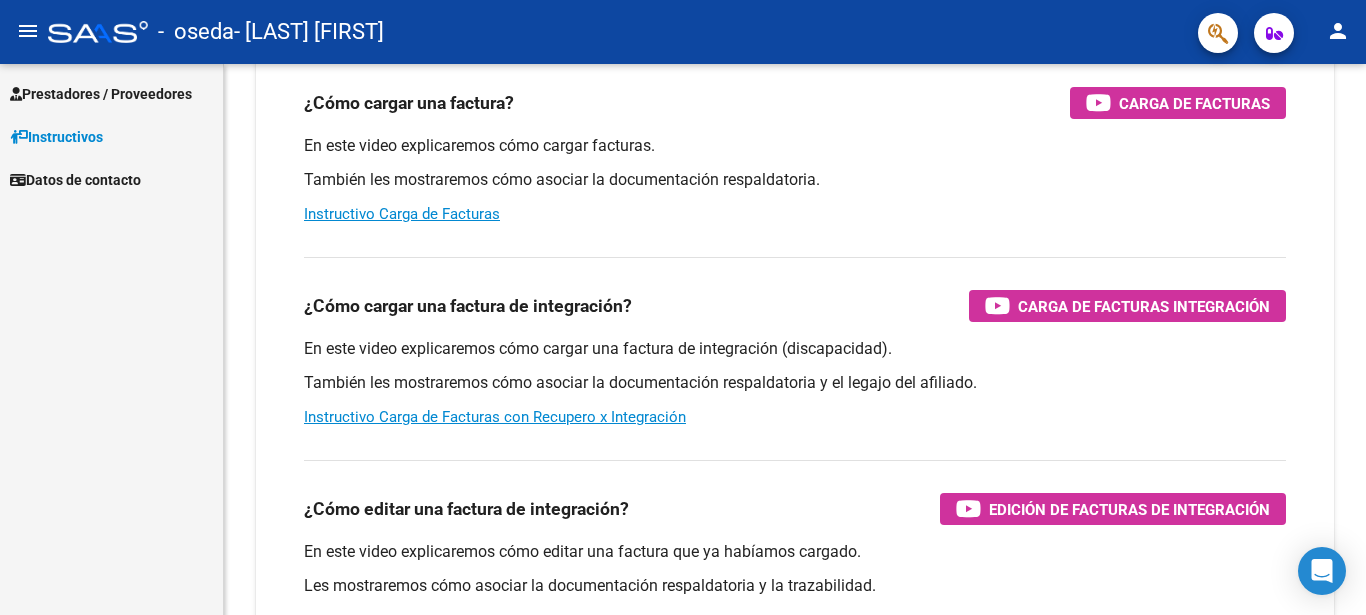 click on "Prestadores / Proveedores" at bounding box center [101, 94] 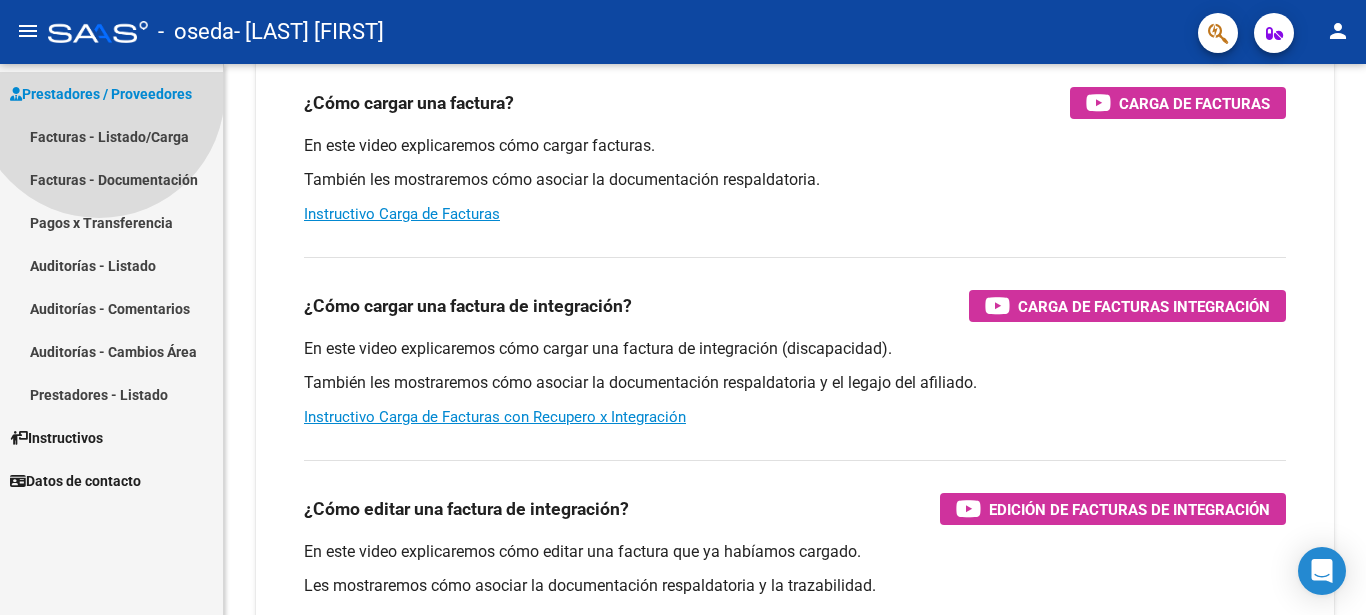 click on "Prestadores / Proveedores" at bounding box center [101, 94] 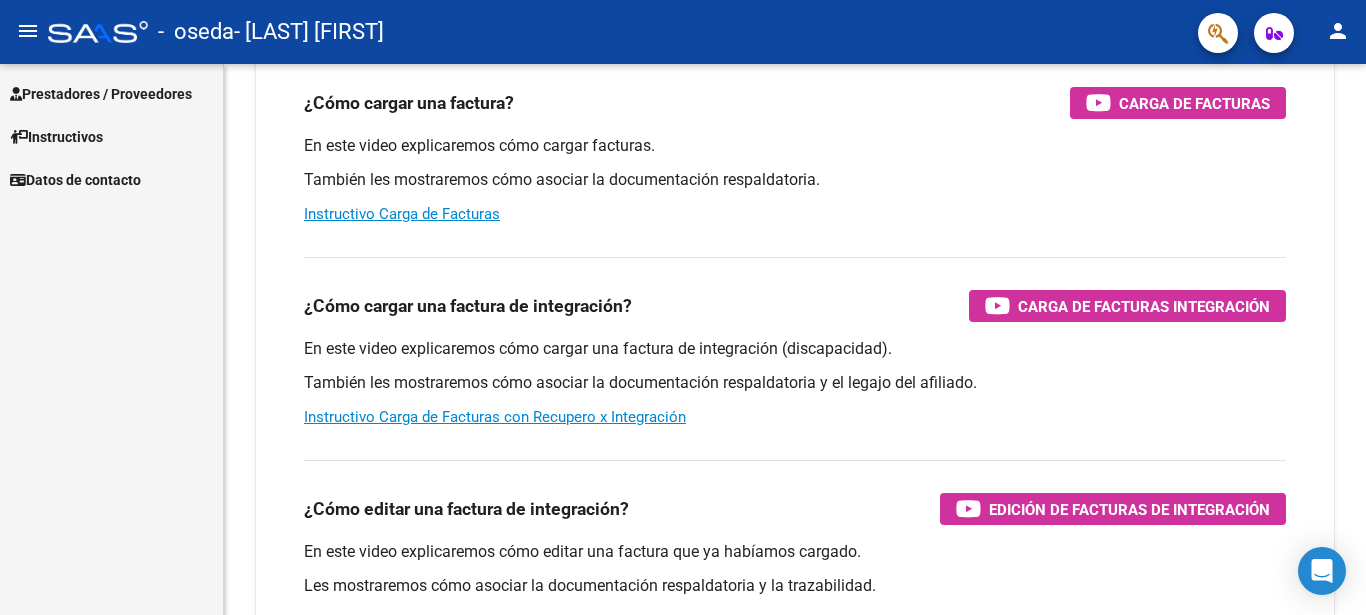 click on "Prestadores / Proveedores" at bounding box center (101, 94) 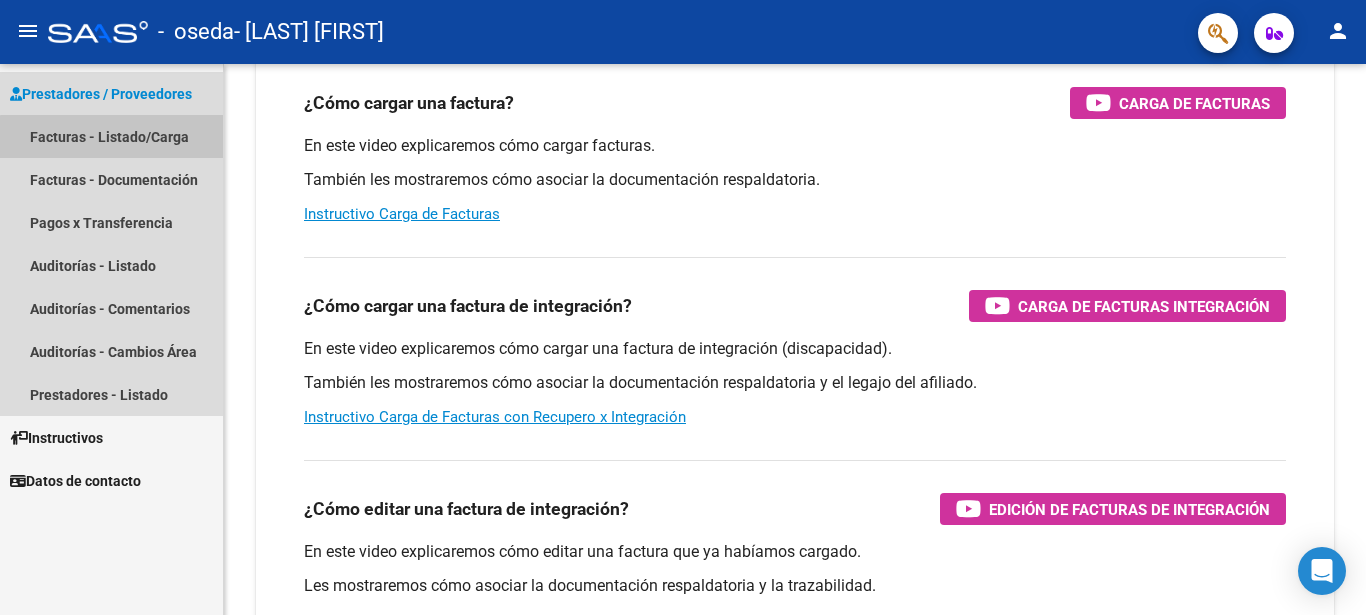 click on "Facturas - Listado/Carga" at bounding box center (111, 136) 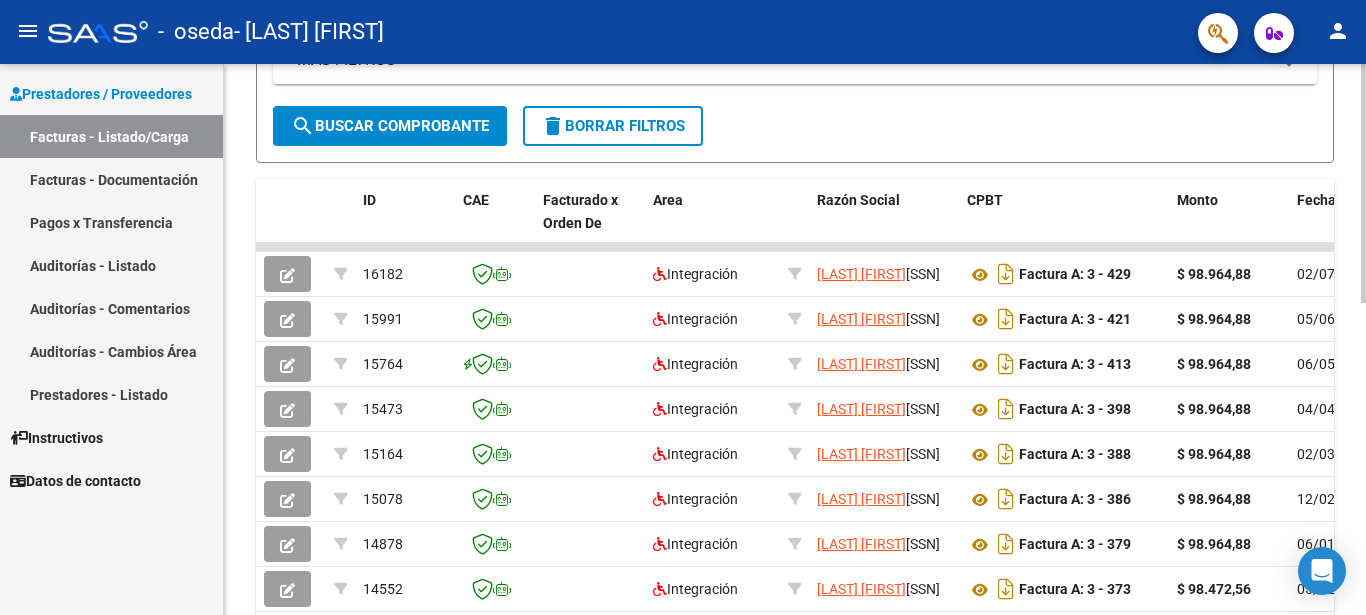 scroll, scrollTop: 446, scrollLeft: 0, axis: vertical 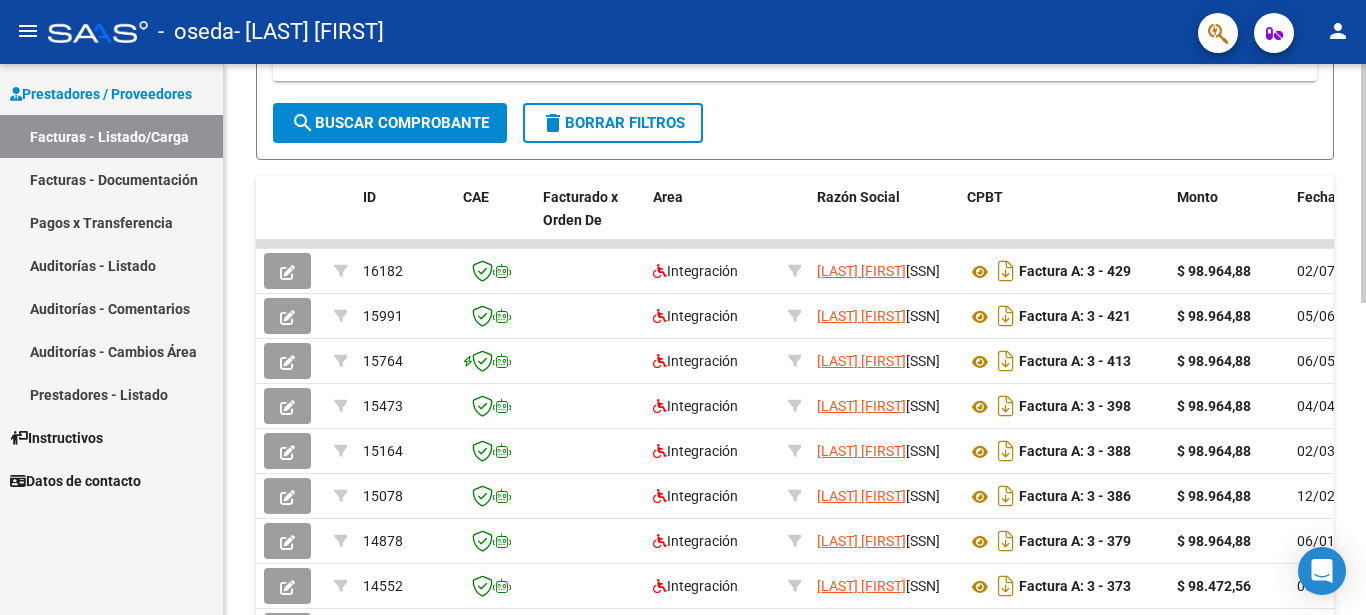 click 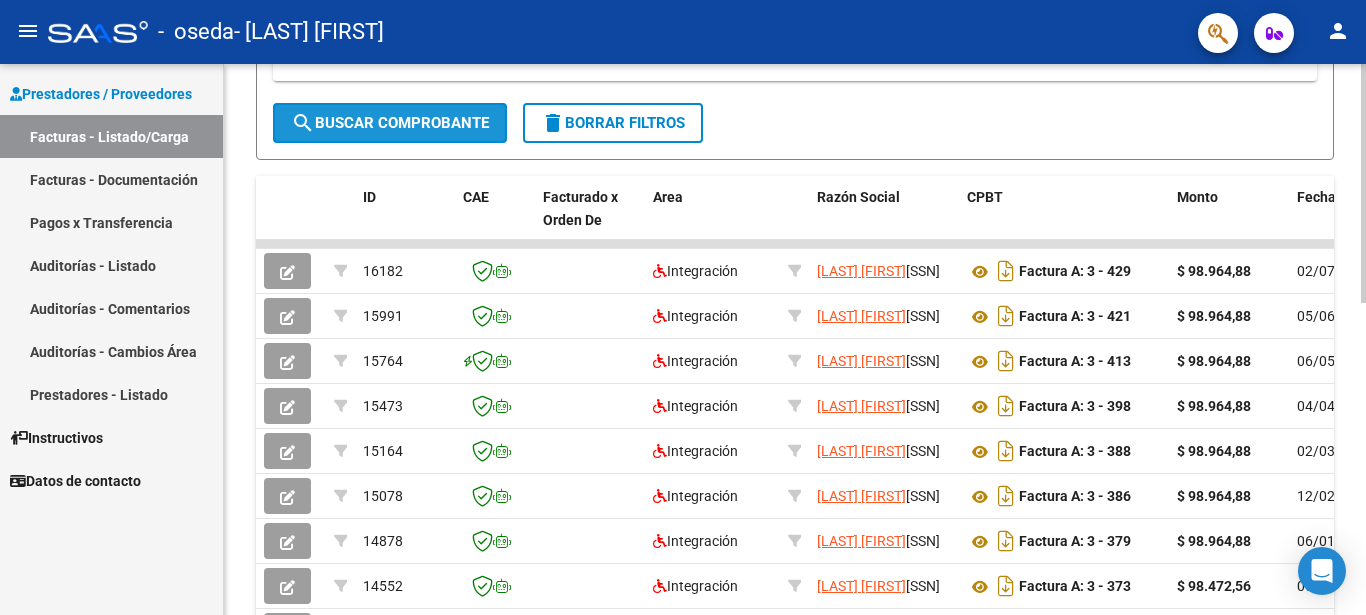 click on "search  Buscar Comprobante" 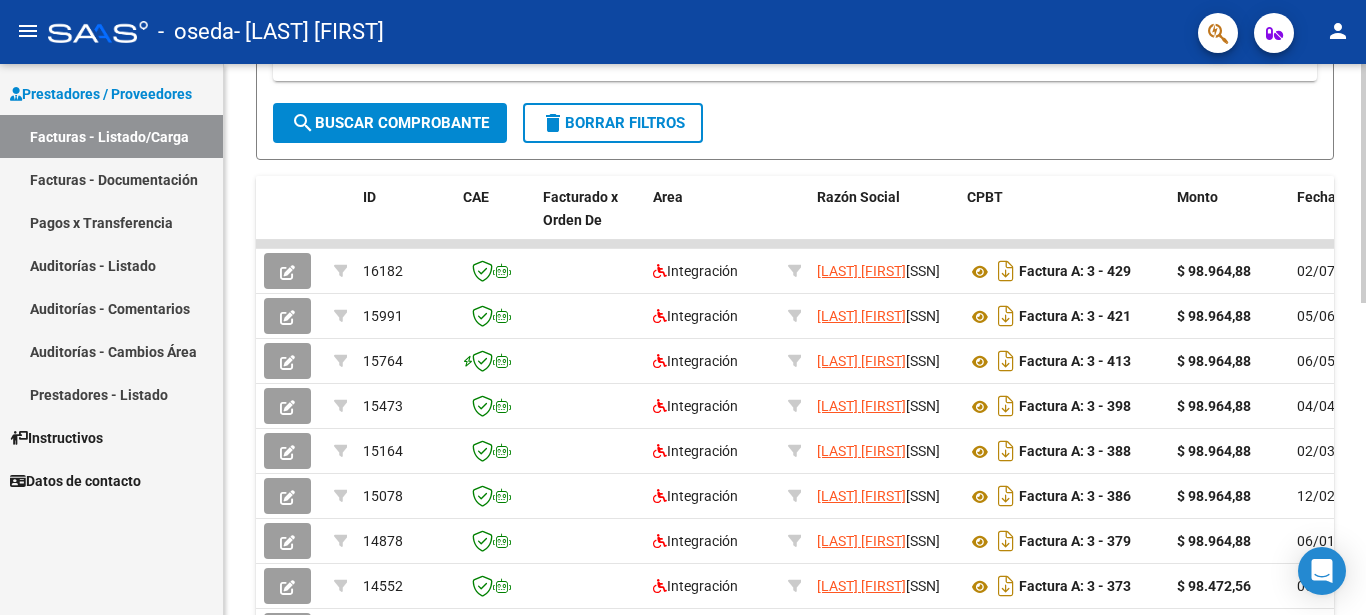 click on "search  Buscar Comprobante" 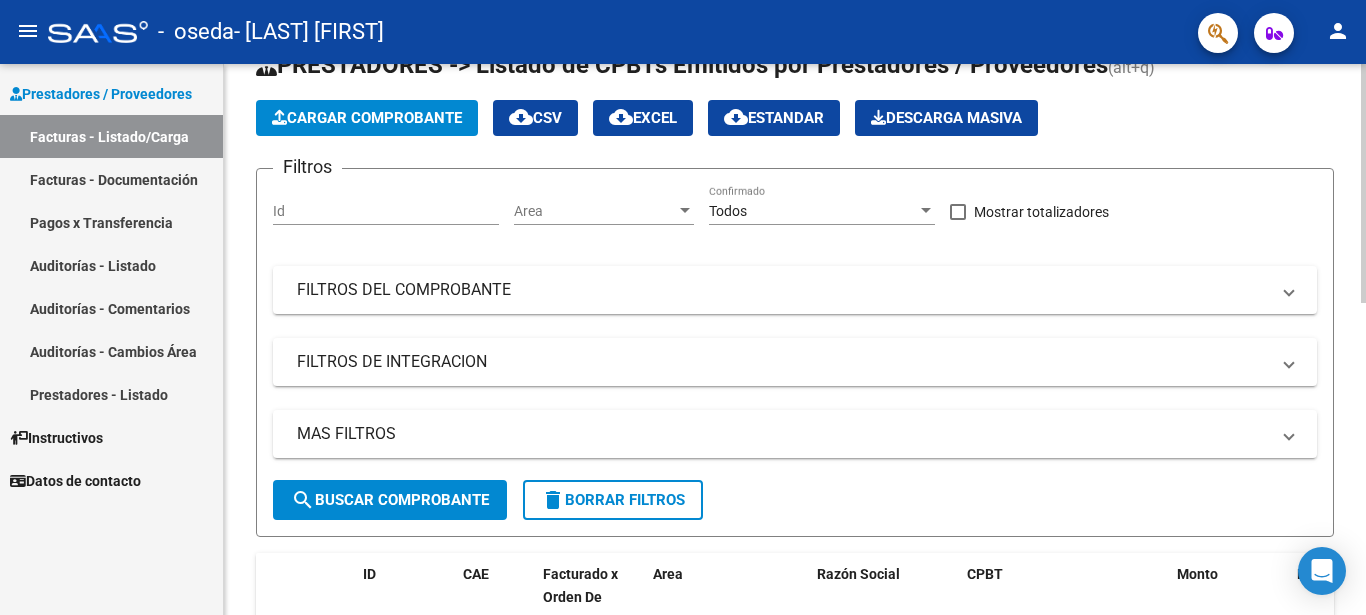 scroll, scrollTop: 0, scrollLeft: 0, axis: both 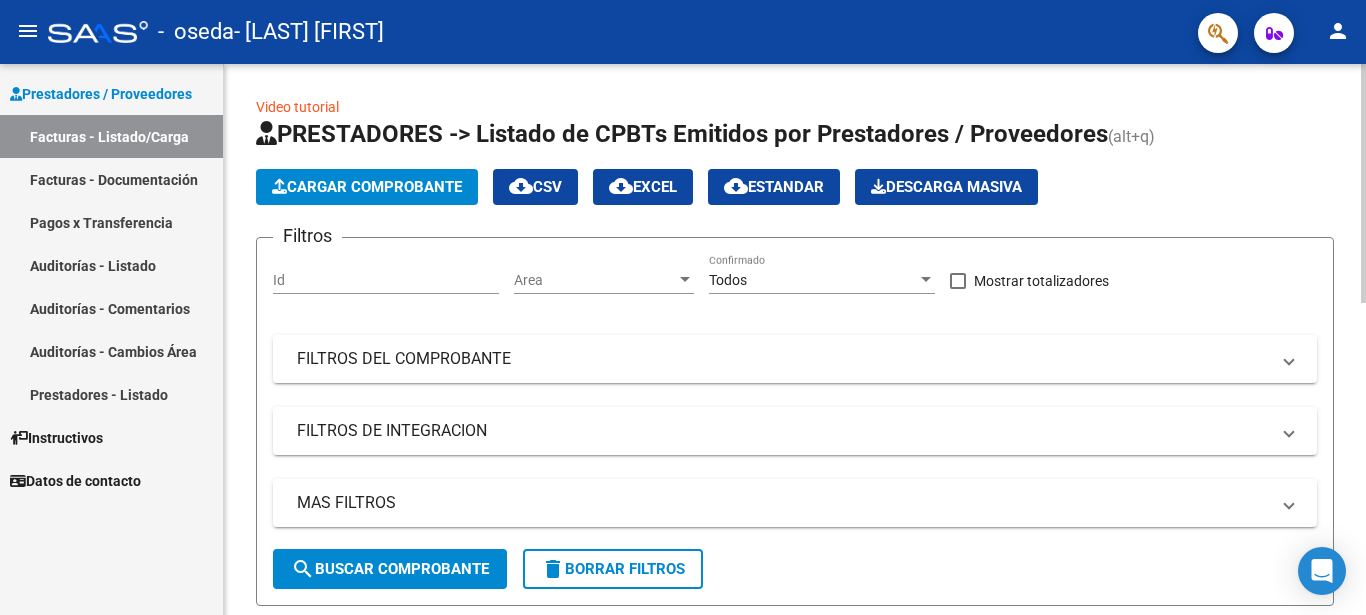 click on "Video tutorial   PRESTADORES -> Listado de CPBTs Emitidos por Prestadores / Proveedores (alt+q)   Cargar Comprobante
cloud_download  CSV  cloud_download  EXCEL  cloud_download  Estandar   Descarga Masiva
Filtros Id Area Area Todos Confirmado   Mostrar totalizadores   FILTROS DEL COMPROBANTE  Comprobante Tipo Comprobante Tipo Start date – End date Fec. Comprobante Desde / Hasta Días Emisión Desde(cant. días) Días Emisión Hasta(cant. días) CUIT / Razón Social Pto. Venta Nro. Comprobante Código SSS CAE Válido CAE Válido Todos Cargado Módulo Hosp. Todos Tiene facturacion Apócrifa Hospital Refes  FILTROS DE INTEGRACION  Período De Prestación Campos del Archivo de Rendición Devuelto x SSS (dr_envio) Todos Rendido x SSS (dr_envio) Tipo de Registro Tipo de Registro Período Presentación Período Presentación Campos del Legajo Asociado (preaprobación) Afiliado Legajo (cuil/nombre) Todos Solo facturas preaprobadas  MAS FILTROS  Todos Con Doc. Respaldatoria Todos Con Trazabilidad Todos – –" 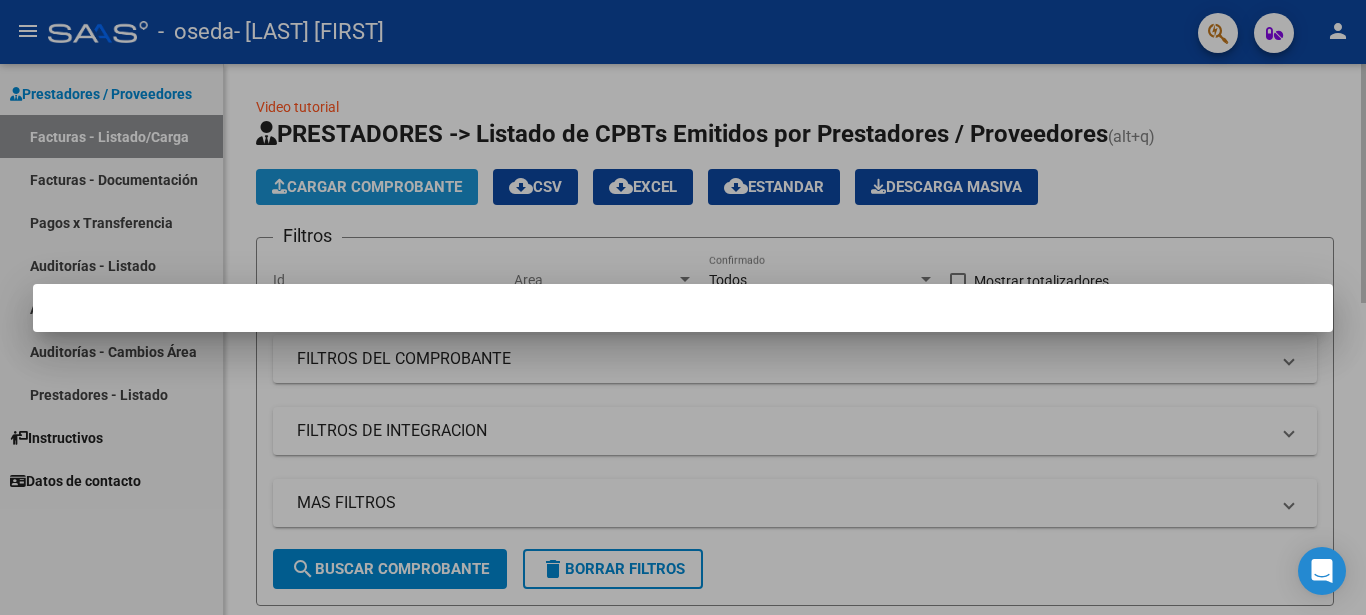 click at bounding box center [683, 307] 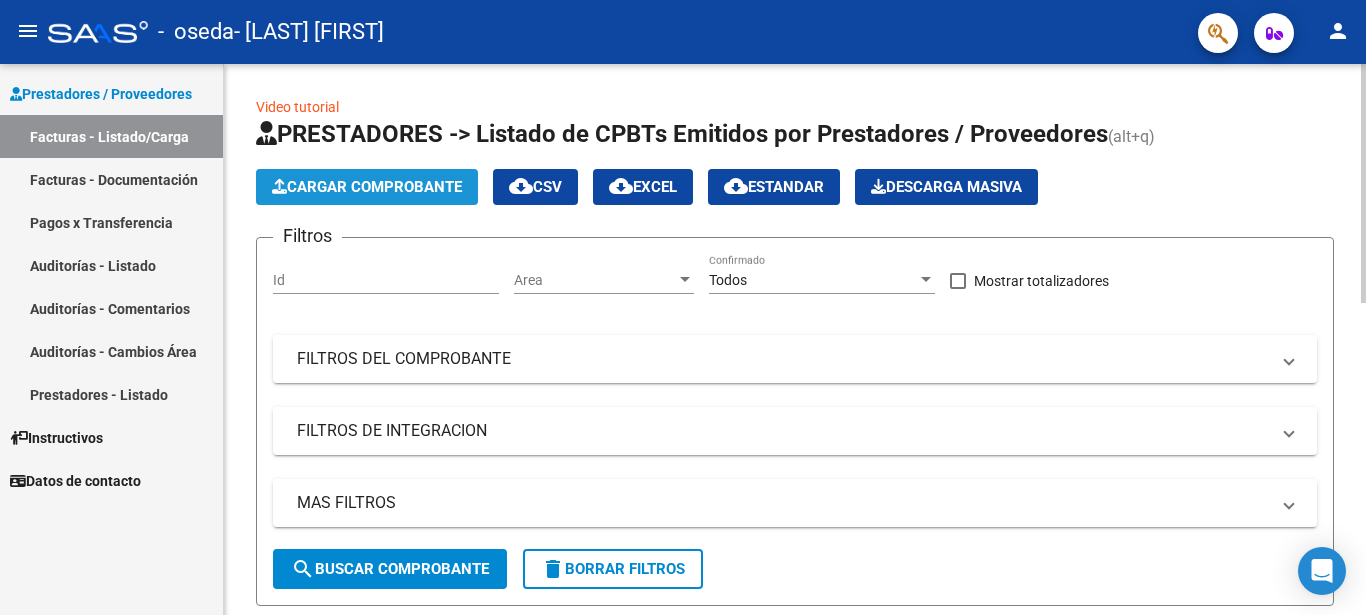 click on "Cargar Comprobante" 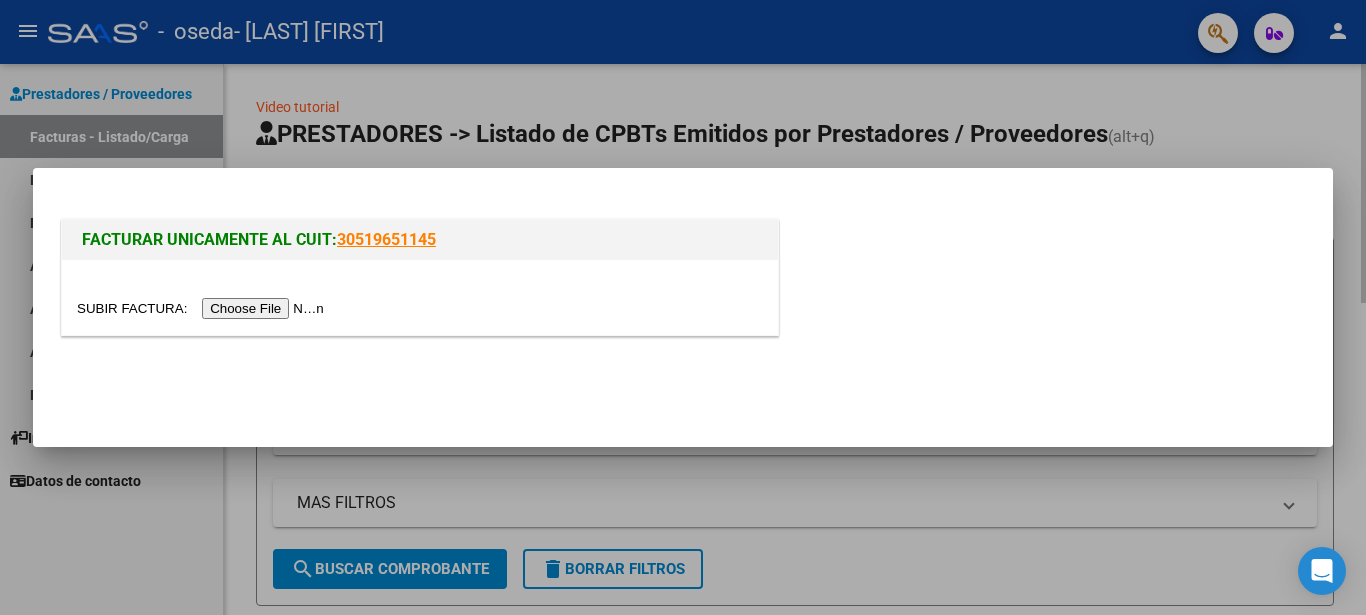 click on "FACTURAR UNICAMENTE AL CUIT:   [CUIT]" at bounding box center [683, 307] 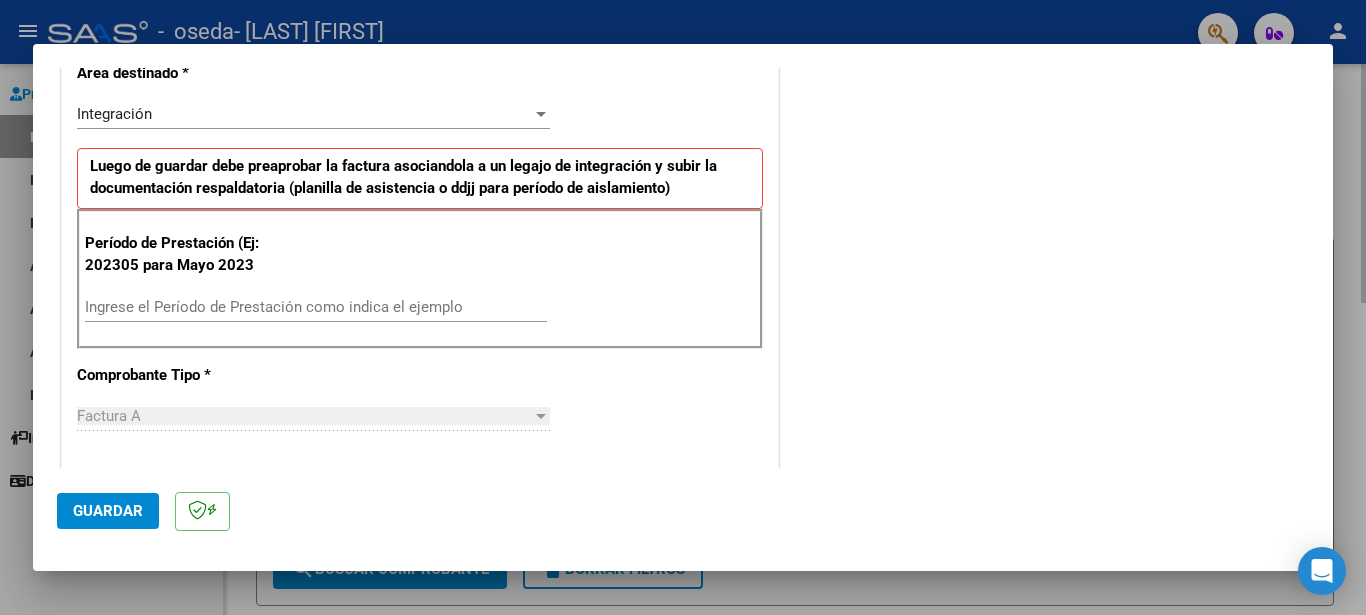 scroll, scrollTop: 450, scrollLeft: 0, axis: vertical 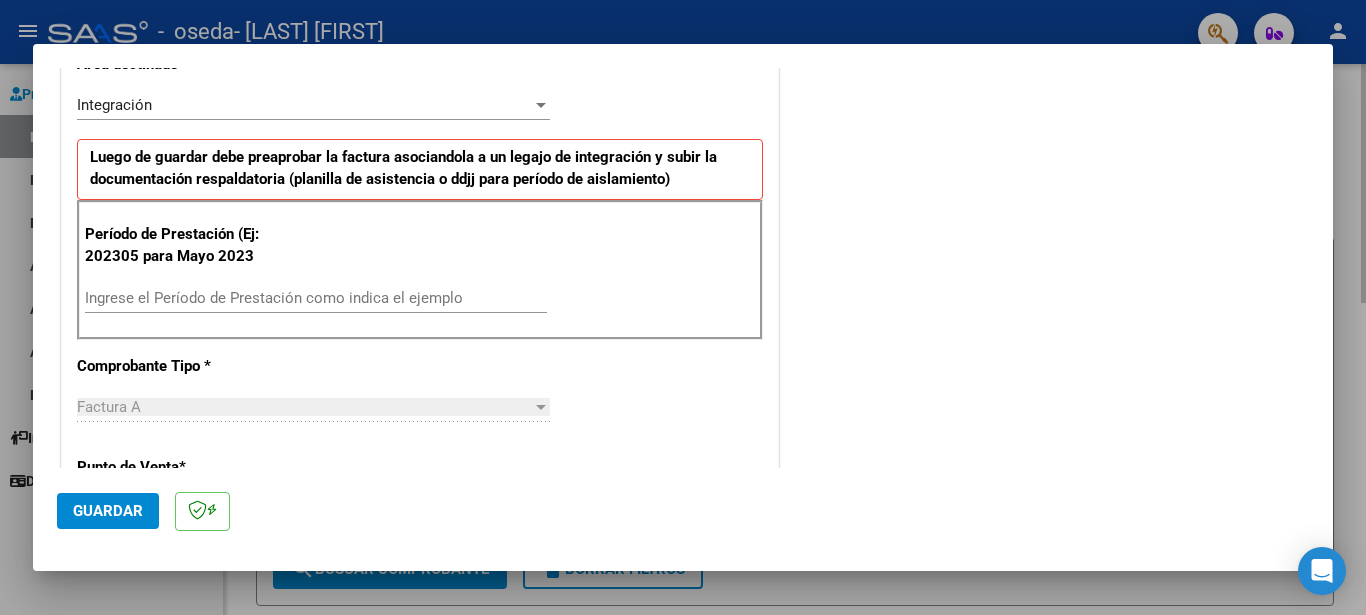click on "Ingrese el Período de Prestación como indica el ejemplo" at bounding box center (316, 298) 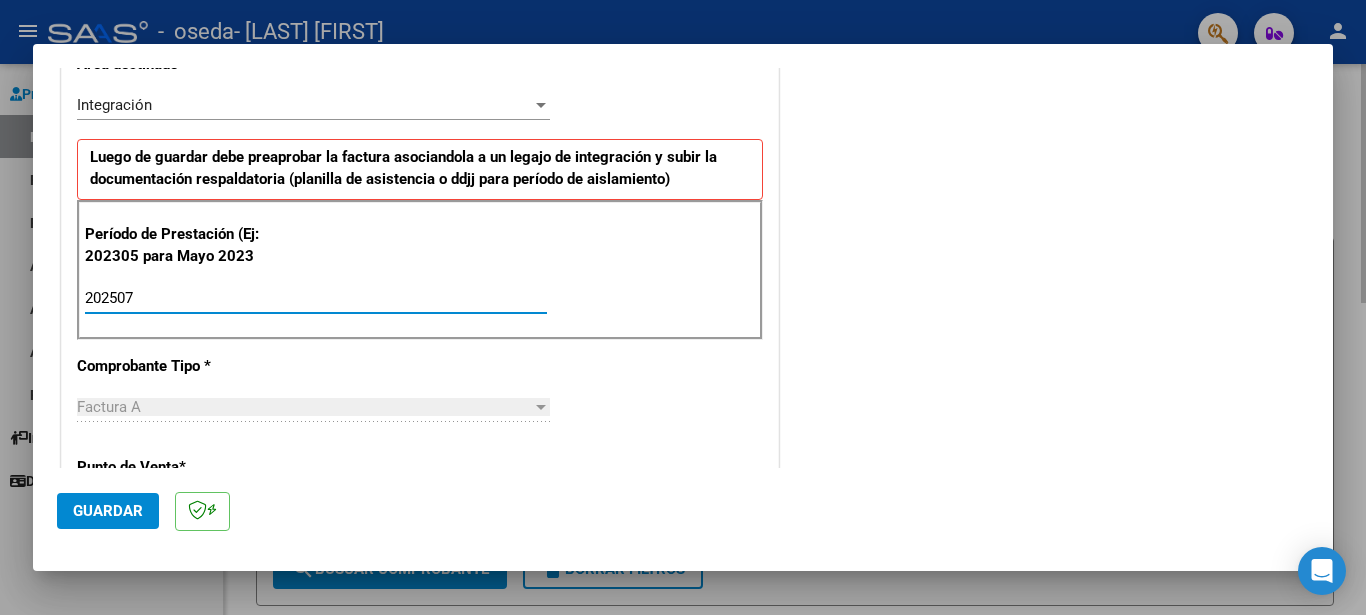 type on "202507" 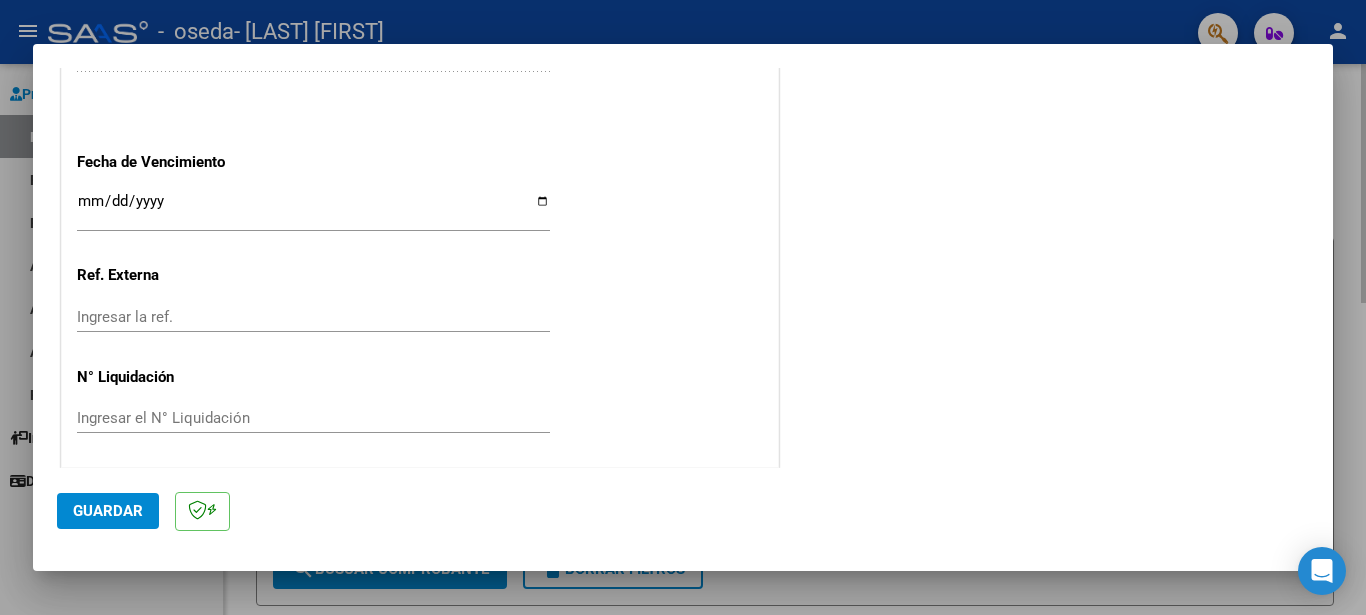 scroll, scrollTop: 1323, scrollLeft: 0, axis: vertical 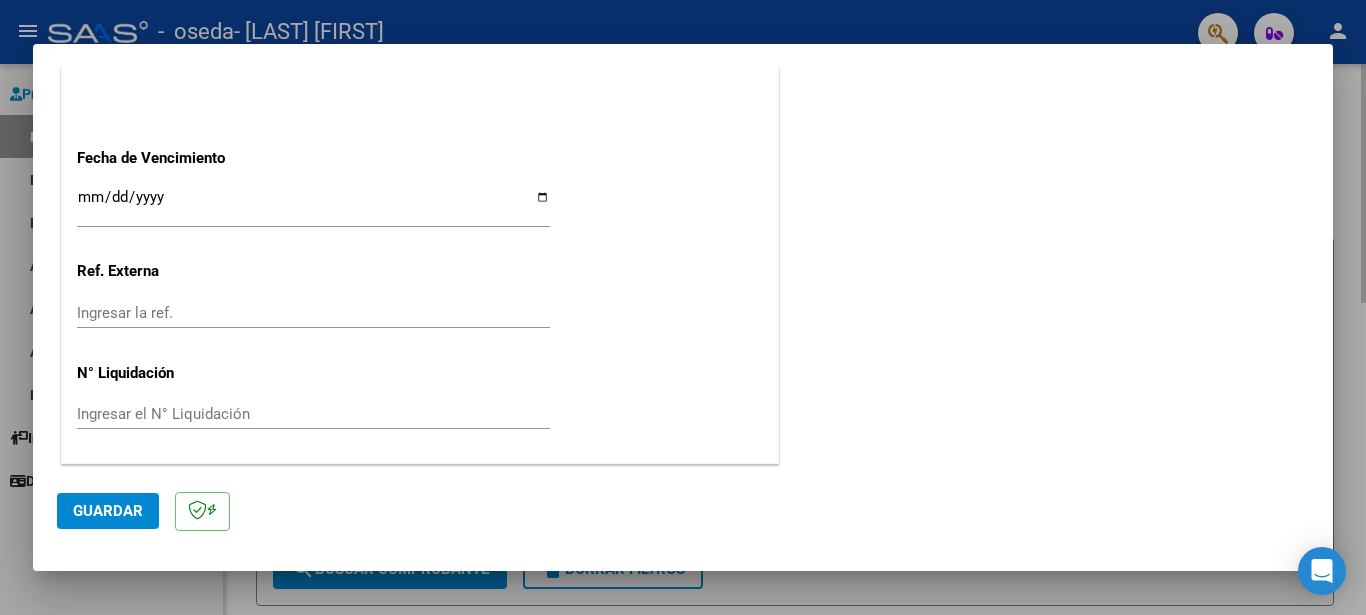 click on "Ingresar la fecha" at bounding box center [313, 205] 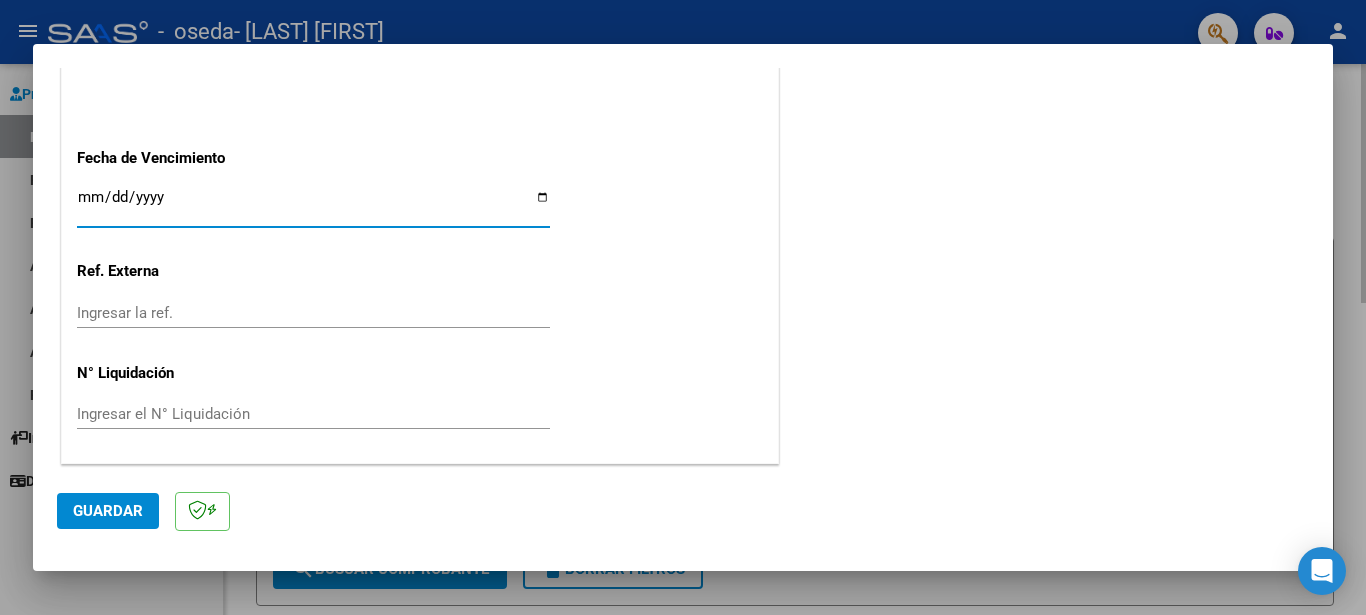 type on "2025-08-14" 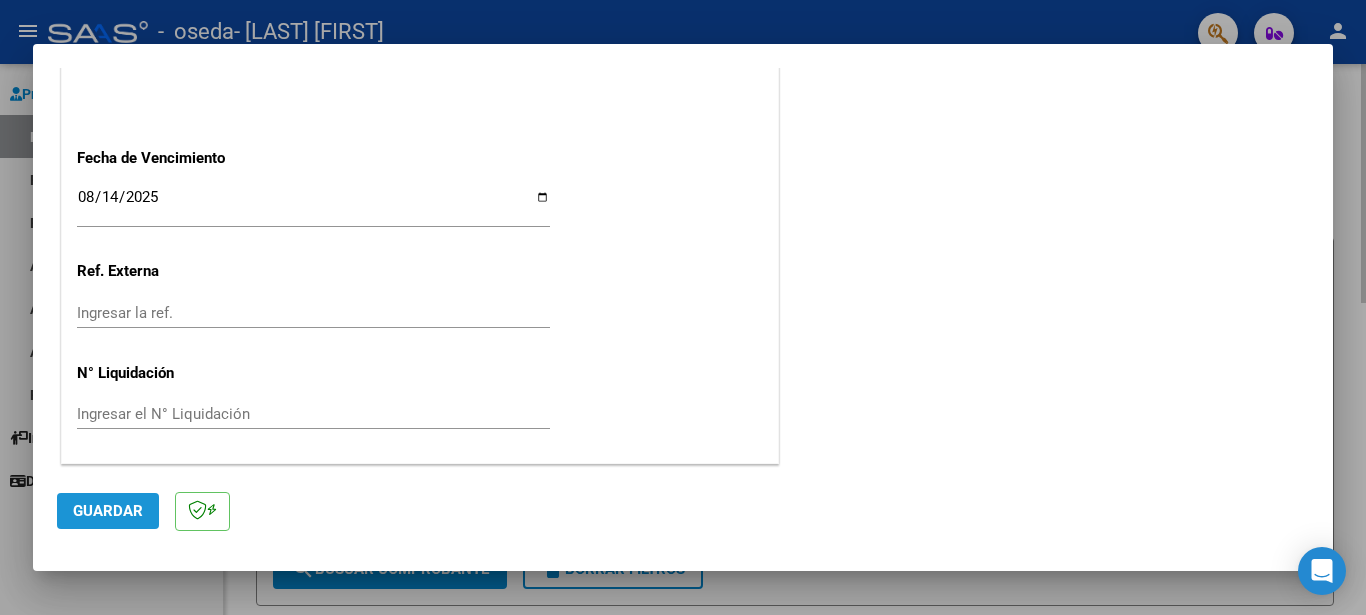 click on "Guardar" 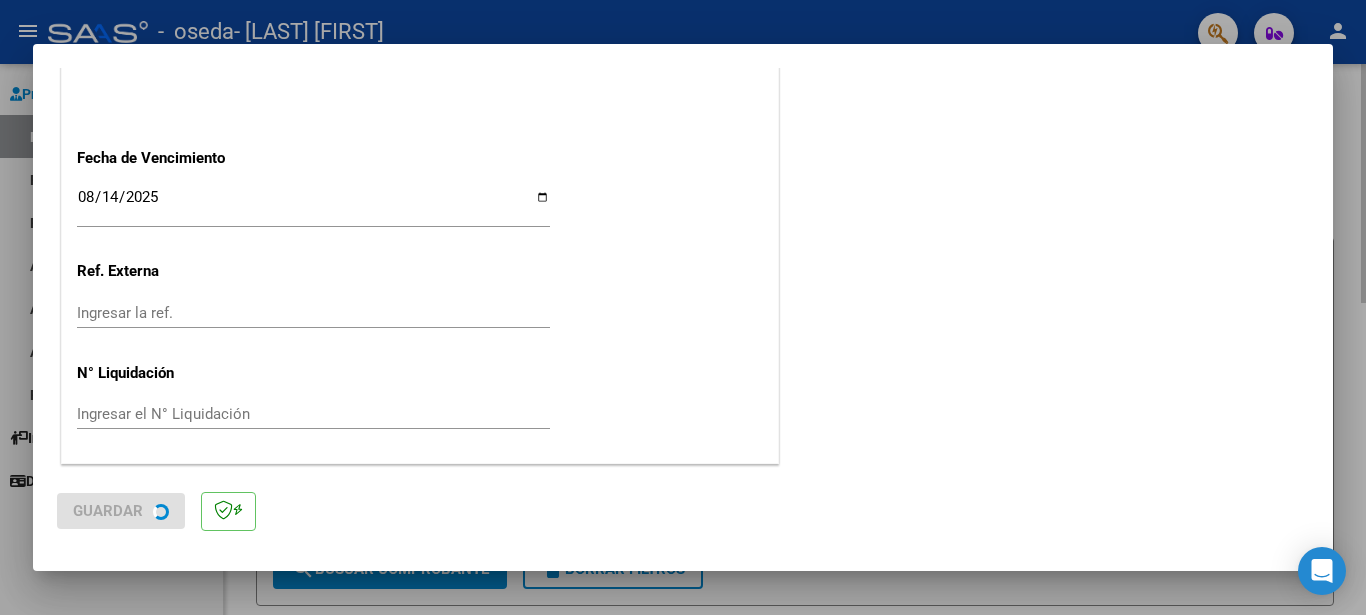 scroll, scrollTop: 0, scrollLeft: 0, axis: both 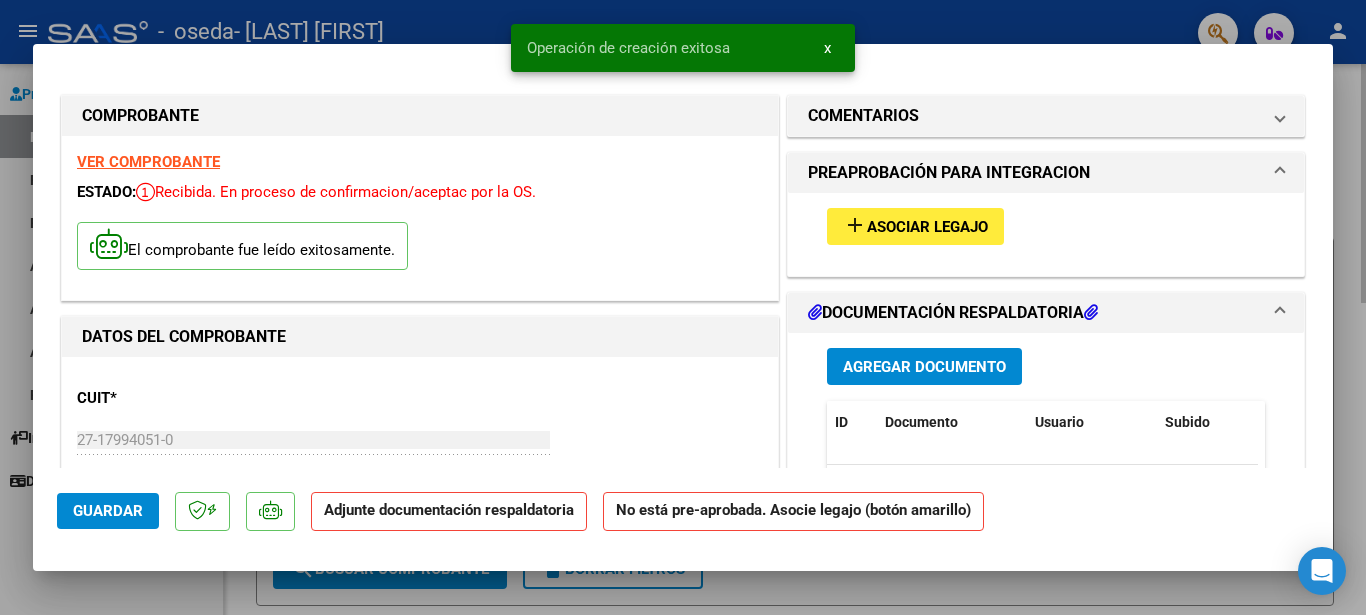 click on "add" at bounding box center [855, 225] 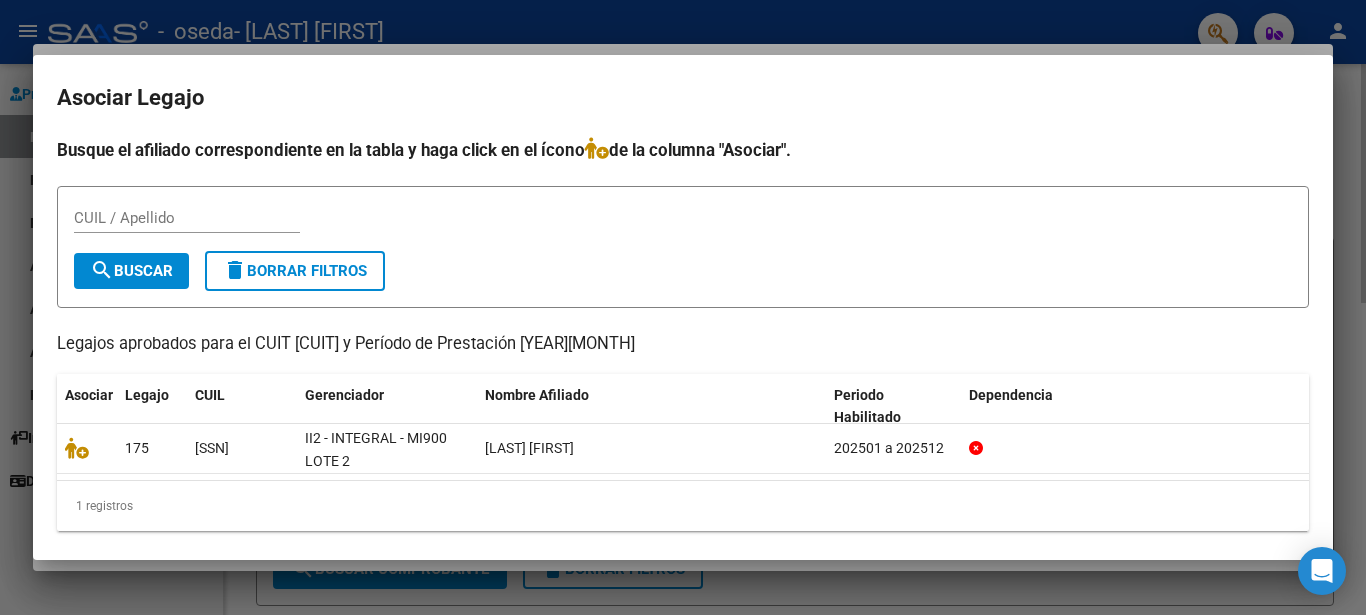 scroll, scrollTop: 10, scrollLeft: 0, axis: vertical 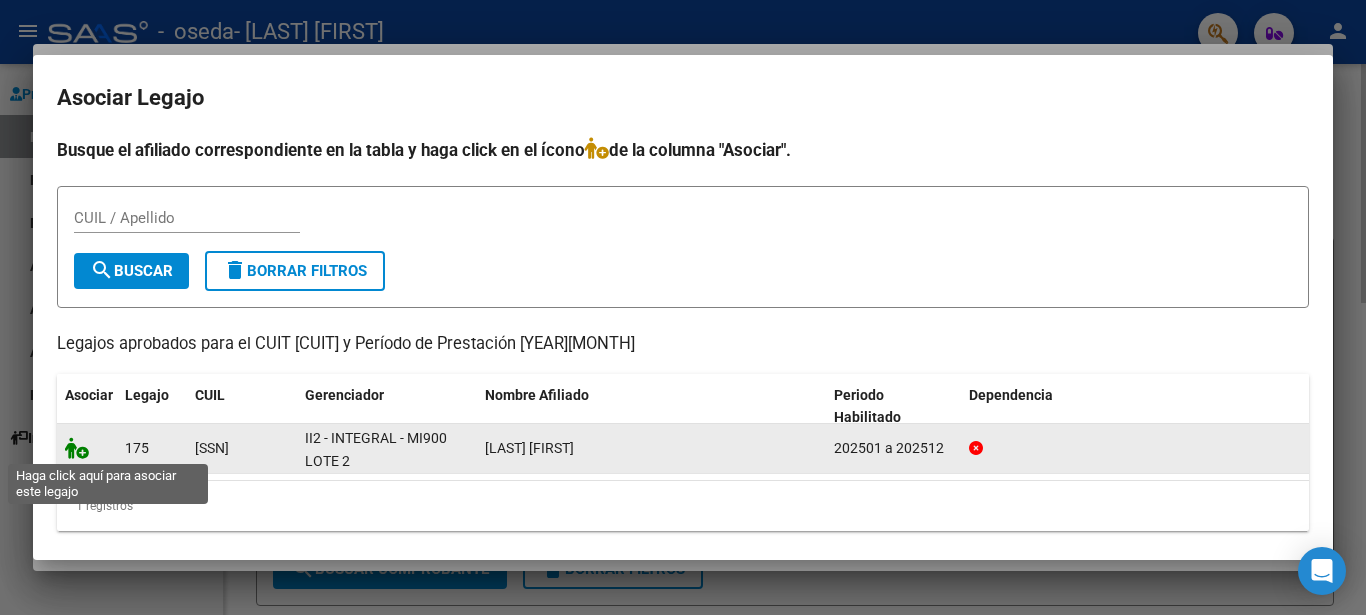 click 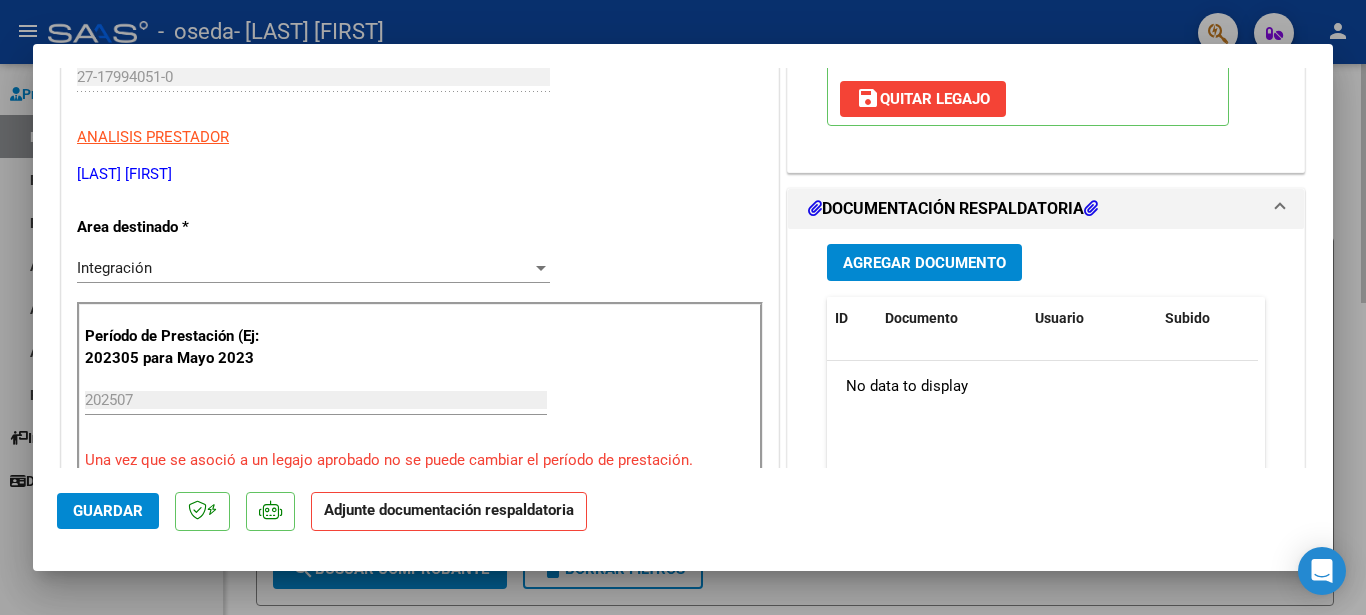 scroll, scrollTop: 364, scrollLeft: 0, axis: vertical 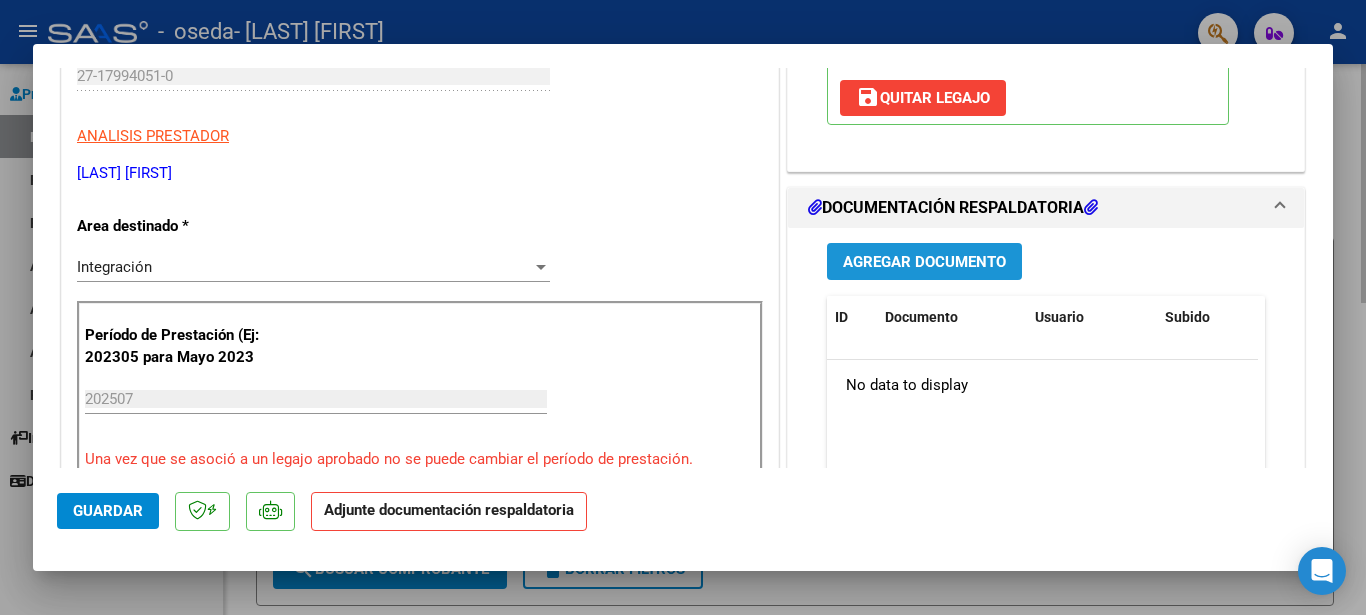 click on "Agregar Documento" at bounding box center (924, 262) 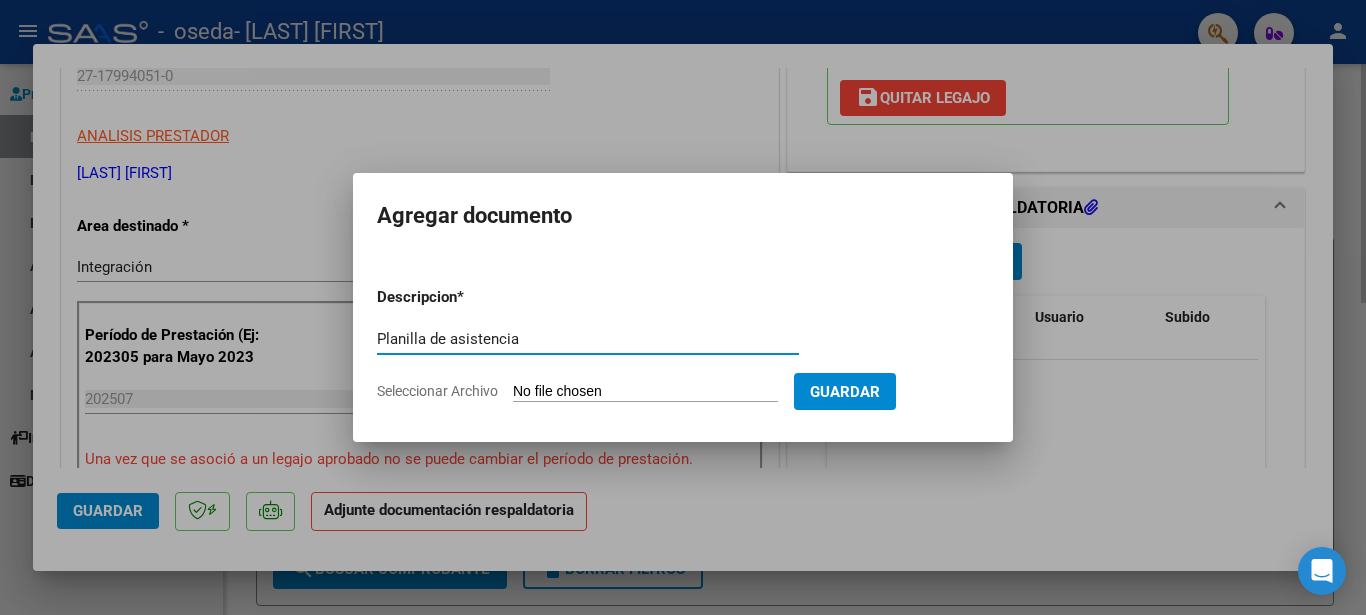 type on "Planilla de asistencia" 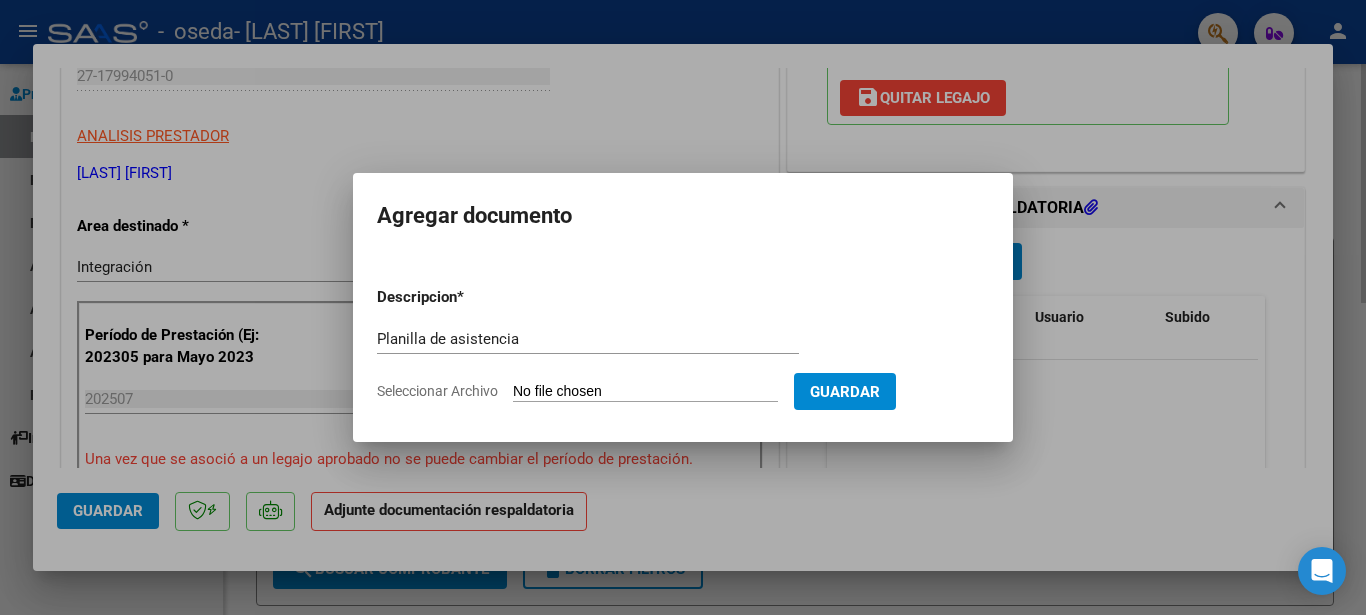click on "Seleccionar Archivo" 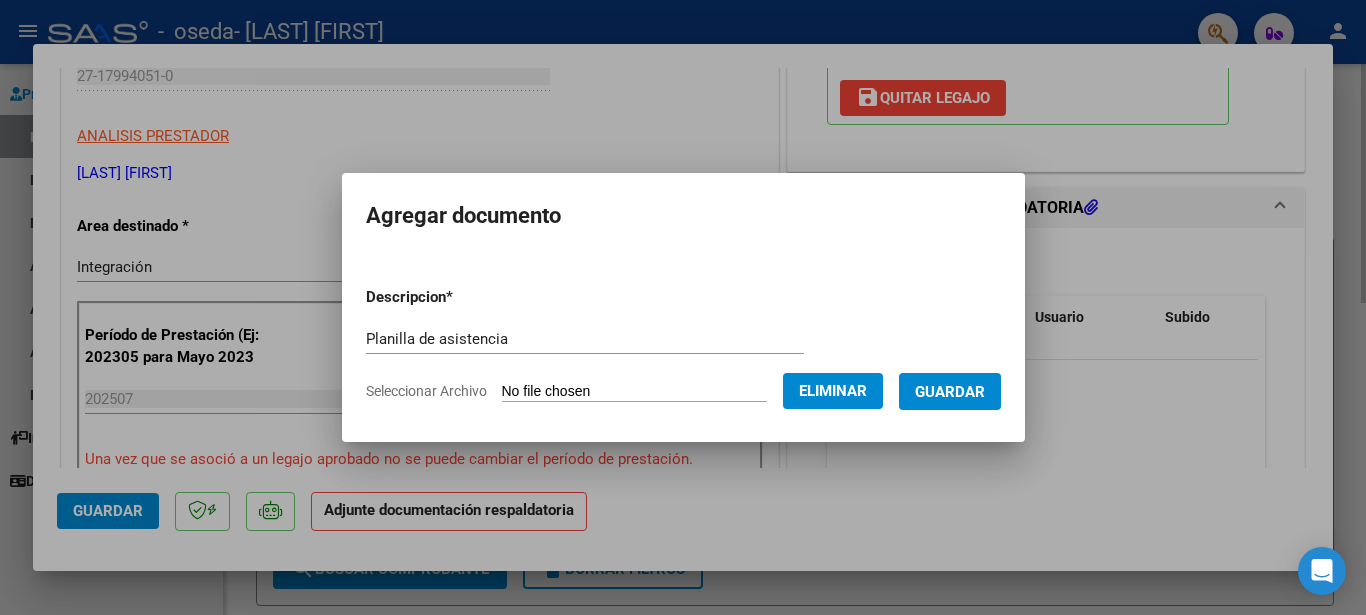 click on "Guardar" at bounding box center (950, 392) 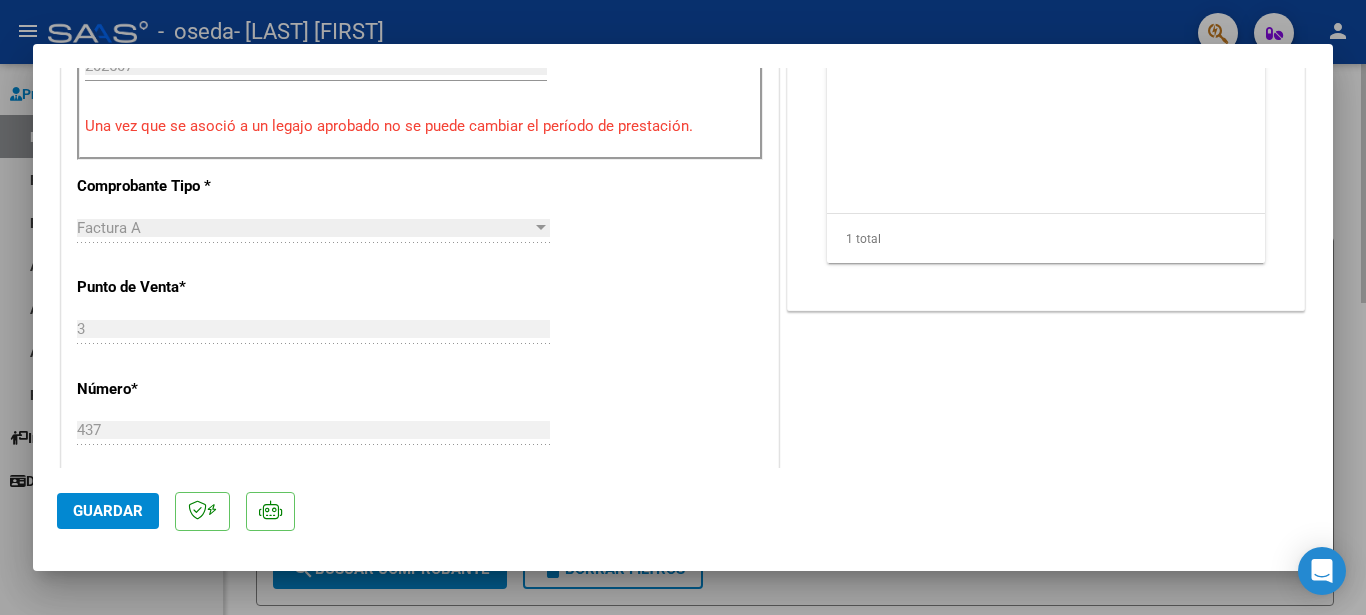 scroll, scrollTop: 98, scrollLeft: 0, axis: vertical 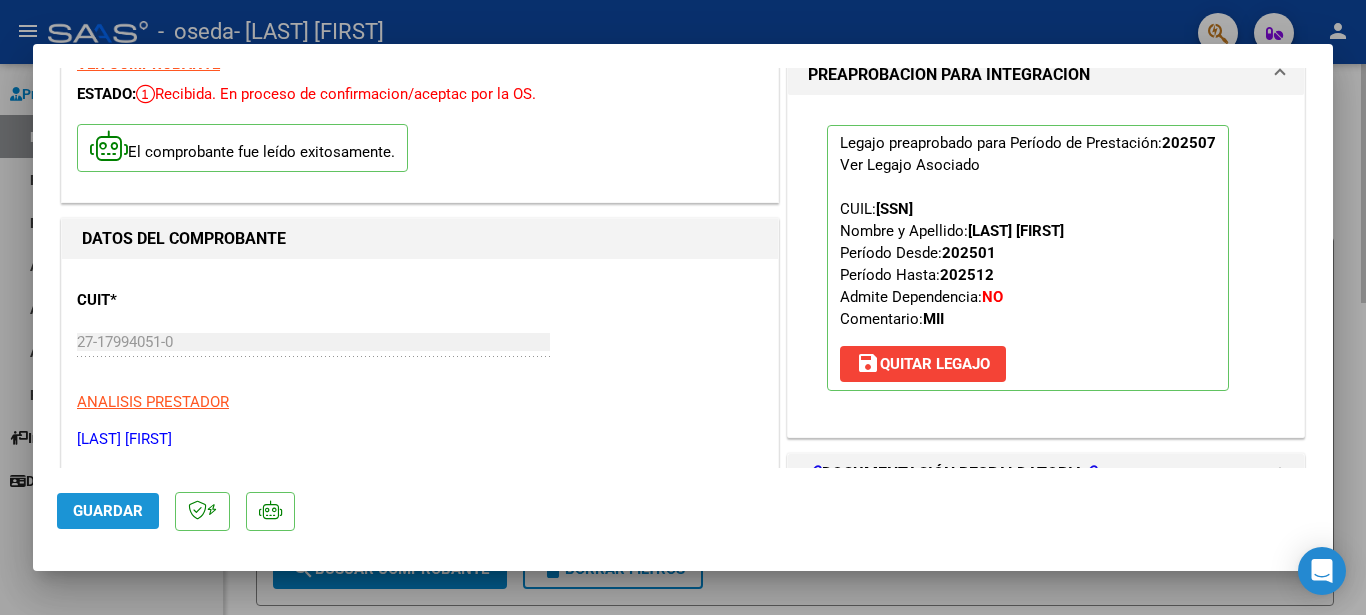 click on "Guardar" 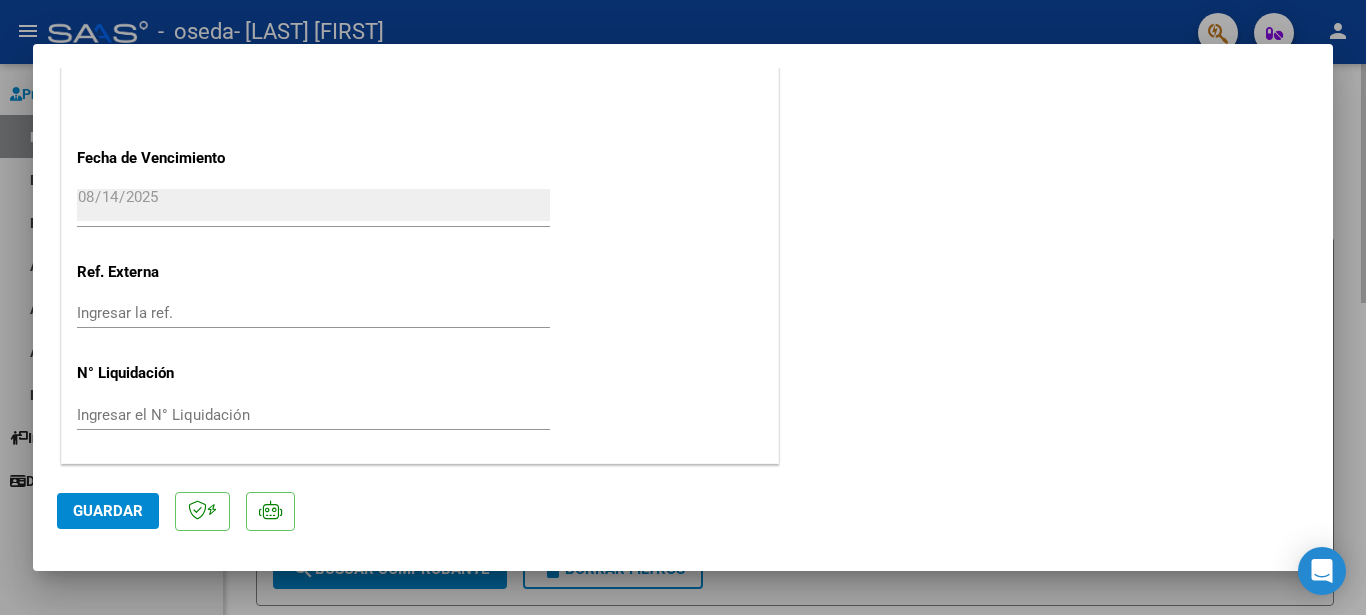 scroll, scrollTop: 0, scrollLeft: 0, axis: both 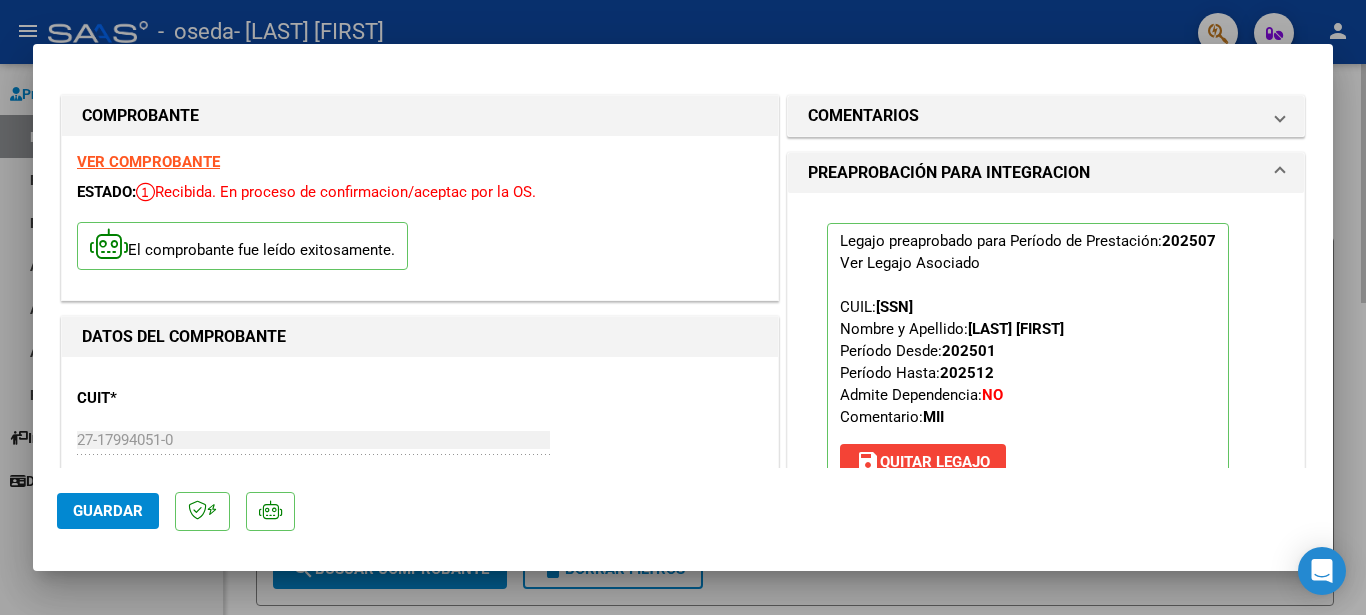 drag, startPoint x: 1308, startPoint y: 98, endPoint x: 600, endPoint y: 79, distance: 708.2549 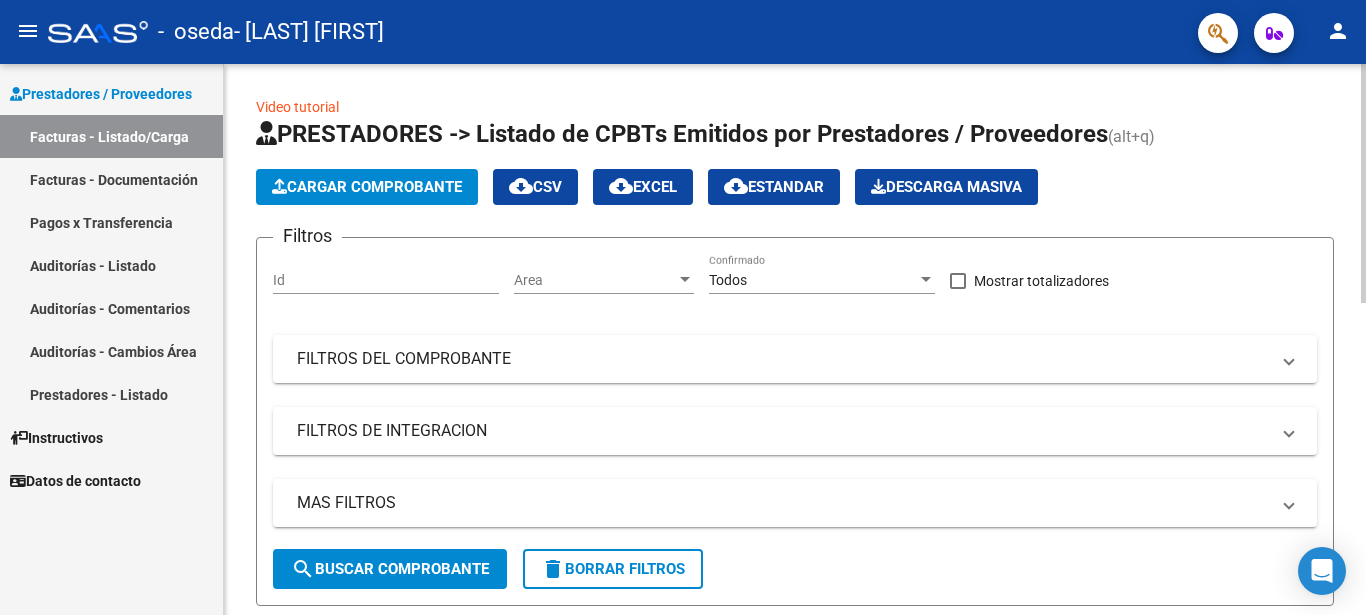 drag, startPoint x: 1360, startPoint y: 176, endPoint x: 1359, endPoint y: 194, distance: 18.027756 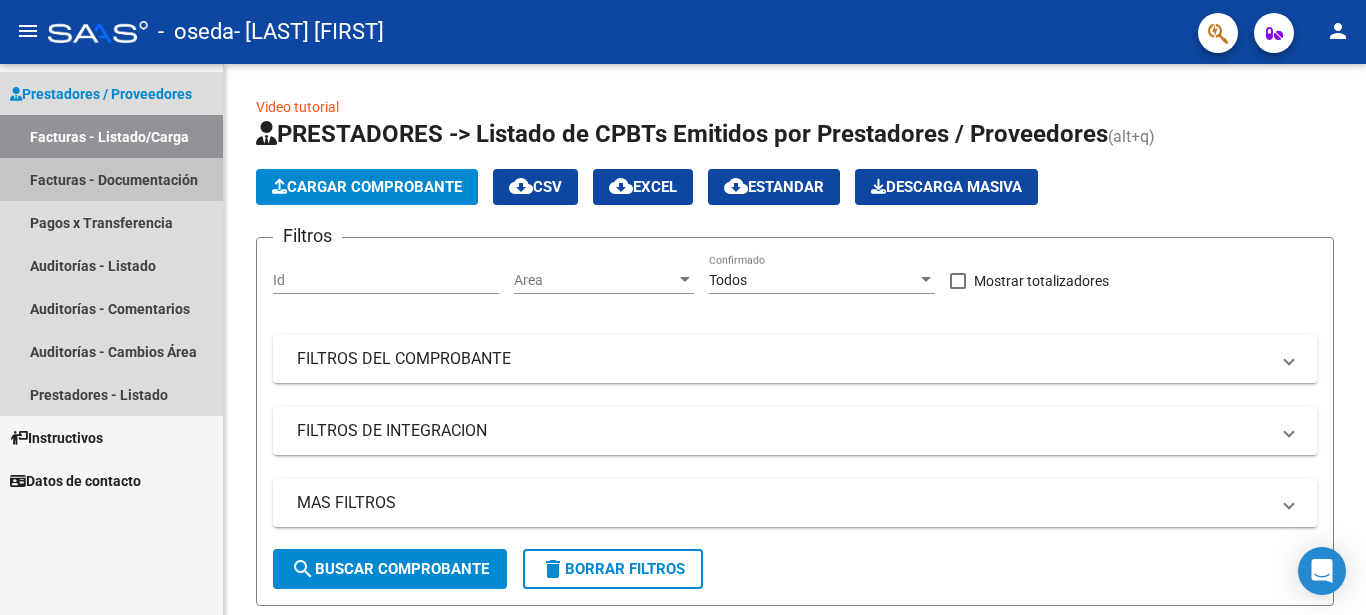 click on "Facturas - Documentación" at bounding box center [111, 179] 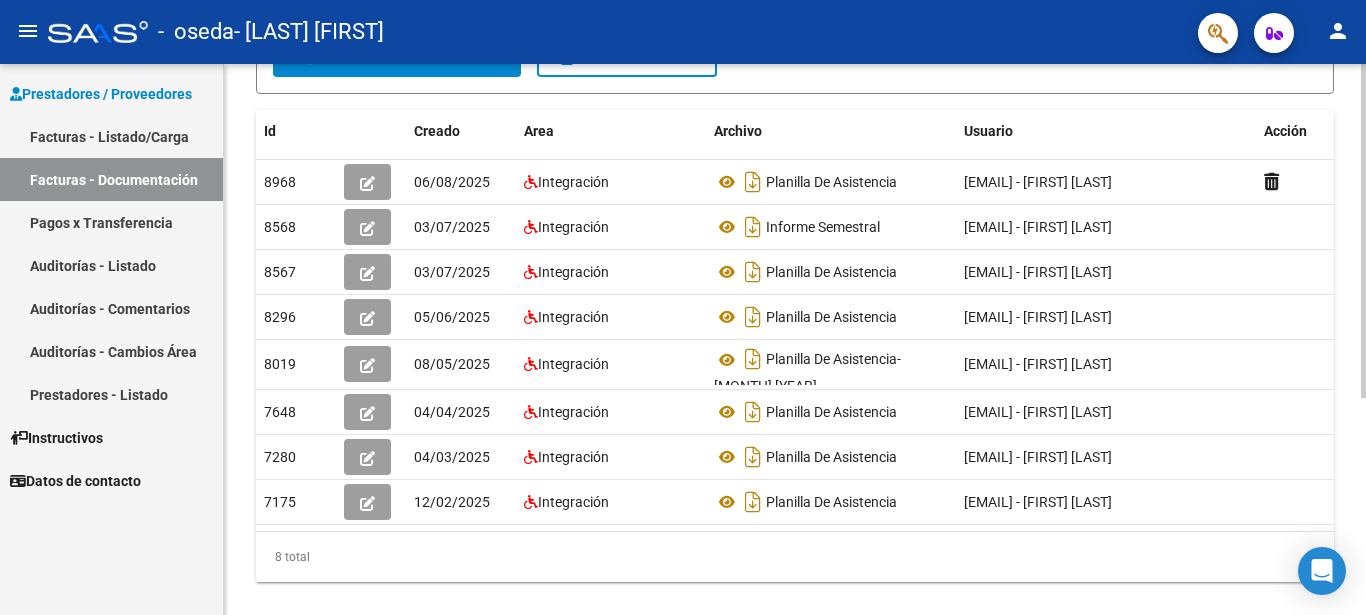 scroll, scrollTop: 311, scrollLeft: 0, axis: vertical 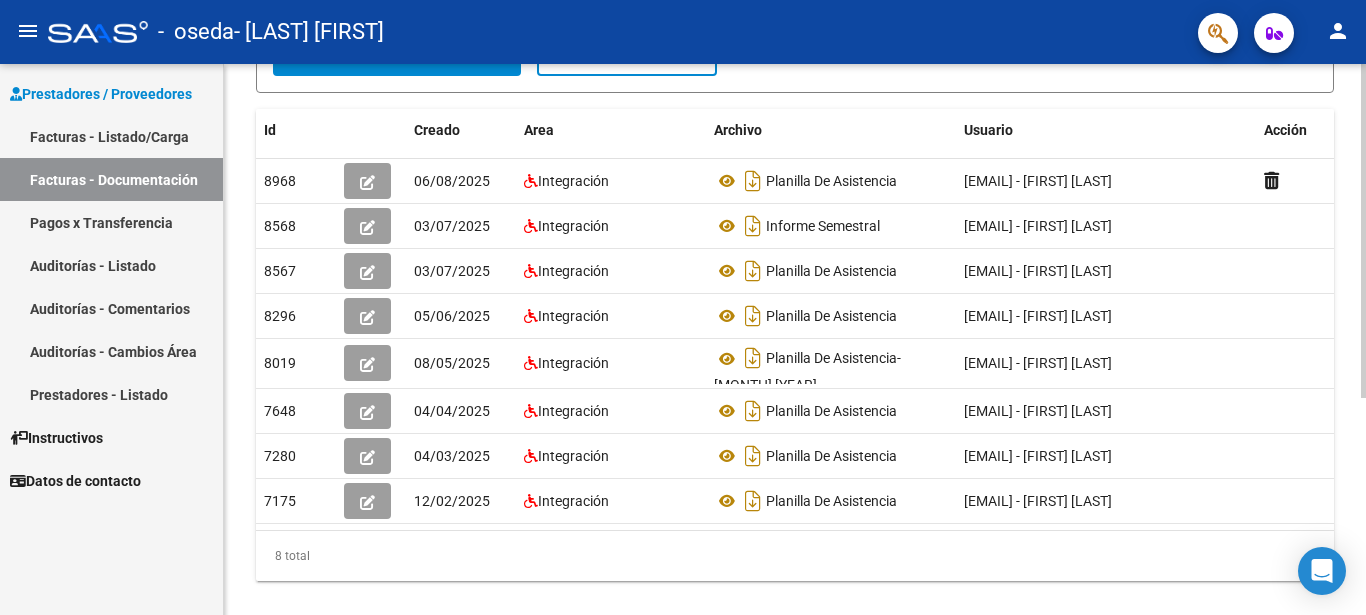 click 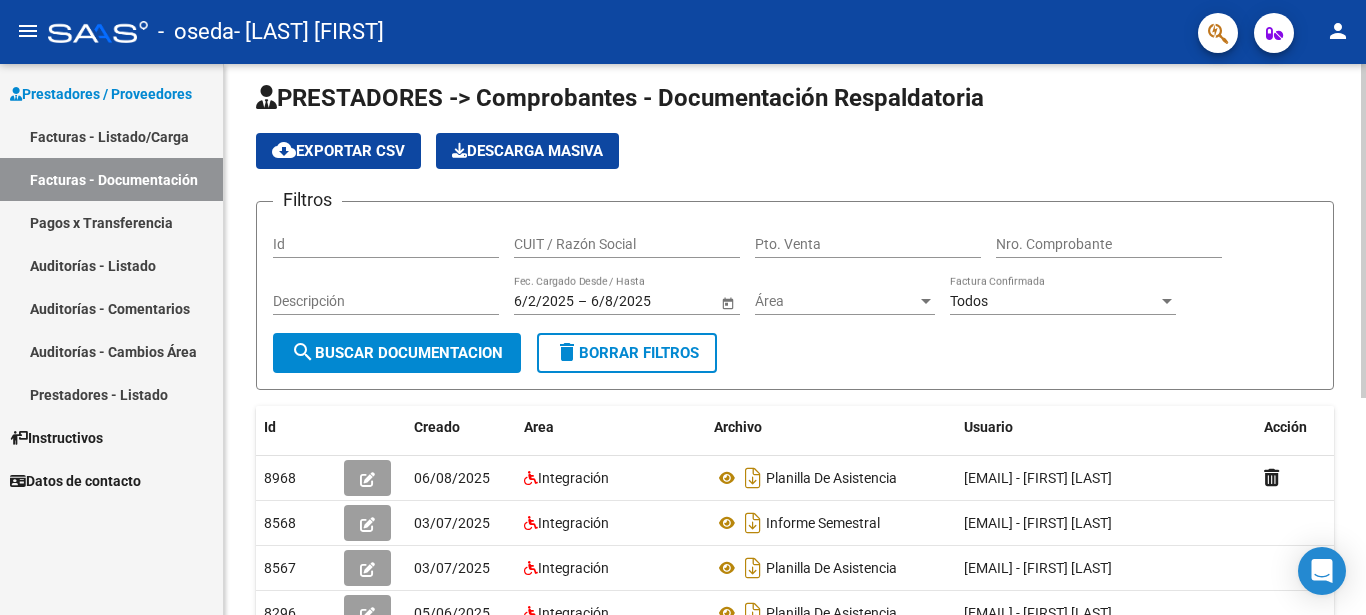 scroll, scrollTop: 0, scrollLeft: 0, axis: both 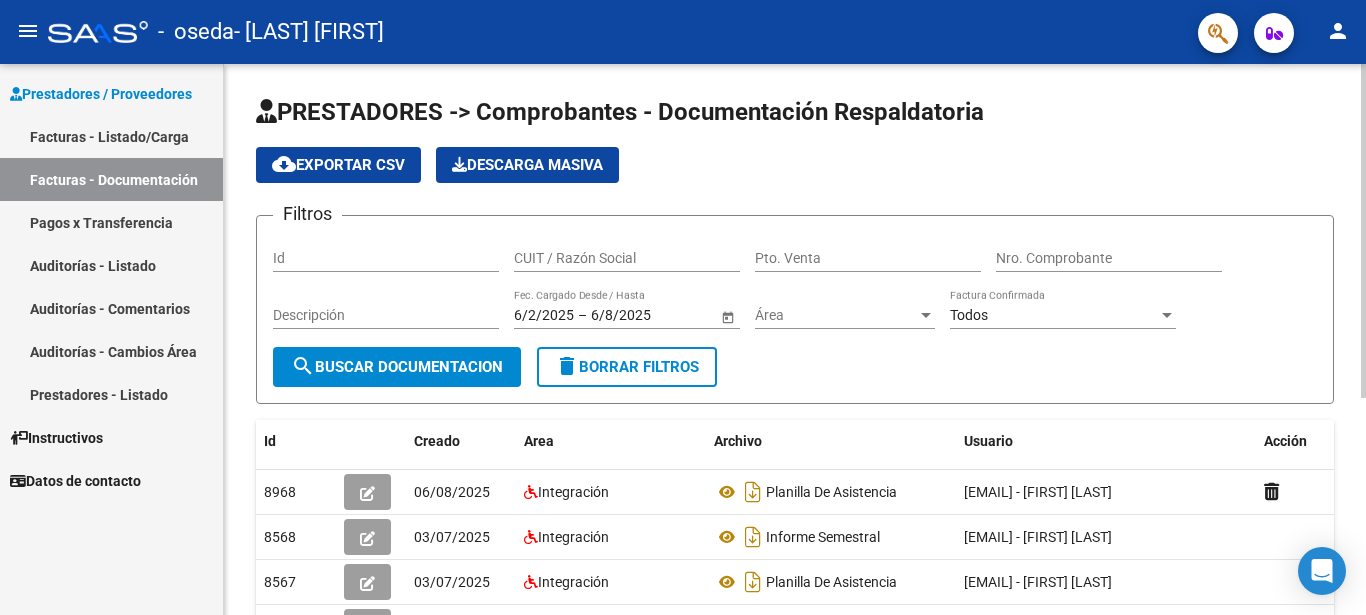 click on "menu -   oseda   - [LAST] [FIRST] person    Prestadores / Proveedores Facturas - Listado/Carga Facturas - Documentación Pagos x Transferencia Auditorías - Listado Auditorías - Comentarios Auditorías - Cambios Área Prestadores - Listado    Instructivos    Datos de contacto  PRESTADORES -> Comprobantes - Documentación Respaldatoria cloud_download  Exportar CSV   Descarga Masiva
Filtros Id CUIT / Razón Social Pto. Venta Nro. Comprobante Descripción 6/2/2025 6/2/2025 – 6/8/2025 6/8/2025 Fec. Cargado Desde / Hasta Área Área Todos Factura Confirmada search  Buscar Documentacion  delete  Borrar Filtros  Id Creado Area Archivo Usuario Acción 8968
06/08/2025 Integración Planilla De Asistencia  [EMAIL] - [FIRST]  [LAST]  8568
03/07/2025 Integración Informe Semestral  [EMAIL] - [FIRST]  [LAST]  8567
03/07/2025 Integración Planilla De Asistencia   [EMAIL] - [FIRST]  [LAST]  8296
05/06/2025 Integración Planilla De Asistencia 7648" 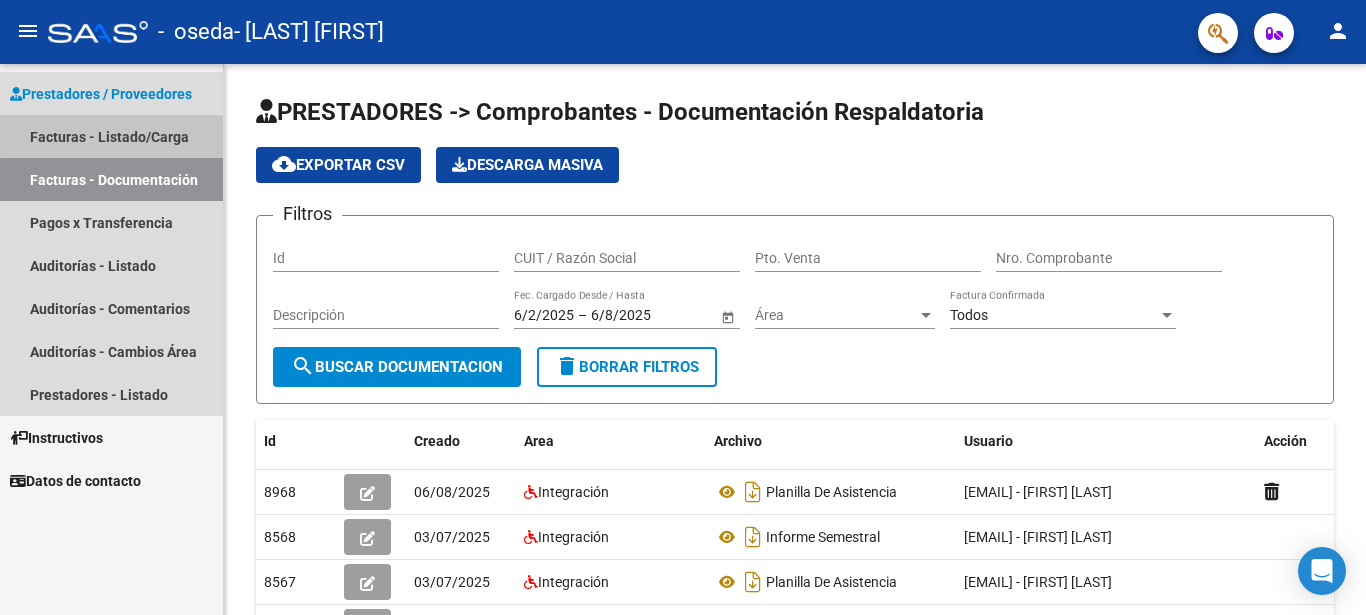 click on "Facturas - Listado/Carga" at bounding box center (111, 136) 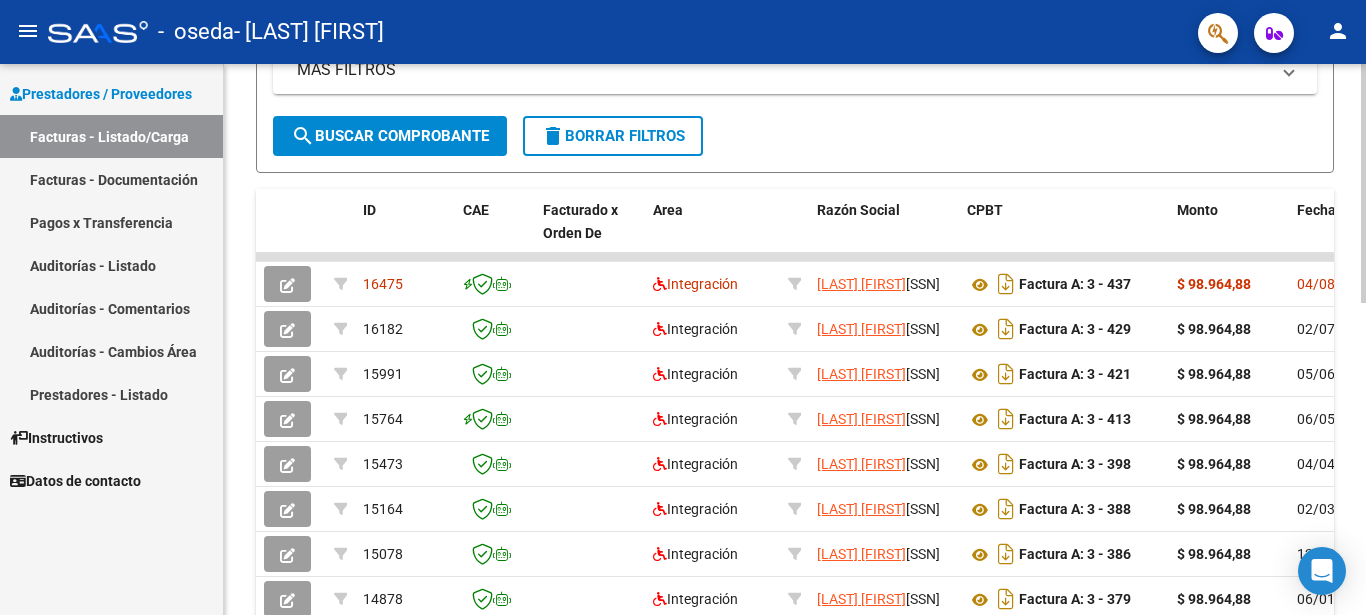 scroll, scrollTop: 492, scrollLeft: 0, axis: vertical 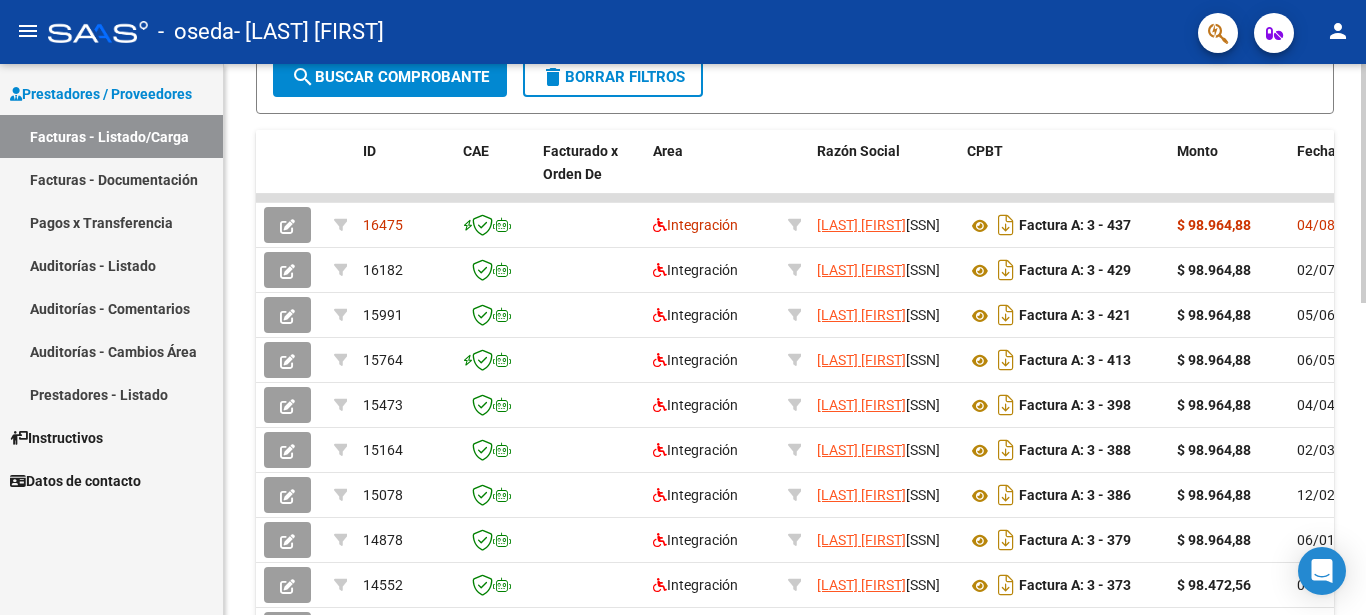 click 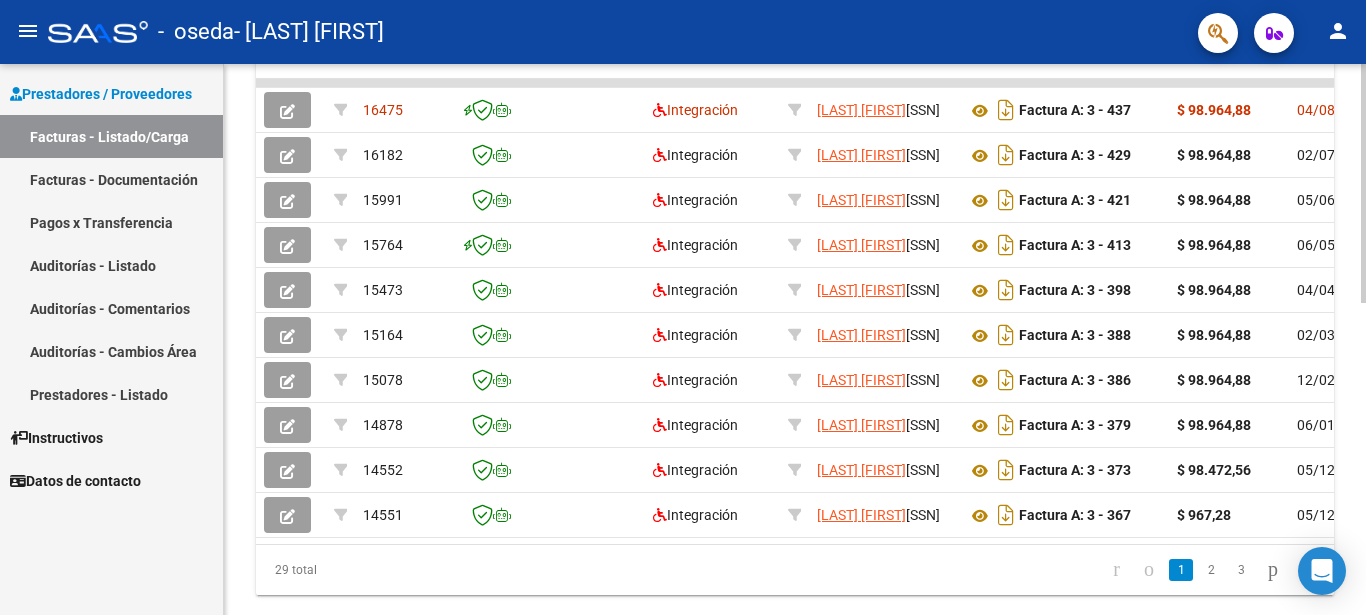 scroll, scrollTop: 717, scrollLeft: 0, axis: vertical 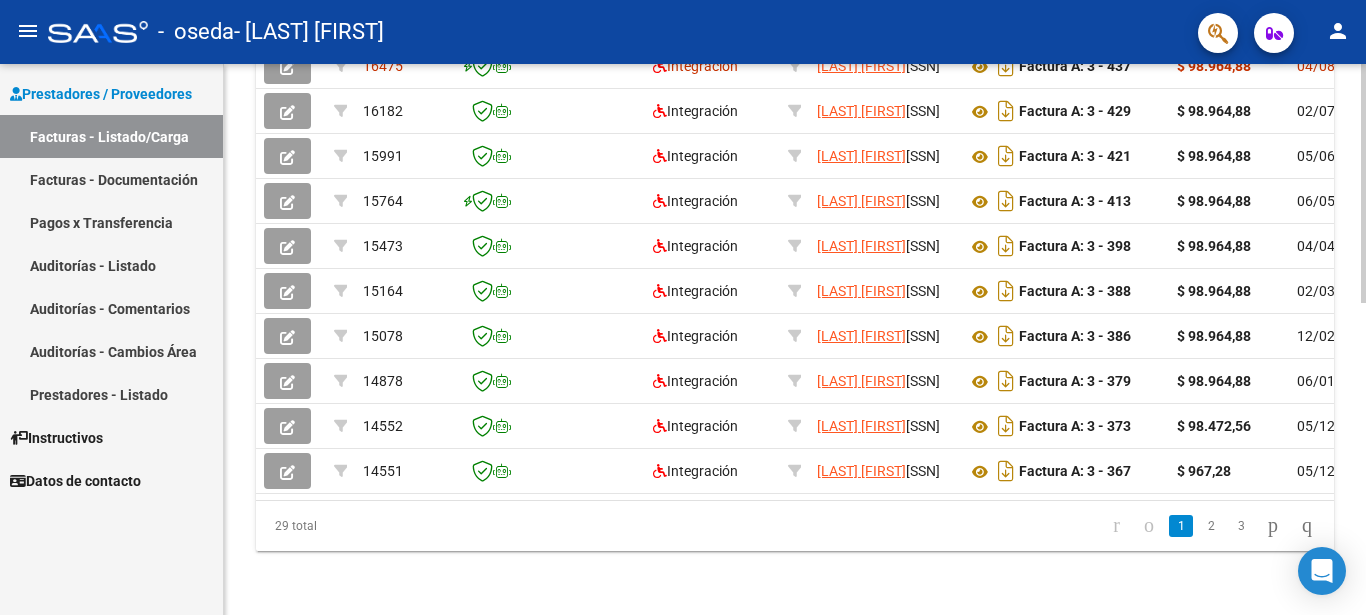 click on "menu -   oseda   - [LAST] [FIRST] person    Prestadores / Proveedores Facturas - Listado/Carga Facturas - Documentación Pagos x Transferencia Auditorías - Listado Auditorías - Comentarios Auditorías - Cambios Área Prestadores - Listado    Instructivos    Datos de contacto  Video tutorial   PRESTADORES -> Listado de CPBTs Emitidos por Prestadores / Proveedores (alt+q)   Cargar Comprobante
cloud_download  CSV  cloud_download  EXCEL  cloud_download  Estandar   Descarga Masiva
Filtros Id Area Area Todos Confirmado   Mostrar totalizadores   FILTROS DEL COMPROBANTE  Comprobante Tipo Comprobante Tipo Start date – End date Fec. Comprobante Desde / Hasta Días Emisión Desde(cant. días) Días Emisión Hasta(cant. días) CUIT / Razón Social Pto. Venta Nro. Comprobante Código SSS CAE Válido CAE Válido Todos Cargado Módulo Hosp. Todos Tiene facturacion Apócrifa Hospital Refes  FILTROS DE INTEGRACION  Período De Prestación Campos del Archivo de Rendición Devuelto x SSS (dr_envio) 2" at bounding box center (683, 307) 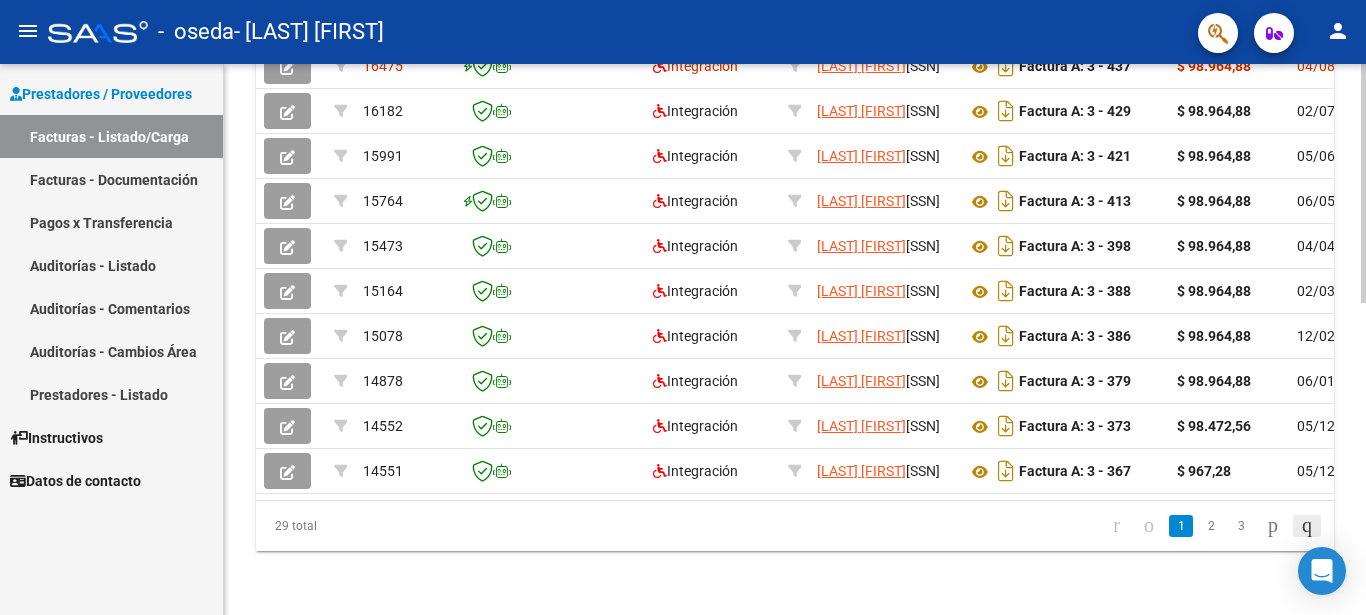 click 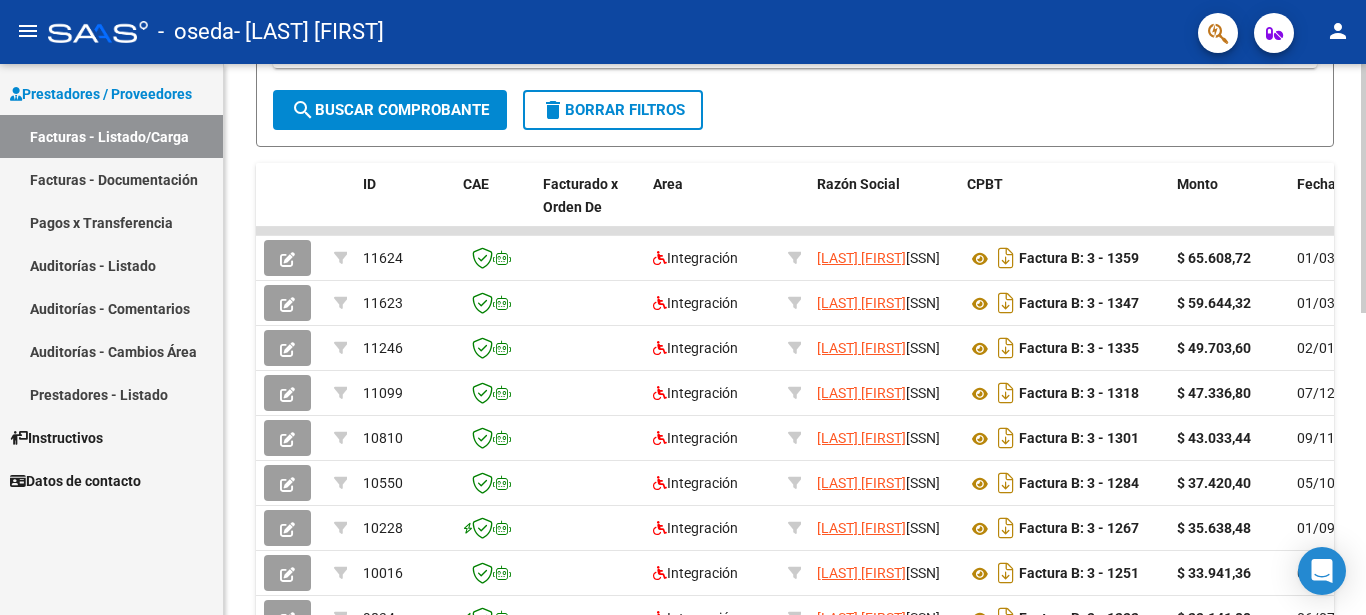 scroll, scrollTop: 404, scrollLeft: 0, axis: vertical 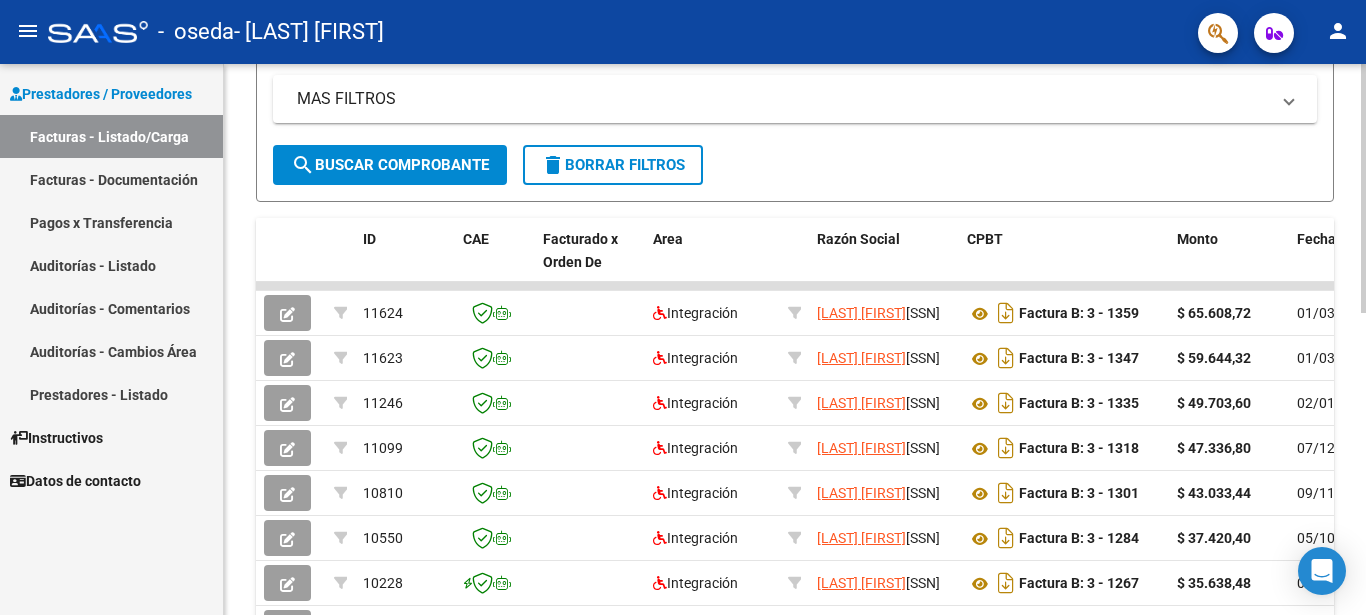 click on "Video tutorial   PRESTADORES -> Listado de CPBTs Emitidos por Prestadores / Proveedores (alt+q)   Cargar Comprobante
cloud_download  CSV  cloud_download  EXCEL  cloud_download  Estandar   Descarga Masiva
Filtros Id Area Area Todos Confirmado   Mostrar totalizadores   FILTROS DEL COMPROBANTE  Comprobante Tipo Comprobante Tipo Start date – End date Fec. Comprobante Desde / Hasta Días Emisión Desde(cant. días) Días Emisión Hasta(cant. días) CUIT / Razón Social Pto. Venta Nro. Comprobante Código SSS CAE Válido CAE Válido Todos Cargado Módulo Hosp. Todos Tiene facturacion Apócrifa Hospital Refes  FILTROS DE INTEGRACION  Período De Prestación Campos del Archivo de Rendición Devuelto x SSS (dr_envio) Todos Rendido x SSS (dr_envio) Tipo de Registro Tipo de Registro Período Presentación Período Presentación Campos del Legajo Asociado (preaprobación) Afiliado Legajo (cuil/nombre) Todos Solo facturas preaprobadas  MAS FILTROS  Todos Con Doc. Respaldatoria Todos Con Trazabilidad Todos – –" 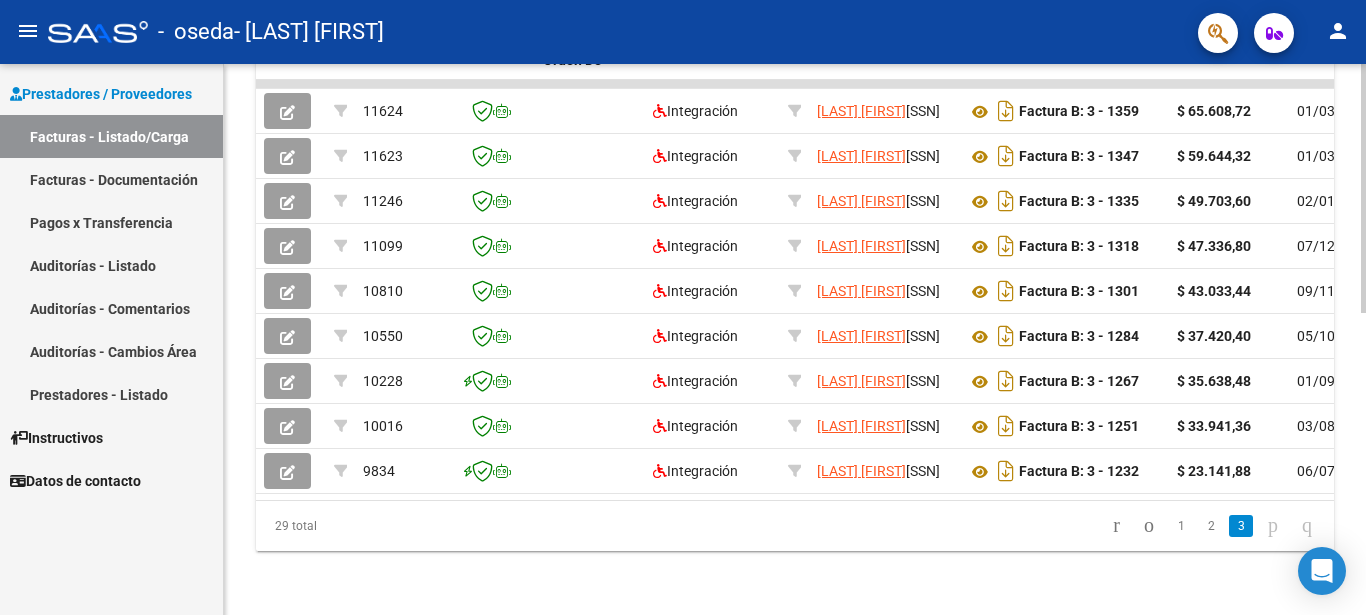 scroll, scrollTop: 667, scrollLeft: 0, axis: vertical 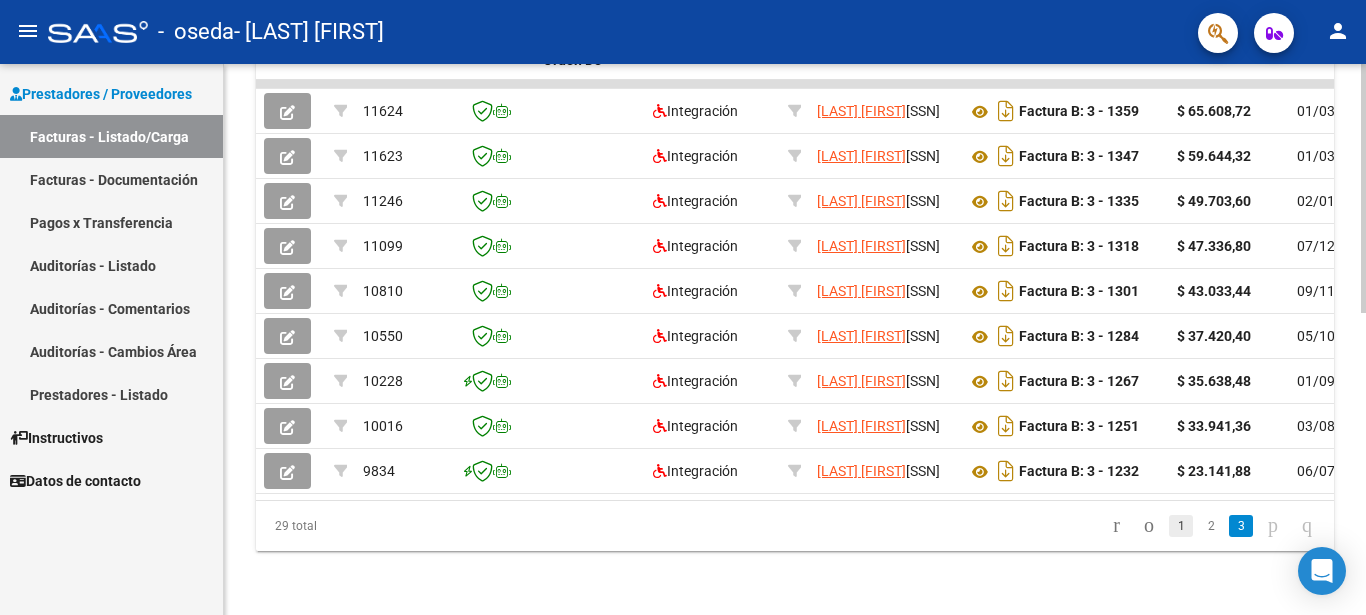 click on "1" 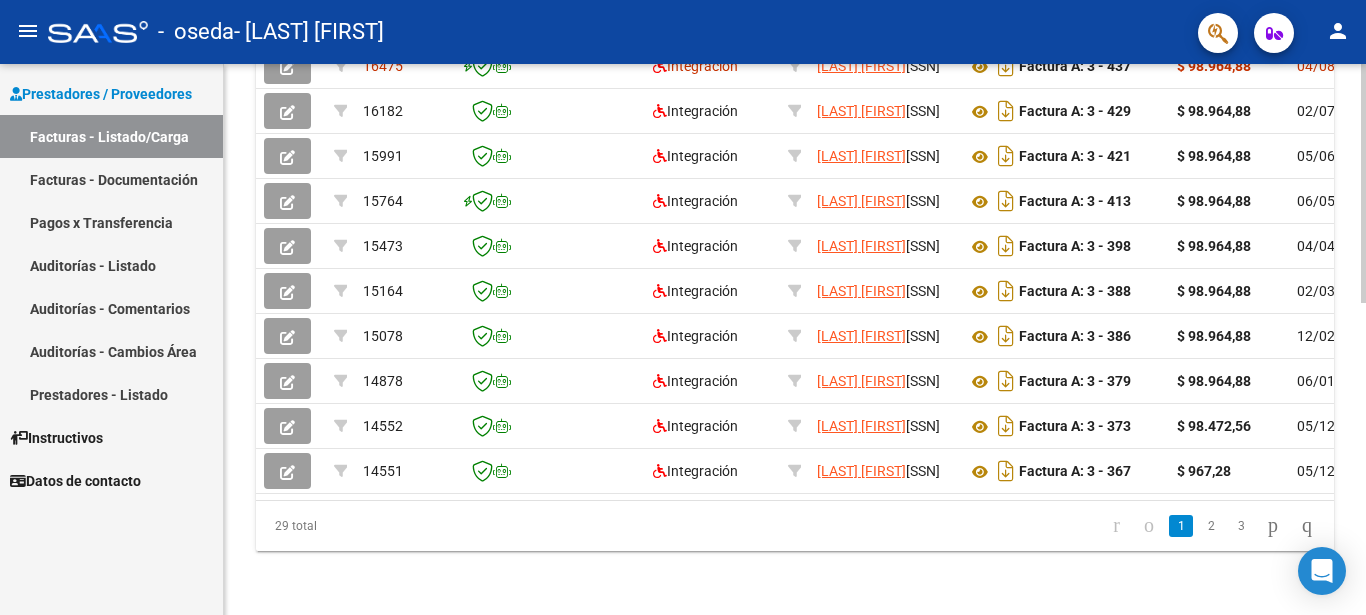scroll, scrollTop: 667, scrollLeft: 0, axis: vertical 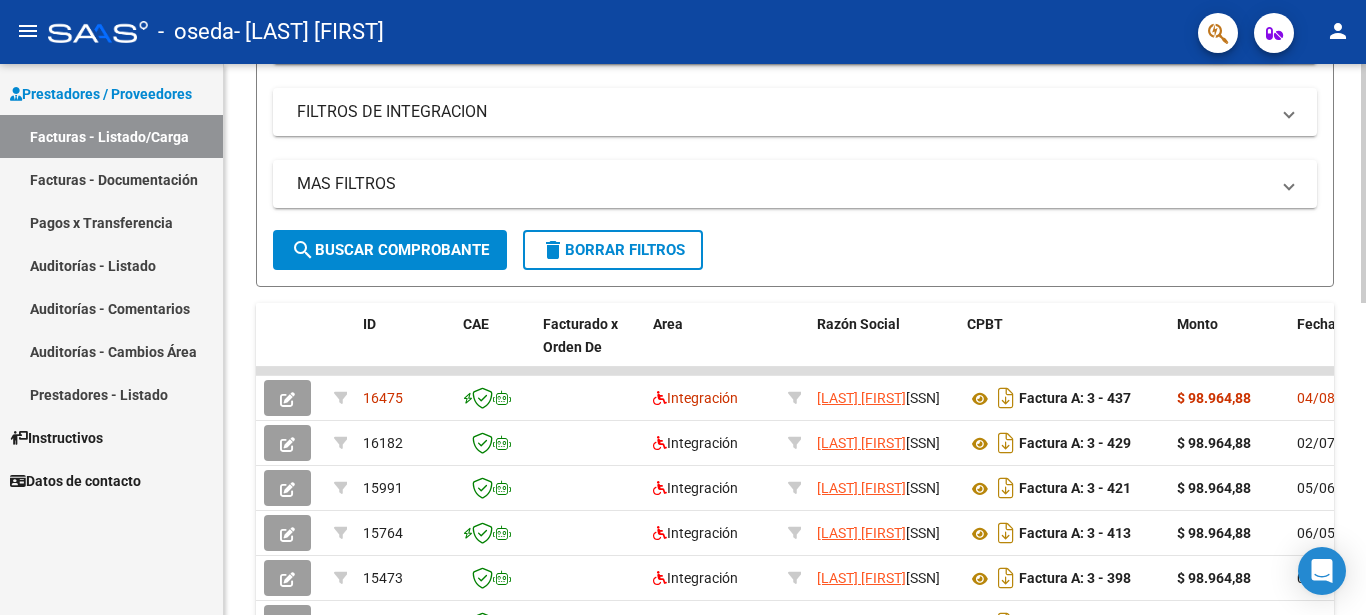 click 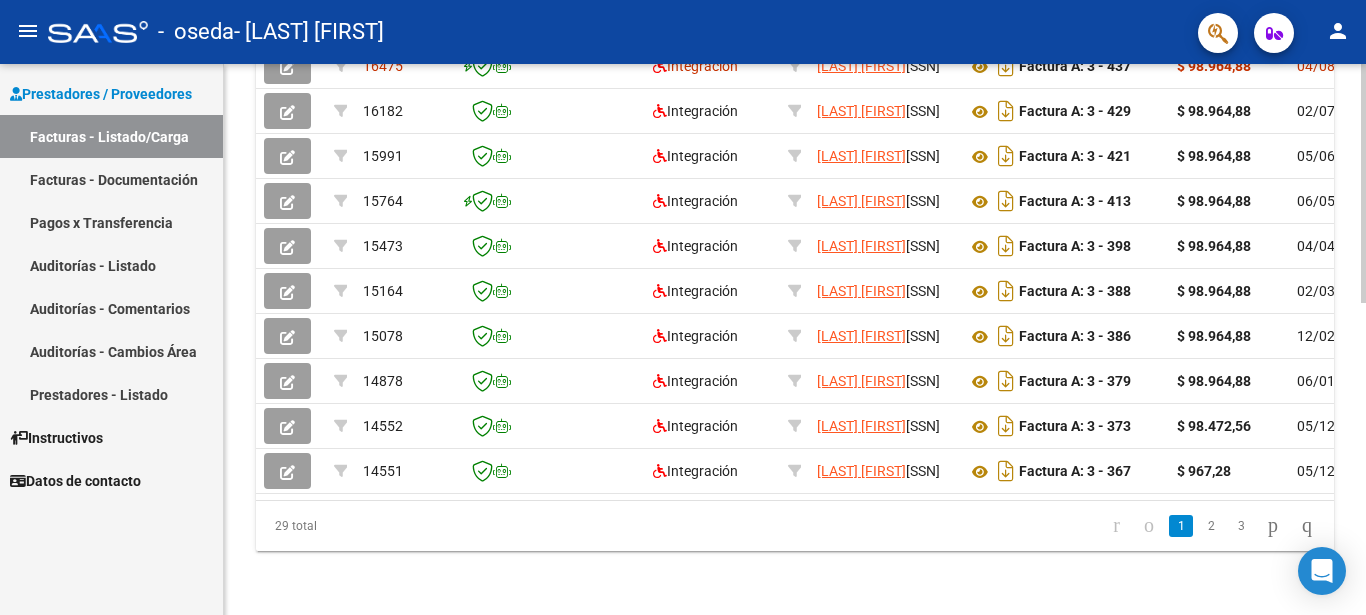 scroll, scrollTop: 717, scrollLeft: 0, axis: vertical 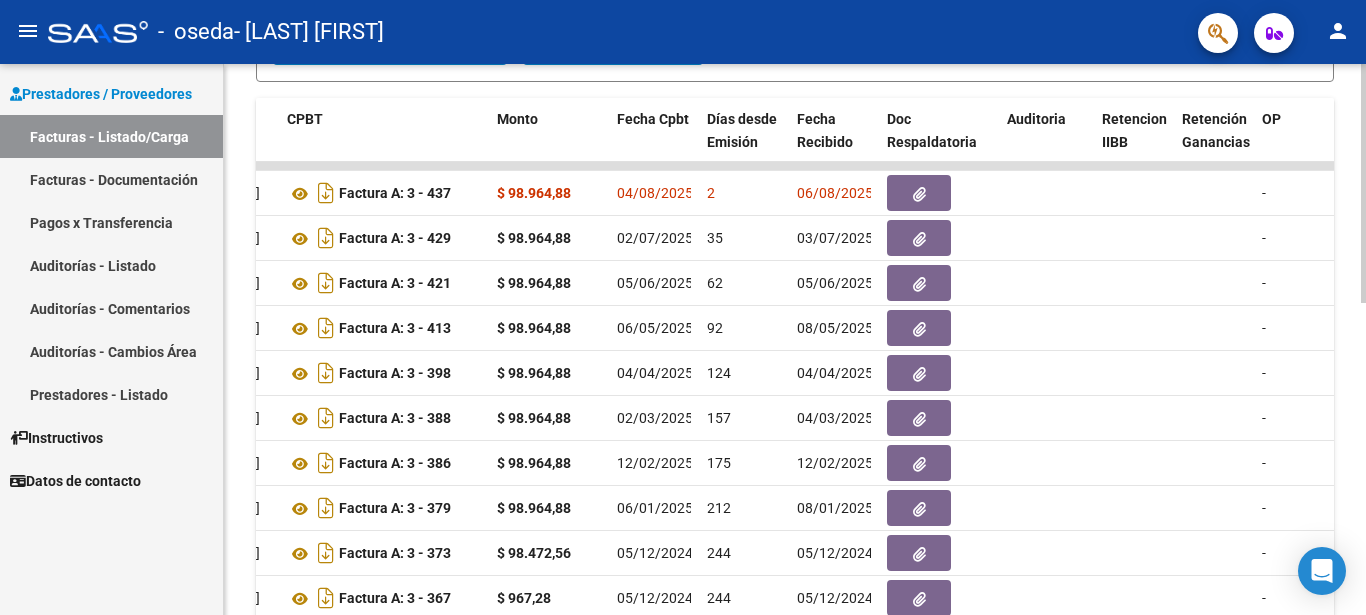 click on "Video tutorial   PRESTADORES -> Listado de CPBTs Emitidos por Prestadores / Proveedores (alt+q)   Cargar Comprobante
cloud_download  CSV  cloud_download  EXCEL  cloud_download  Estandar   Descarga Masiva
Filtros Id Area Area Todos Confirmado   Mostrar totalizadores   FILTROS DEL COMPROBANTE  Comprobante Tipo Comprobante Tipo Start date – End date Fec. Comprobante Desde / Hasta Días Emisión Desde(cant. días) Días Emisión Hasta(cant. días) CUIT / Razón Social Pto. Venta Nro. Comprobante Código SSS CAE Válido CAE Válido Todos Cargado Módulo Hosp. Todos Tiene facturacion Apócrifa Hospital Refes  FILTROS DE INTEGRACION  Período De Prestación Campos del Archivo de Rendición Devuelto x SSS (dr_envio) Todos Rendido x SSS (dr_envio) Tipo de Registro Tipo de Registro Período Presentación Período Presentación Campos del Legajo Asociado (preaprobación) Afiliado Legajo (cuil/nombre) Todos Solo facturas preaprobadas  MAS FILTROS  Todos Con Doc. Respaldatoria Todos Con Trazabilidad Todos – – 2" 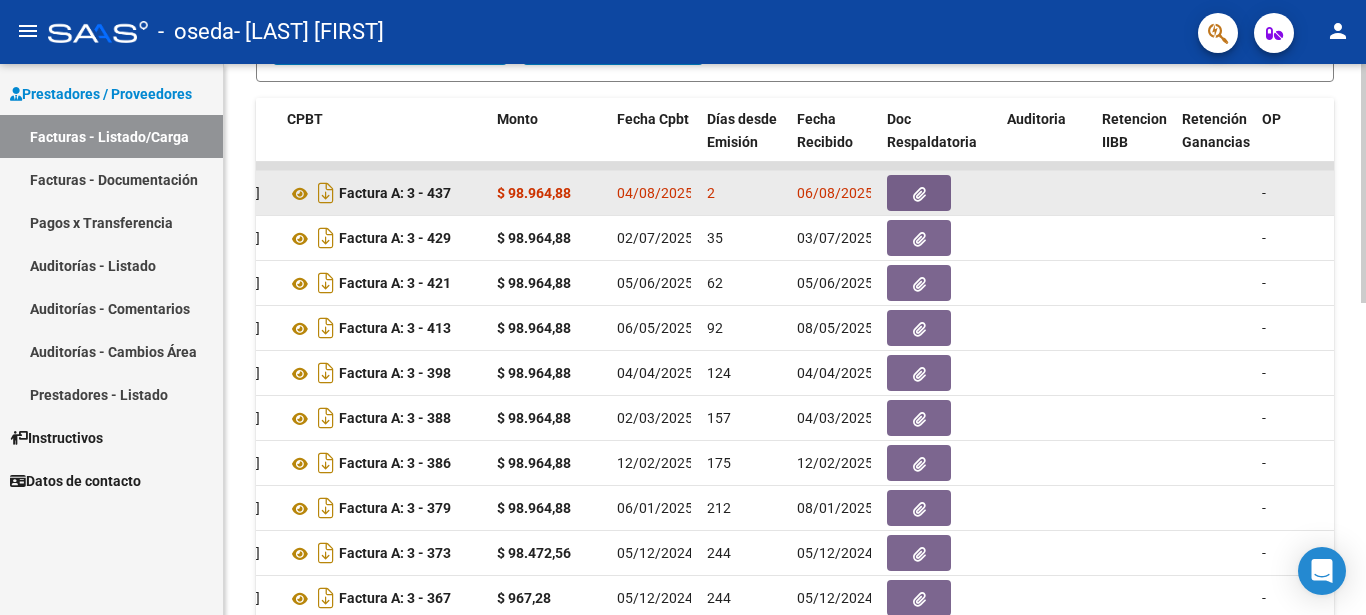 click 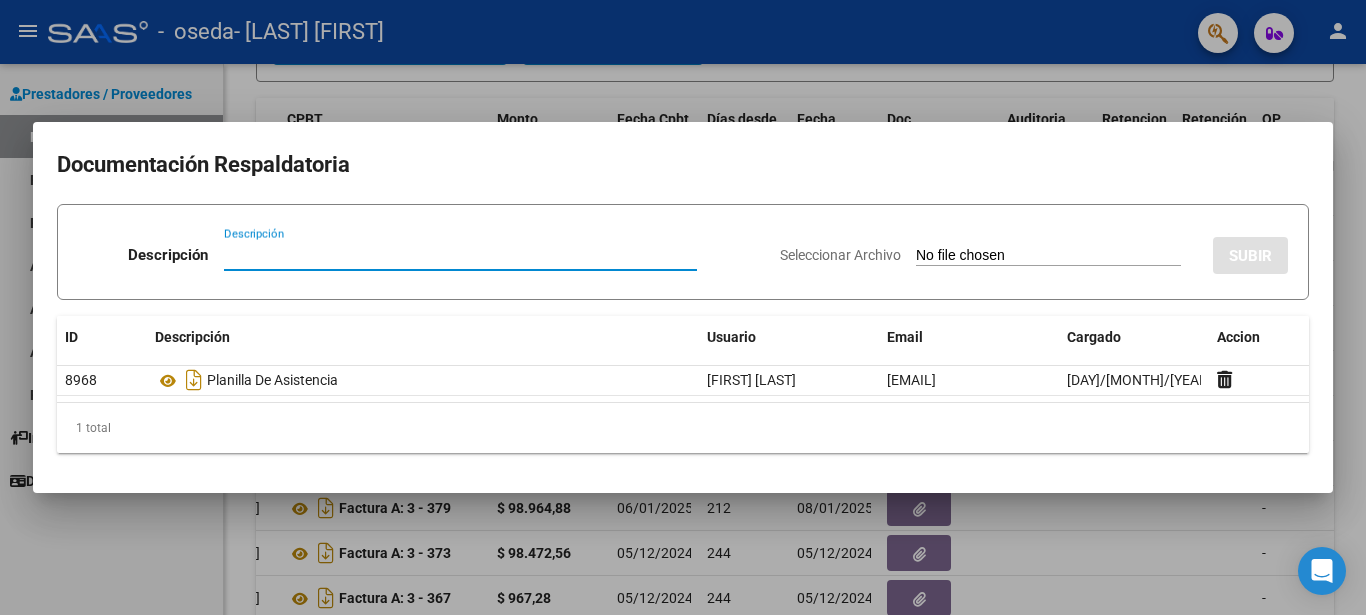 click on "Documentación Respaldatoria Descripción Descripción Seleccionar Archivo SUBIR ID Descripción Usuario Email Cargado Accion 8968  Planilla De Asistencia  [FIRST]  [LAST] [EMAIL] [MONTH]/[DAY]/[YEAR] [HOUR]:[MINUTE]  1 total   1" at bounding box center [683, 307] 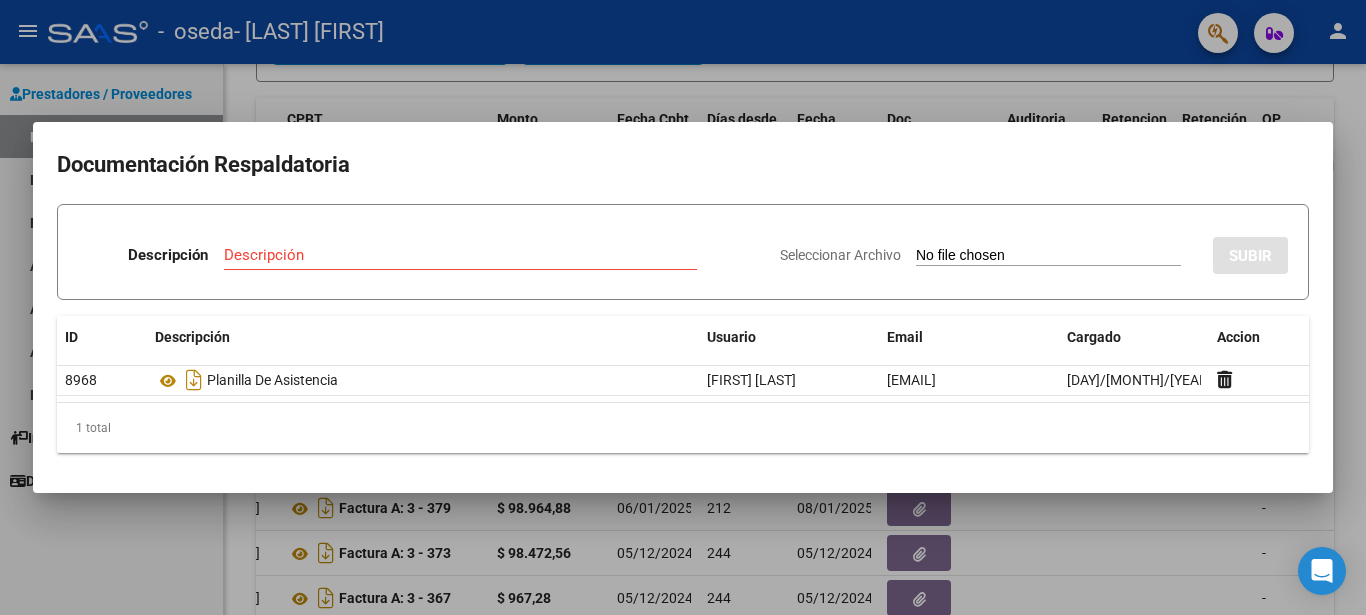click at bounding box center [683, 307] 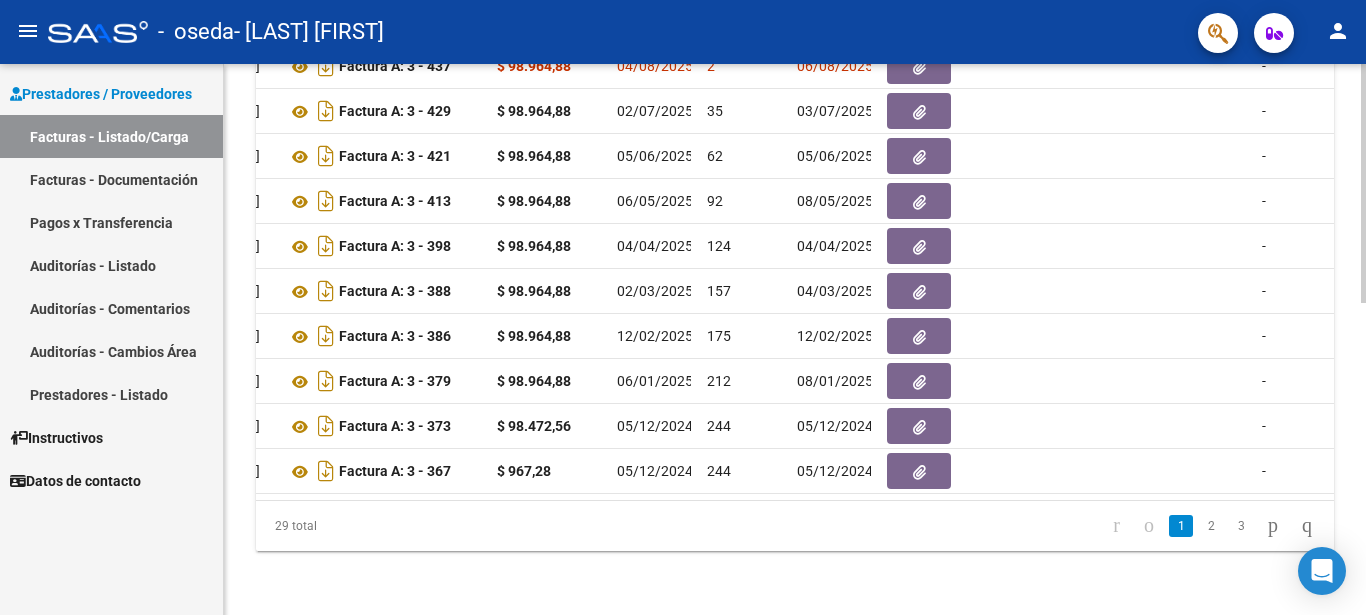 scroll, scrollTop: 706, scrollLeft: 0, axis: vertical 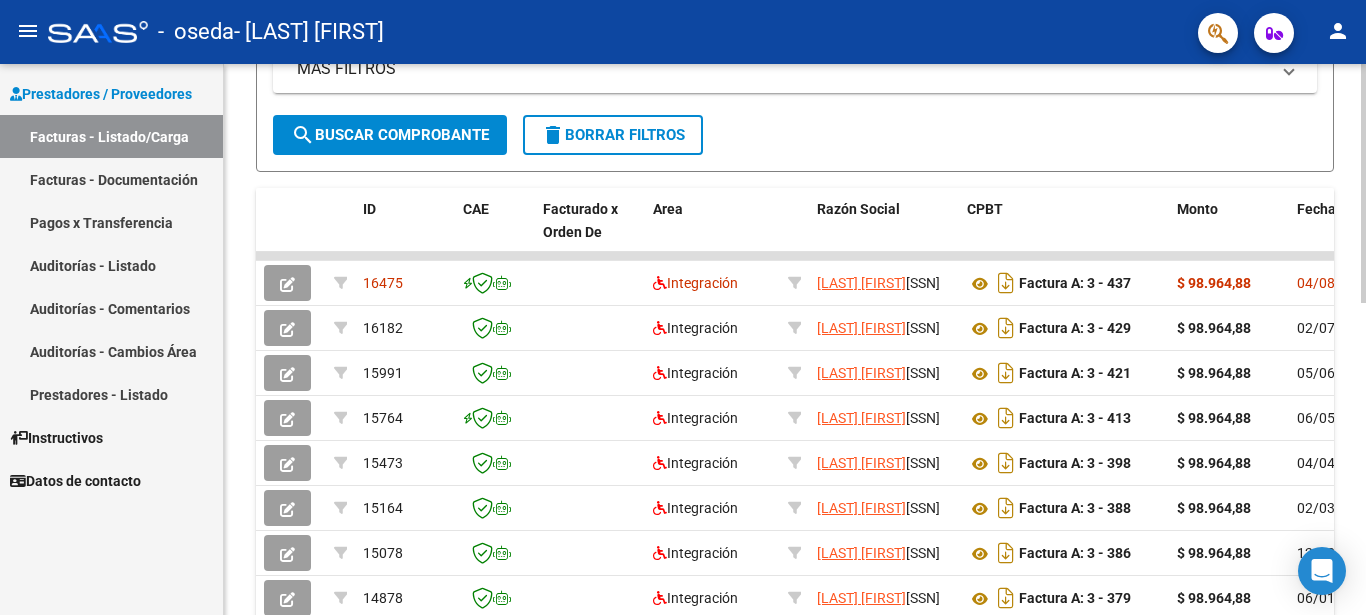 click on "Video tutorial   PRESTADORES -> Listado de CPBTs Emitidos por Prestadores / Proveedores (alt+q)   Cargar Comprobante
cloud_download  CSV  cloud_download  EXCEL  cloud_download  Estandar   Descarga Masiva
Filtros Id Area Area Todos Confirmado   Mostrar totalizadores   FILTROS DEL COMPROBANTE  Comprobante Tipo Comprobante Tipo Start date – End date Fec. Comprobante Desde / Hasta Días Emisión Desde(cant. días) Días Emisión Hasta(cant. días) CUIT / Razón Social Pto. Venta Nro. Comprobante Código SSS CAE Válido CAE Válido Todos Cargado Módulo Hosp. Todos Tiene facturacion Apócrifa Hospital Refes  FILTROS DE INTEGRACION  Período De Prestación Campos del Archivo de Rendición Devuelto x SSS (dr_envio) Todos Rendido x SSS (dr_envio) Tipo de Registro Tipo de Registro Período Presentación Período Presentación Campos del Legajo Asociado (preaprobación) Afiliado Legajo (cuil/nombre) Todos Solo facturas preaprobadas  MAS FILTROS  Todos Con Doc. Respaldatoria Todos Con Trazabilidad Todos – – 2" 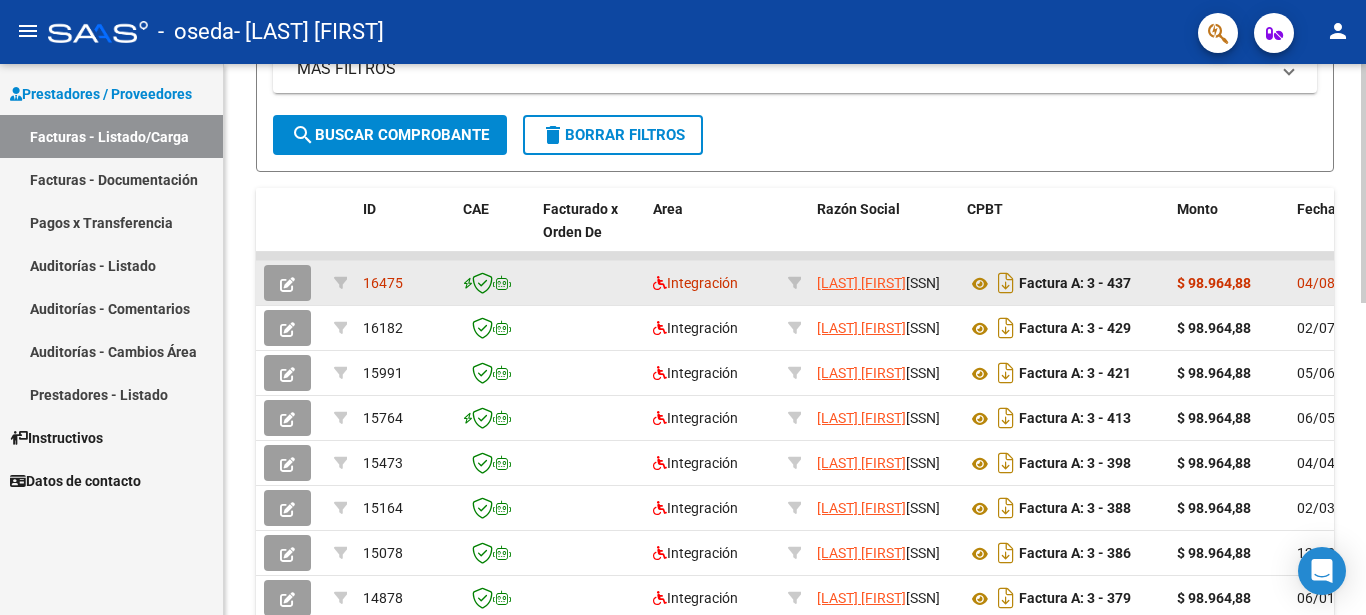 click 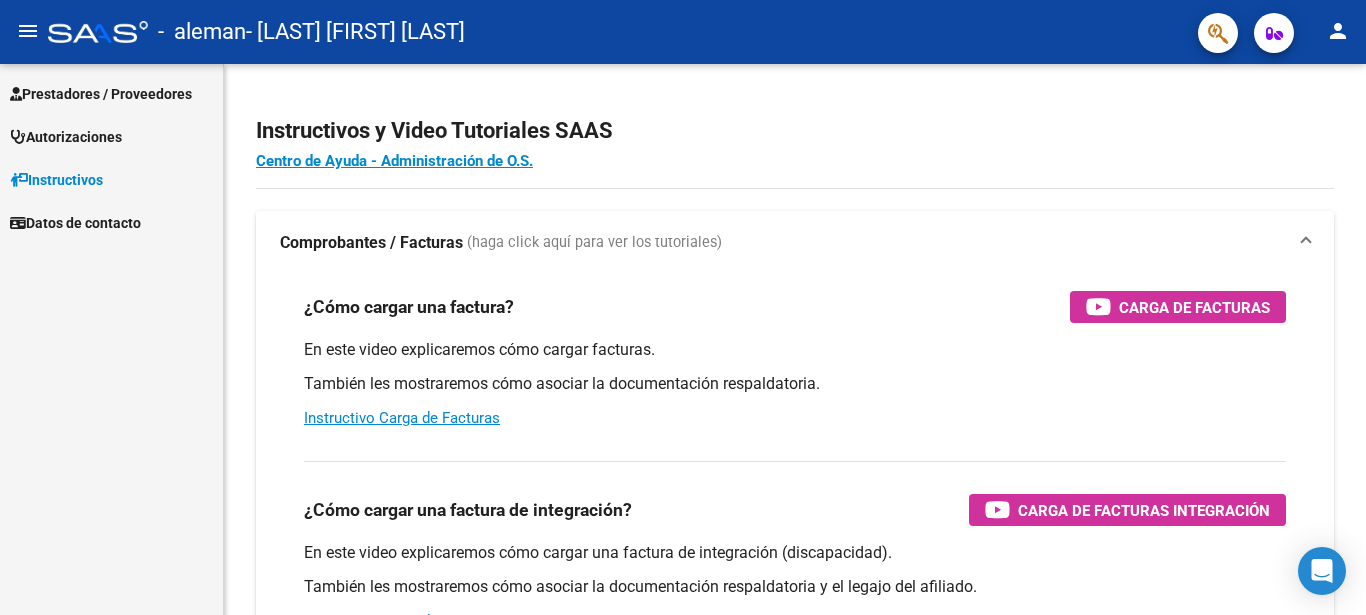 scroll, scrollTop: 0, scrollLeft: 0, axis: both 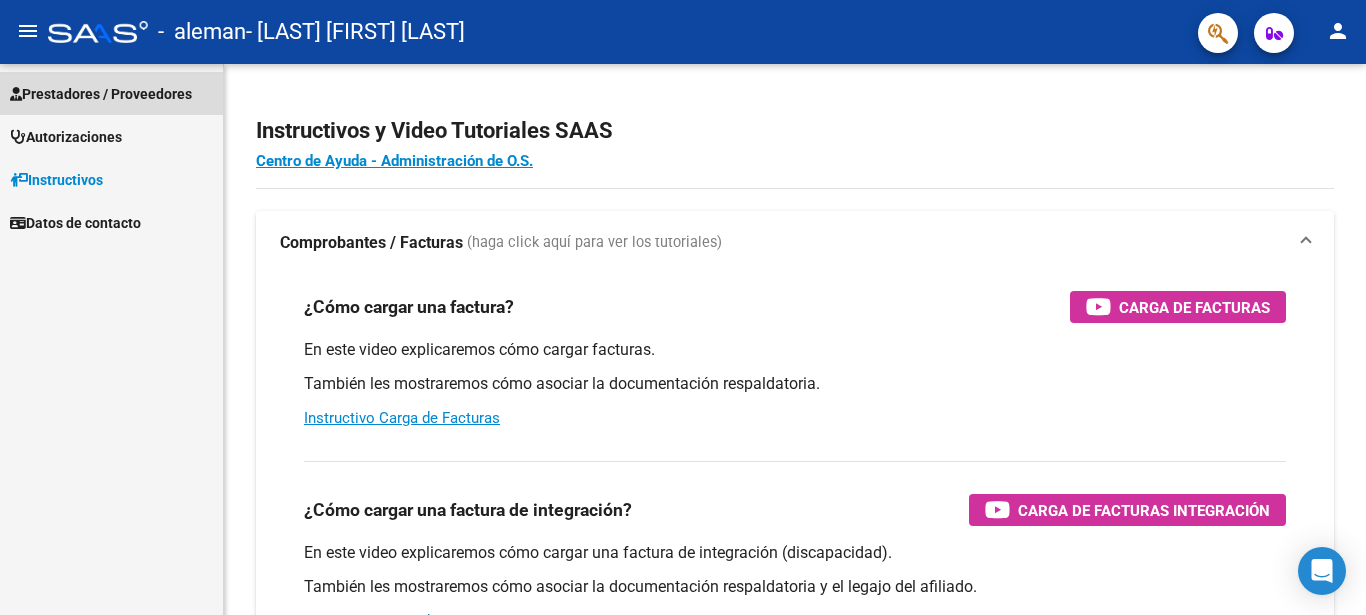 click on "Prestadores / Proveedores" at bounding box center [101, 94] 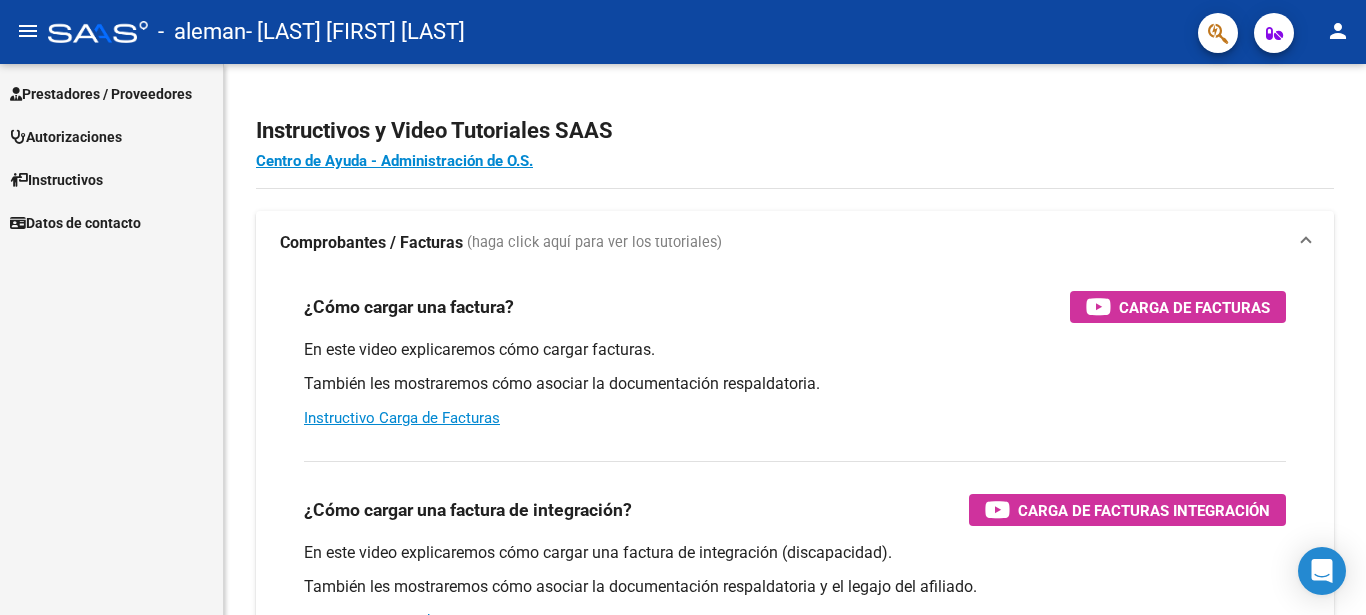 click on "Prestadores / Proveedores" at bounding box center [101, 94] 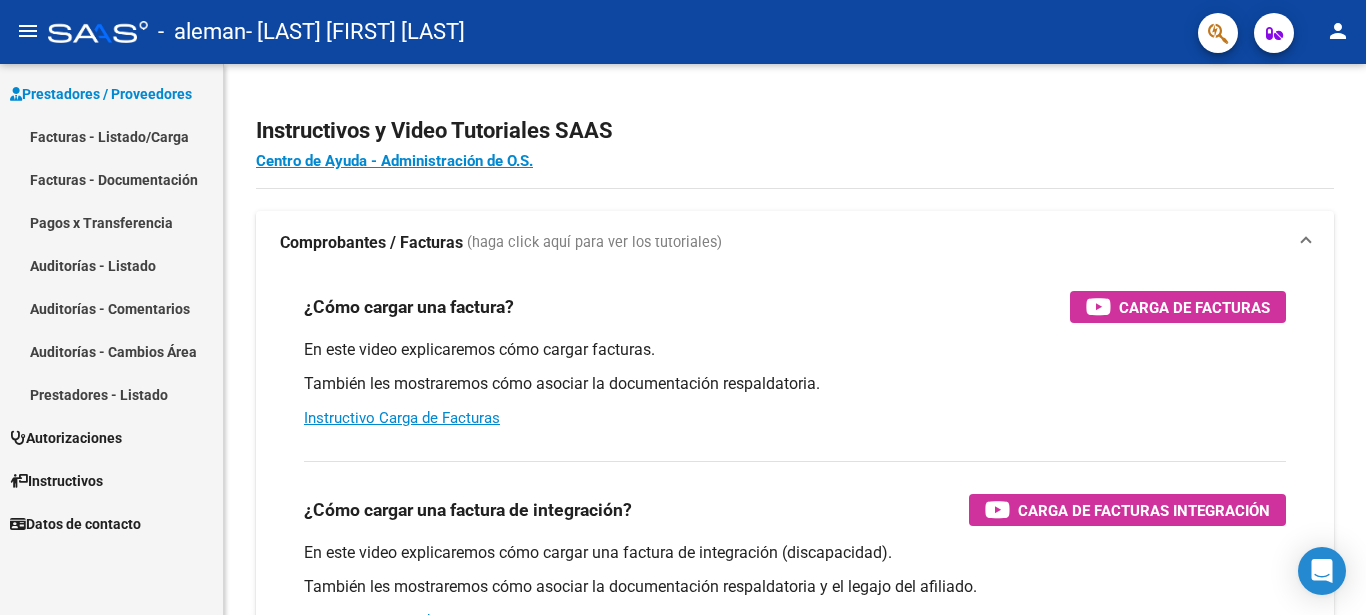click on "Facturas - Listado/Carga" at bounding box center [111, 136] 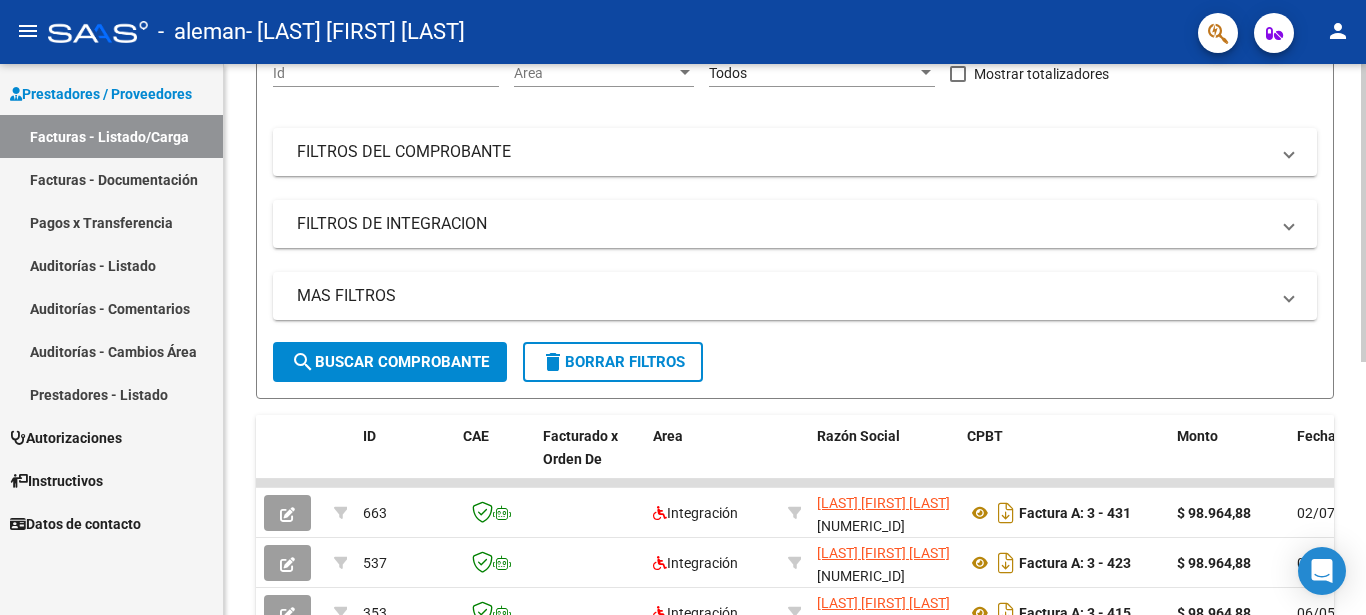 scroll, scrollTop: 209, scrollLeft: 0, axis: vertical 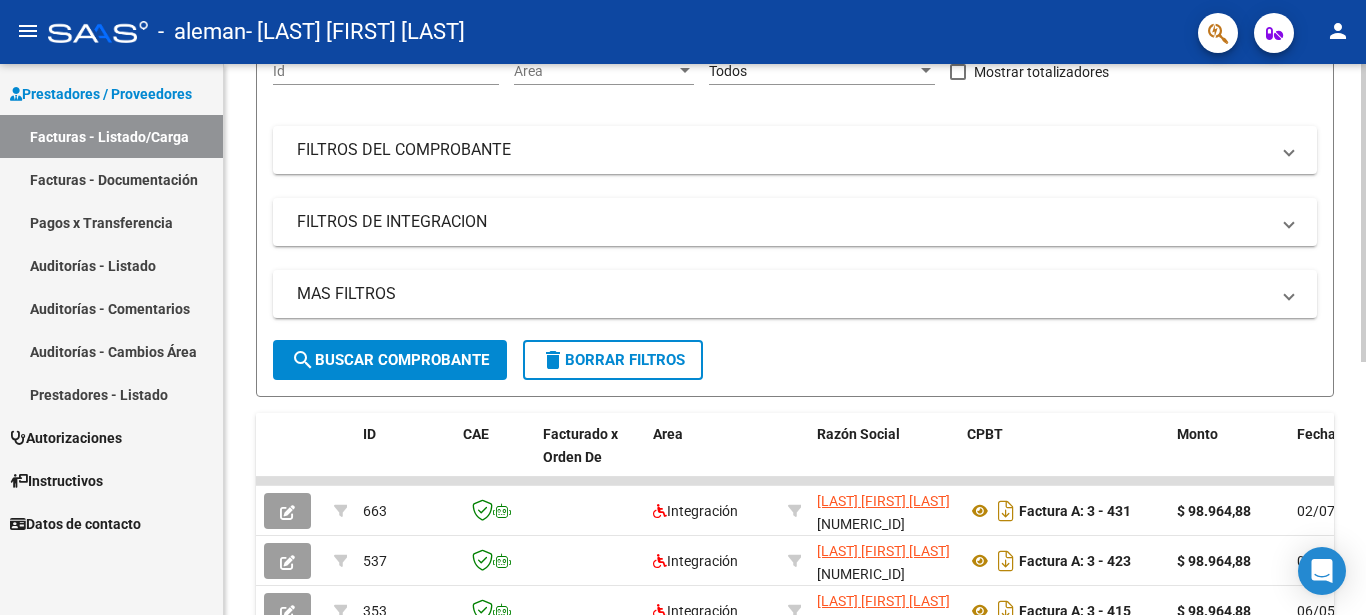 click 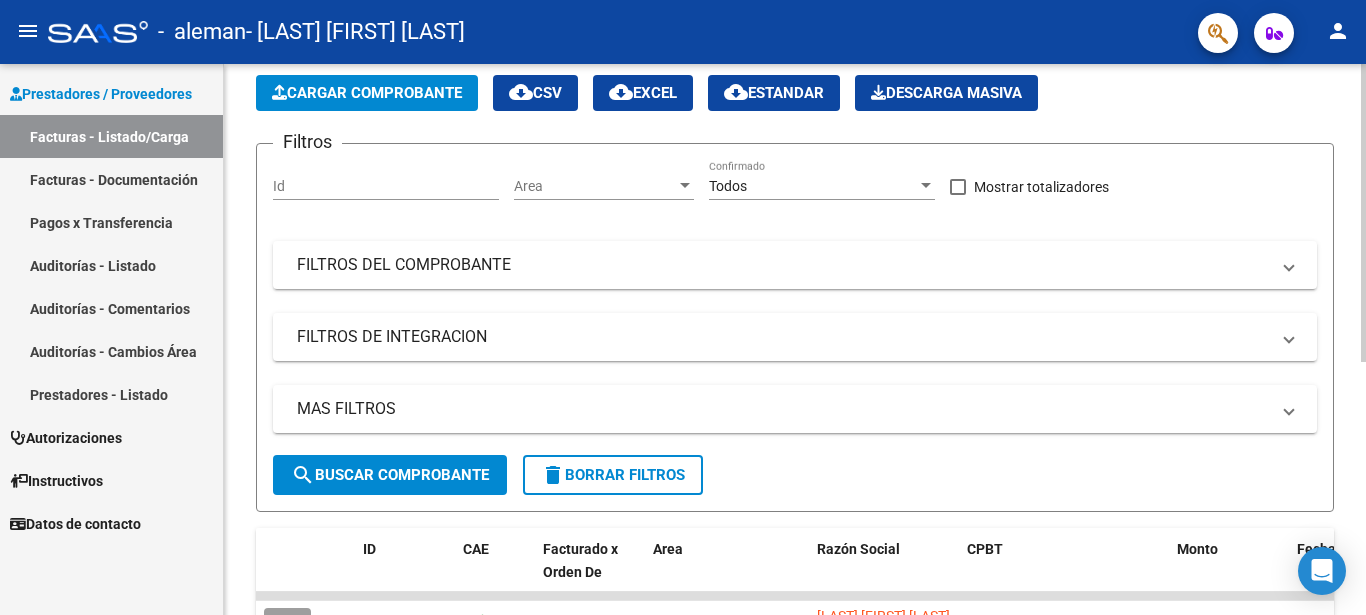 scroll, scrollTop: 0, scrollLeft: 0, axis: both 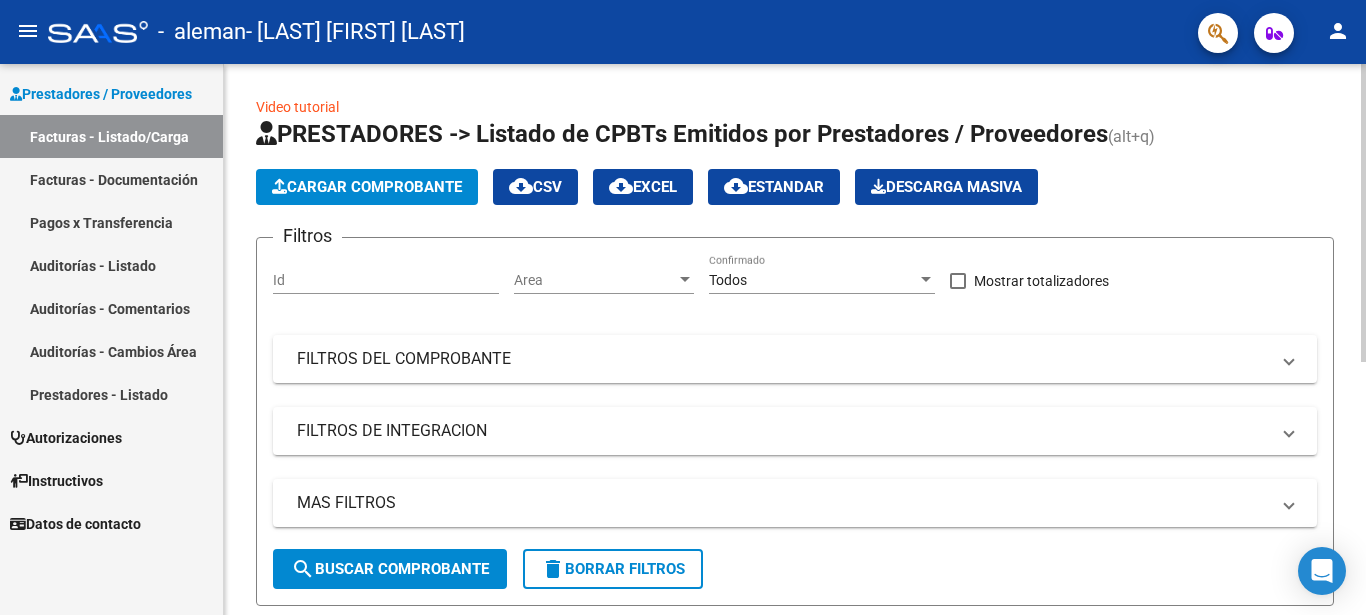 click on "Video tutorial   PRESTADORES -> Listado de CPBTs Emitidos por Prestadores / Proveedores (alt+q)   Cargar Comprobante
cloud_download  CSV  cloud_download  EXCEL  cloud_download  Estandar   Descarga Masiva
Filtros Id Area Area Todos Confirmado   Mostrar totalizadores   FILTROS DEL COMPROBANTE  Comprobante Tipo Comprobante Tipo Start date – End date Fec. Comprobante Desde / Hasta Días Emisión Desde(cant. días) Días Emisión Hasta(cant. días) CUIT / Razón Social Pto. Venta Nro. Comprobante Código SSS CAE Válido CAE Válido Todos Cargado Módulo Hosp. Todos Tiene facturacion Apócrifa Hospital Refes  FILTROS DE INTEGRACION  Período De Prestación Campos del Archivo de Rendición Devuelto x SSS (dr_envio) Todos Rendido x SSS (dr_envio) Tipo de Registro Tipo de Registro Período Presentación Período Presentación Campos del Legajo Asociado (preaprobación) Afiliado Legajo (cuil/nombre) Todos Solo facturas preaprobadas  MAS FILTROS  Todos Con Doc. Respaldatoria Todos Con Trazabilidad Todos – –" 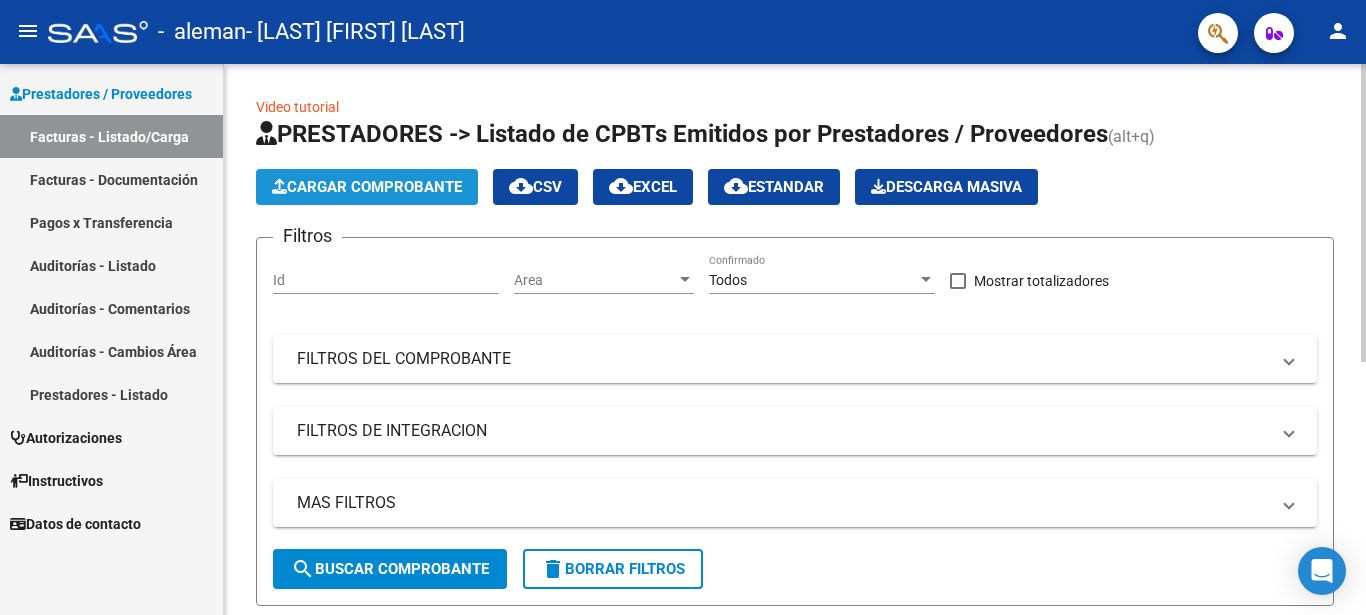 click on "Cargar Comprobante" 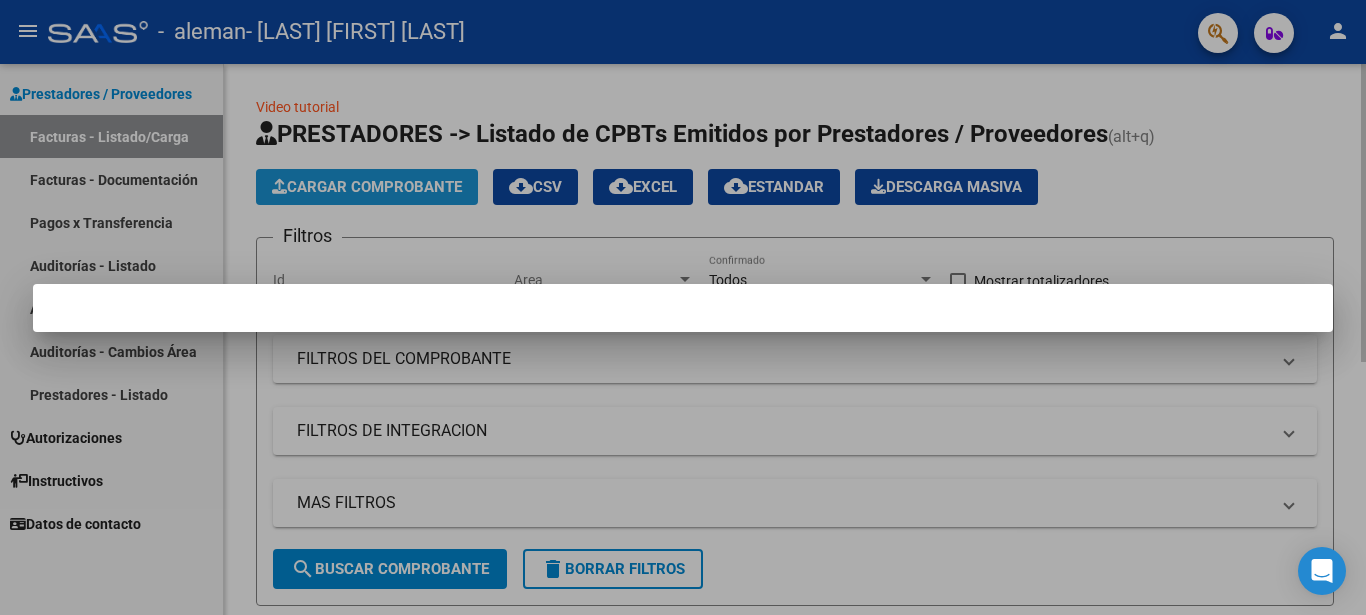 click at bounding box center [683, 307] 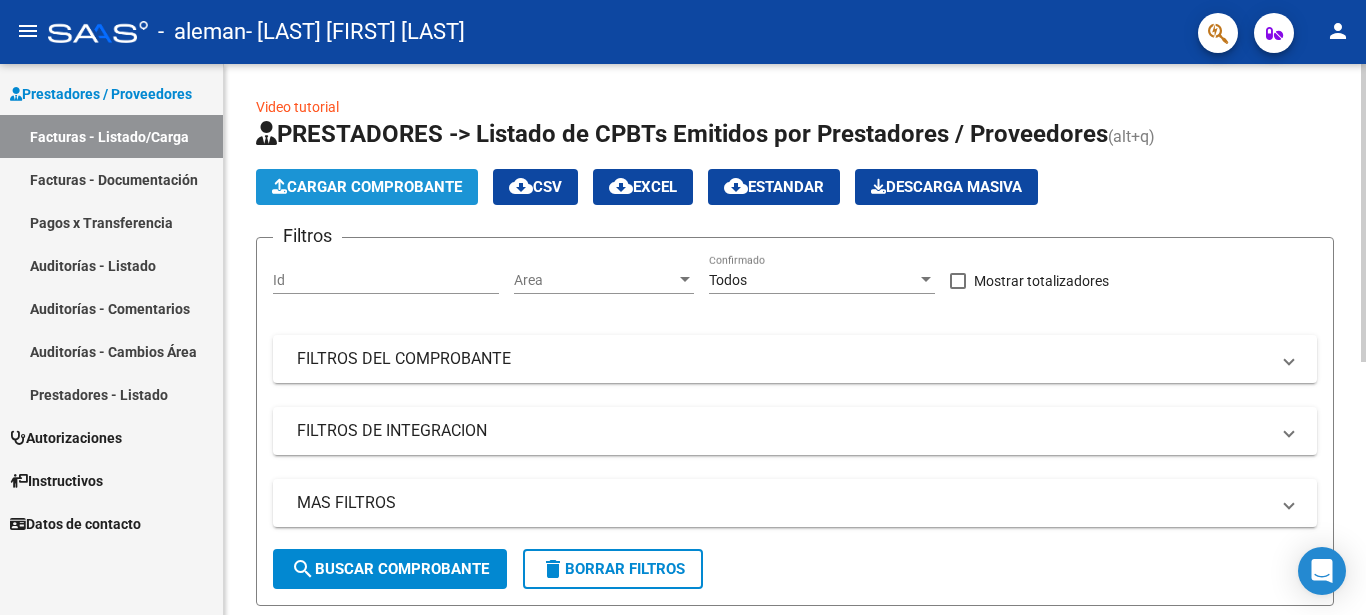 click on "Cargar Comprobante" 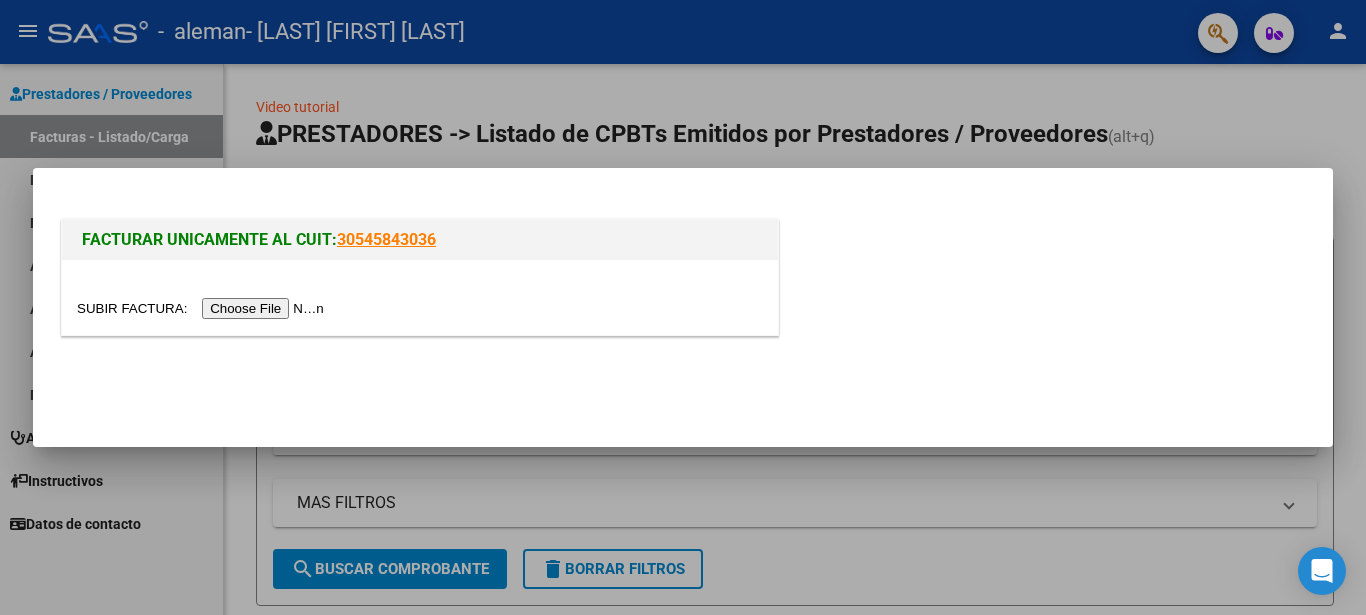click at bounding box center (203, 308) 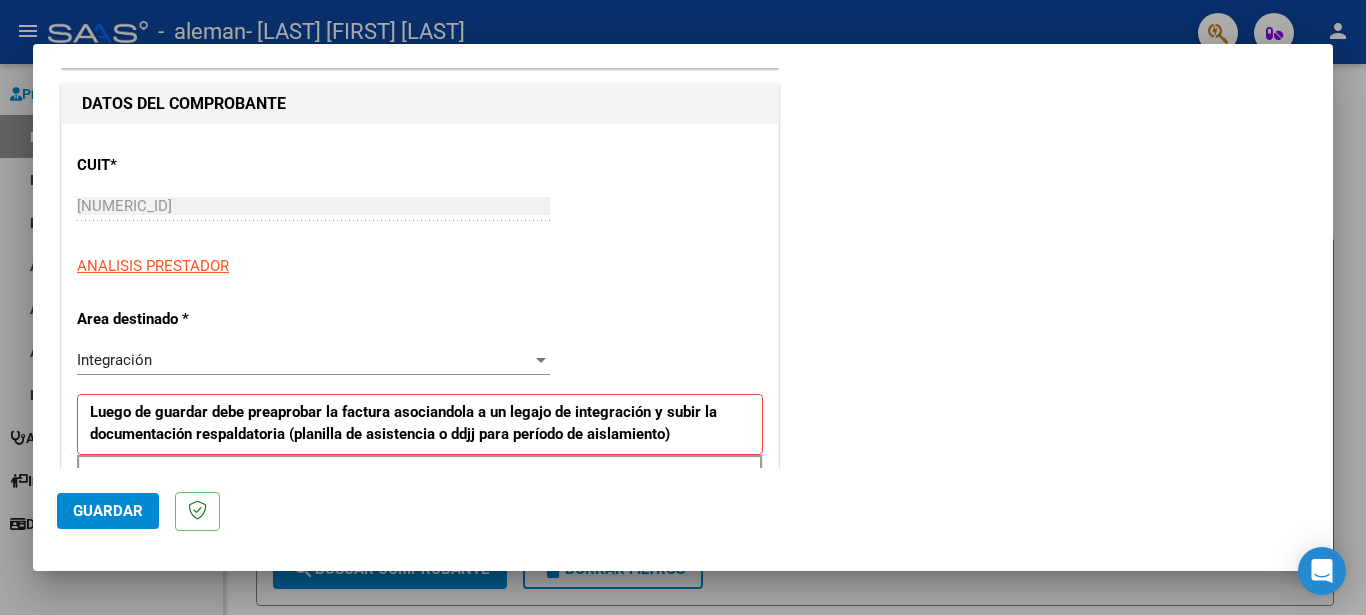 scroll, scrollTop: 214, scrollLeft: 0, axis: vertical 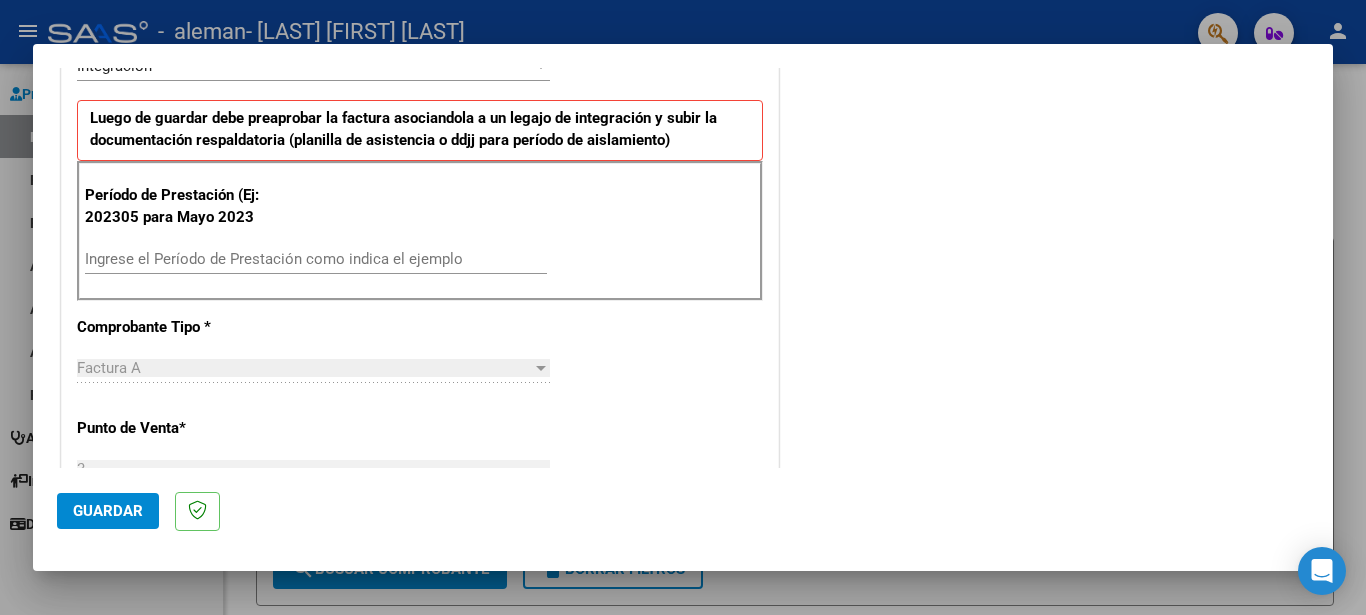 click on "Ingrese el Período de Prestación como indica el ejemplo" at bounding box center [316, 259] 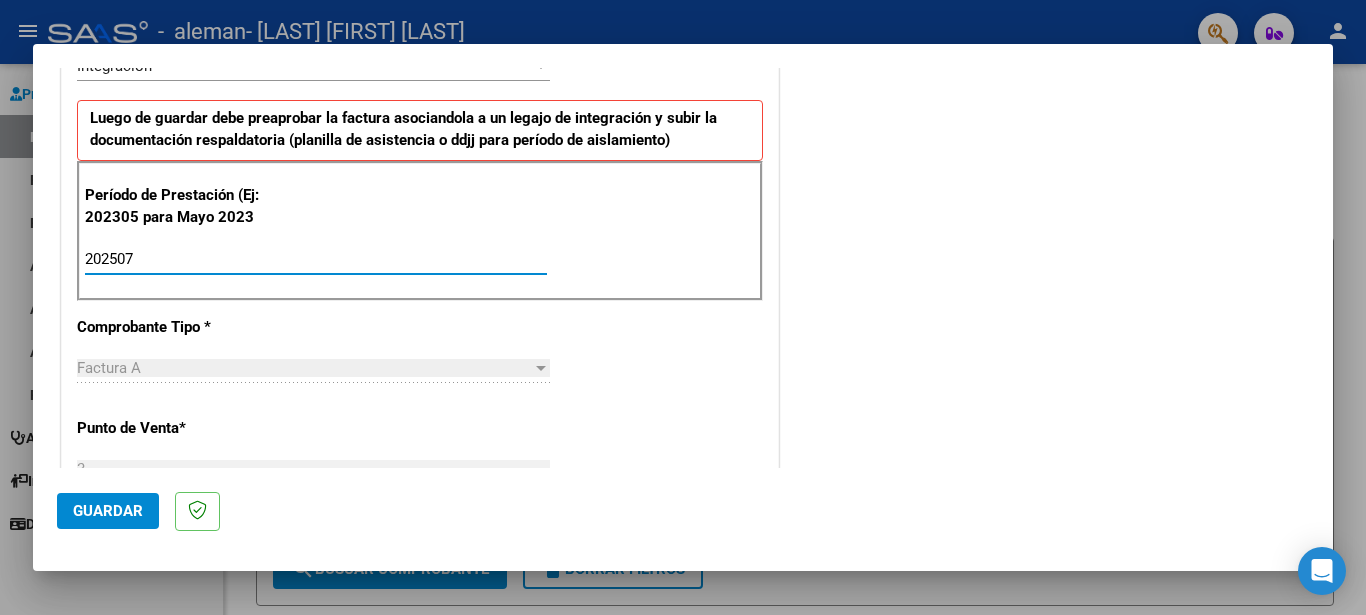 type on "202507" 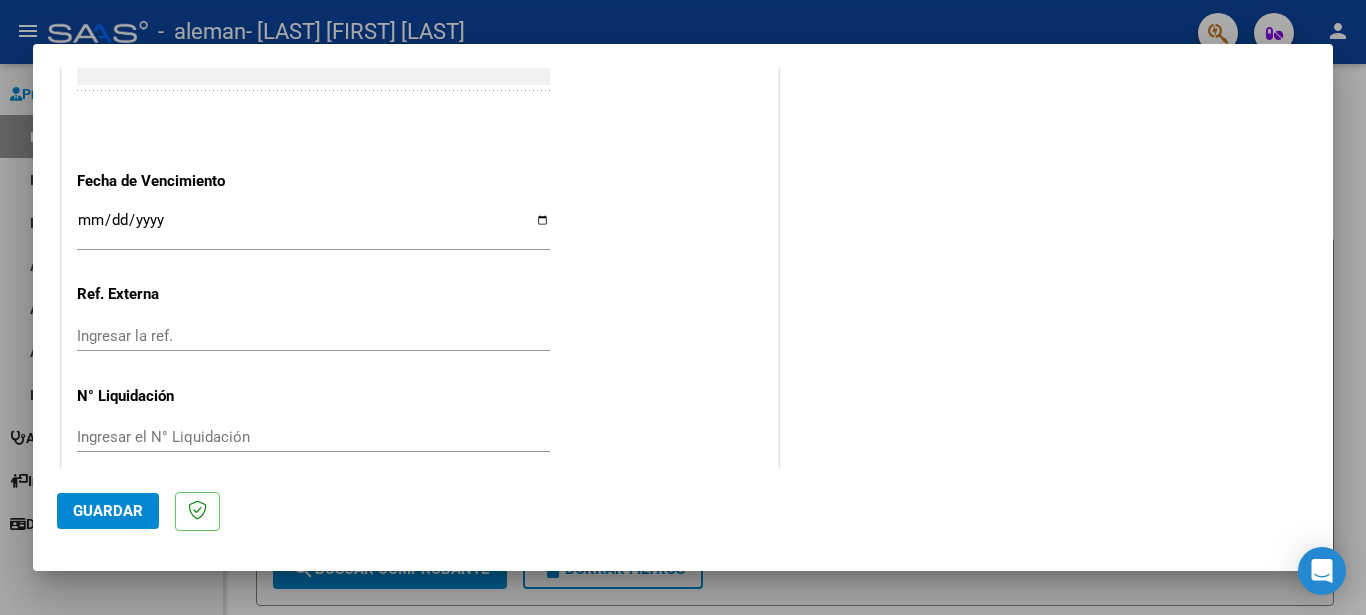 scroll, scrollTop: 1323, scrollLeft: 0, axis: vertical 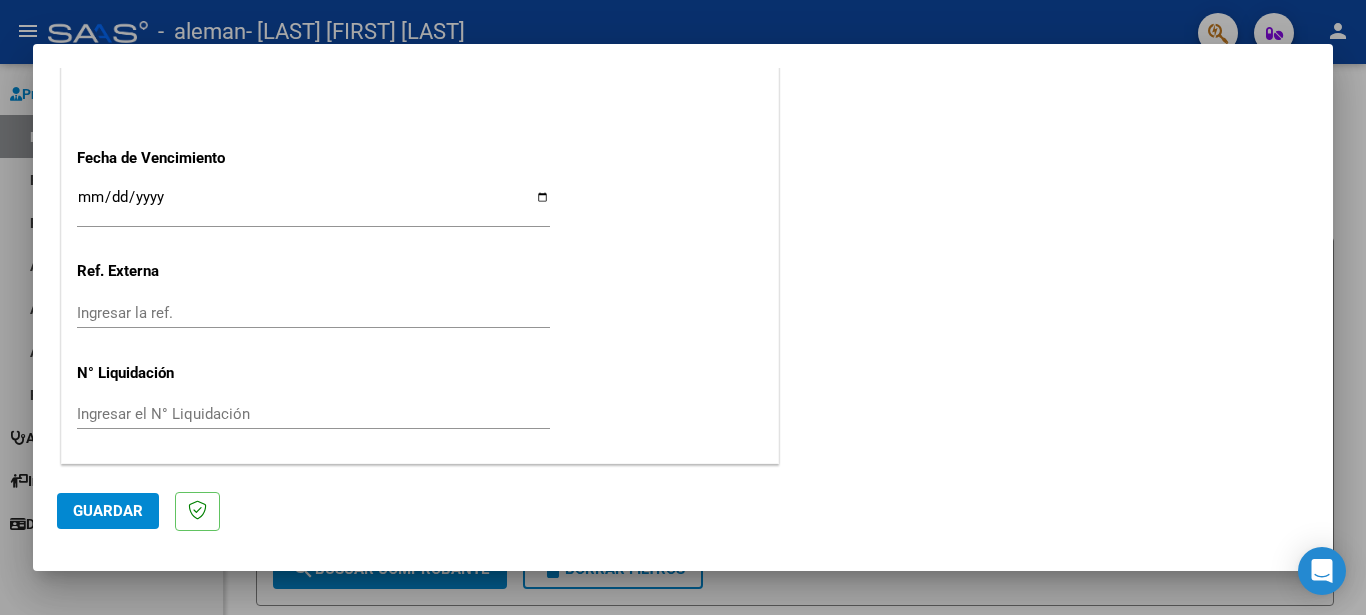 click on "Ingresar la fecha" at bounding box center [313, 205] 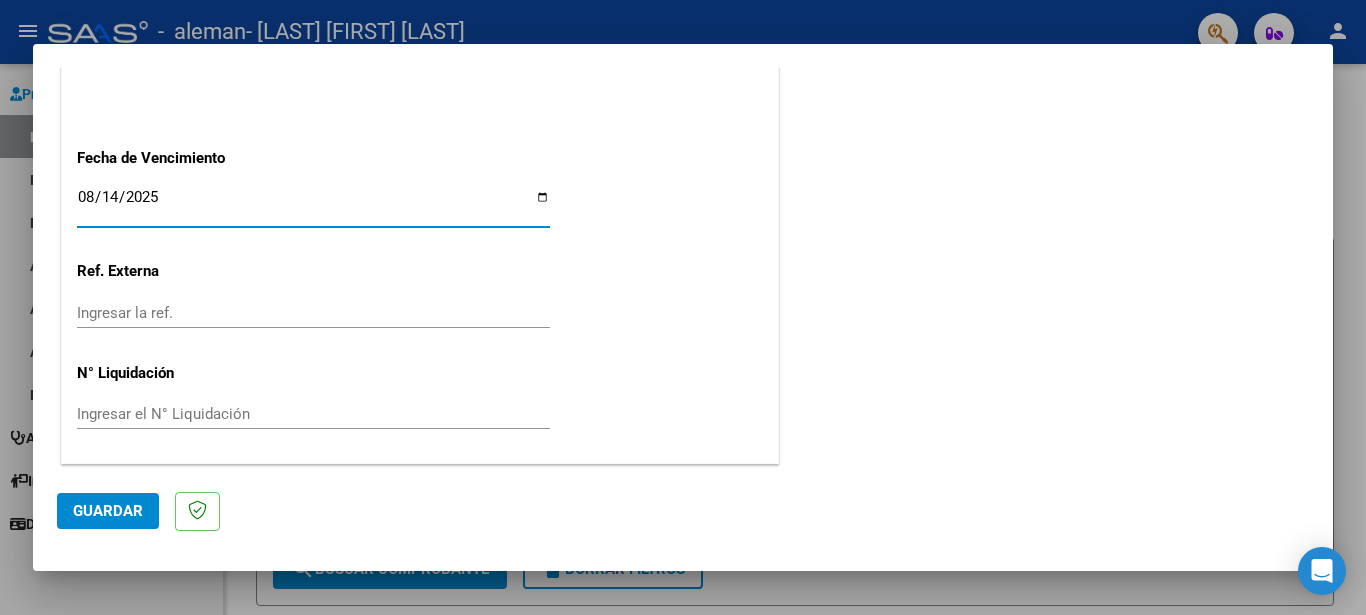 type on "2025-08-14" 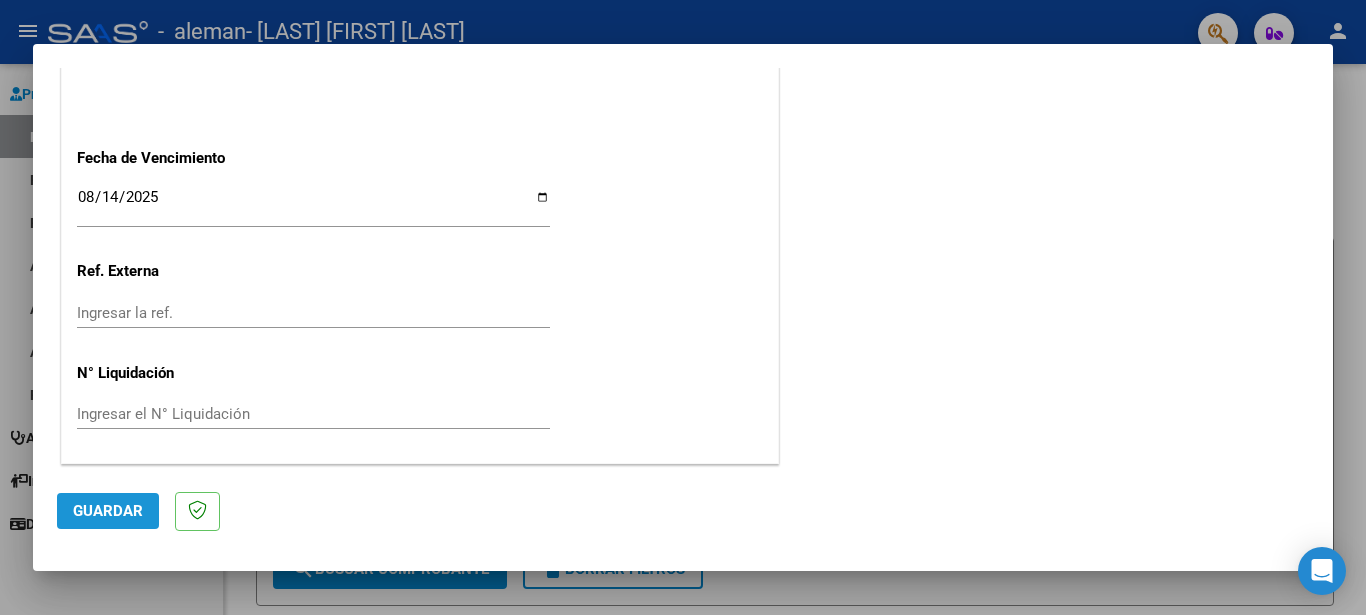 click on "Guardar" 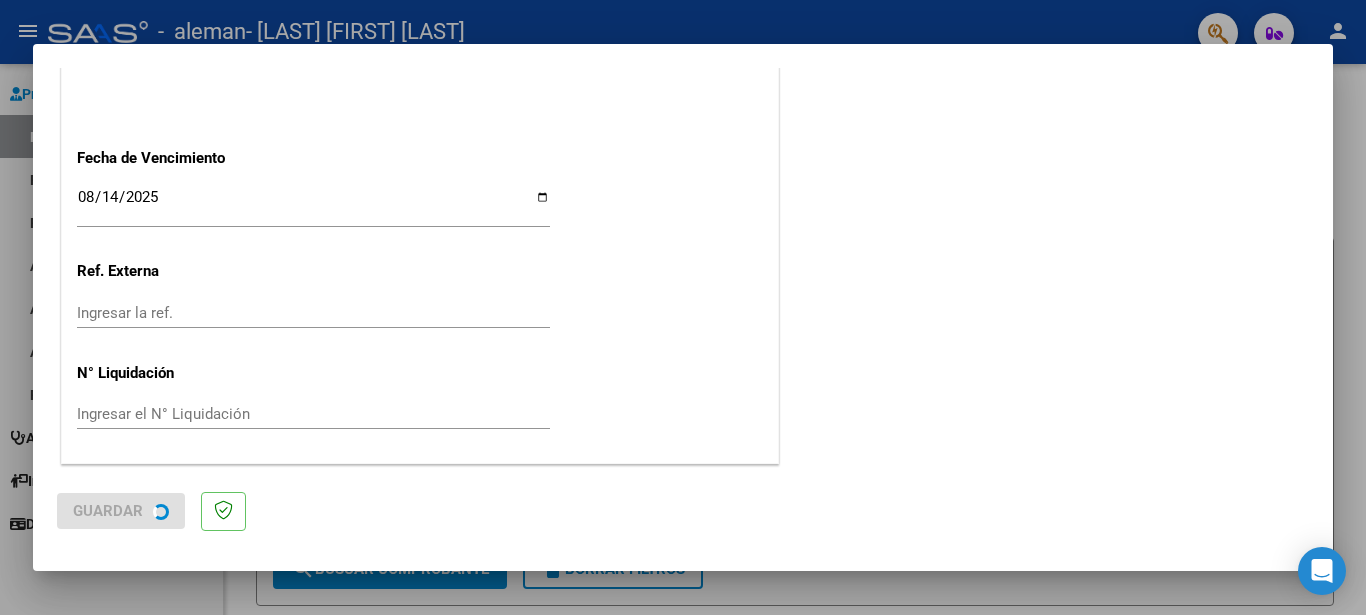 scroll, scrollTop: 0, scrollLeft: 0, axis: both 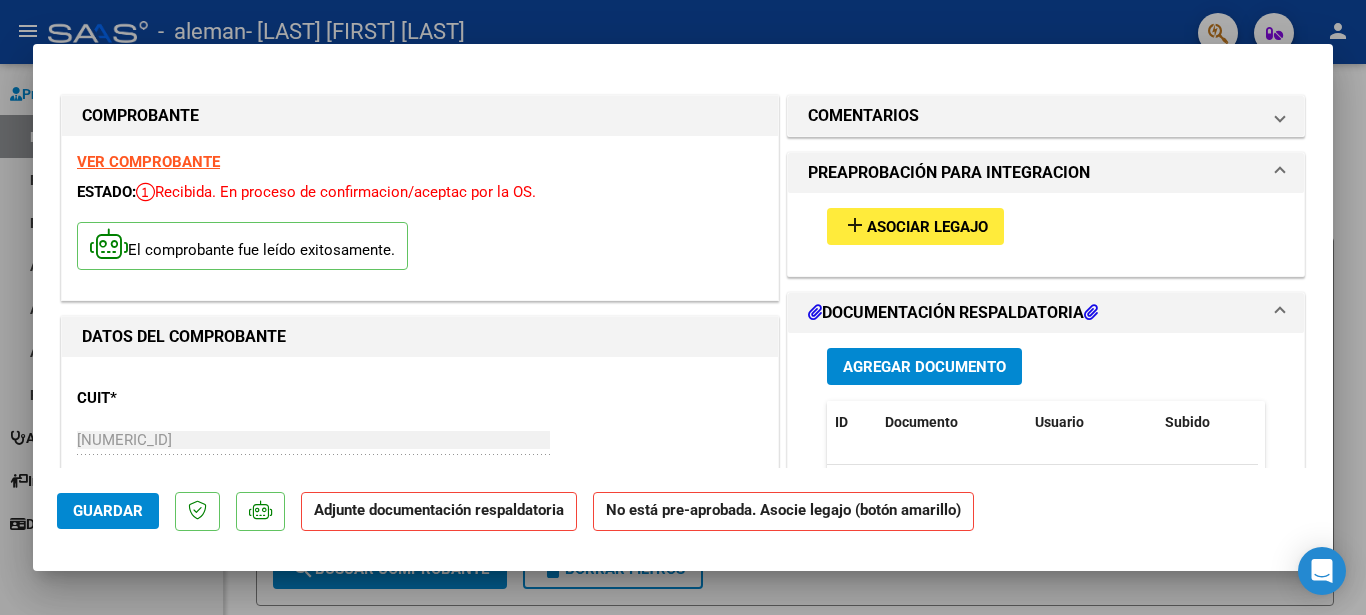 click on "add" at bounding box center (855, 225) 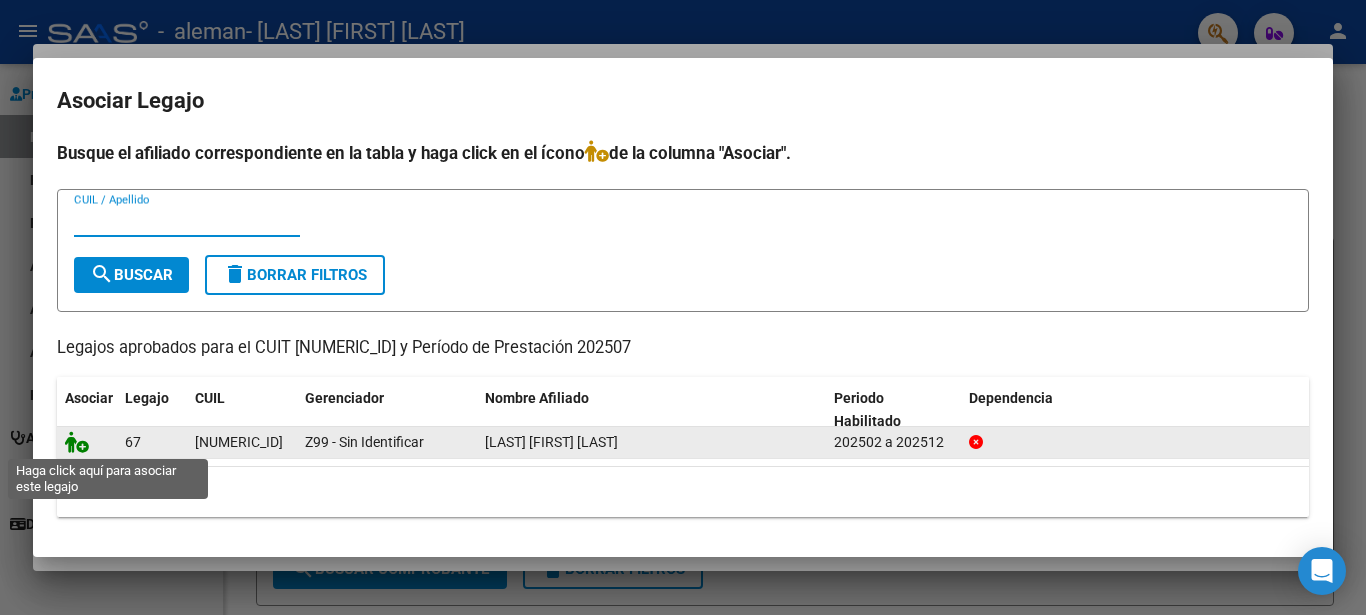 click 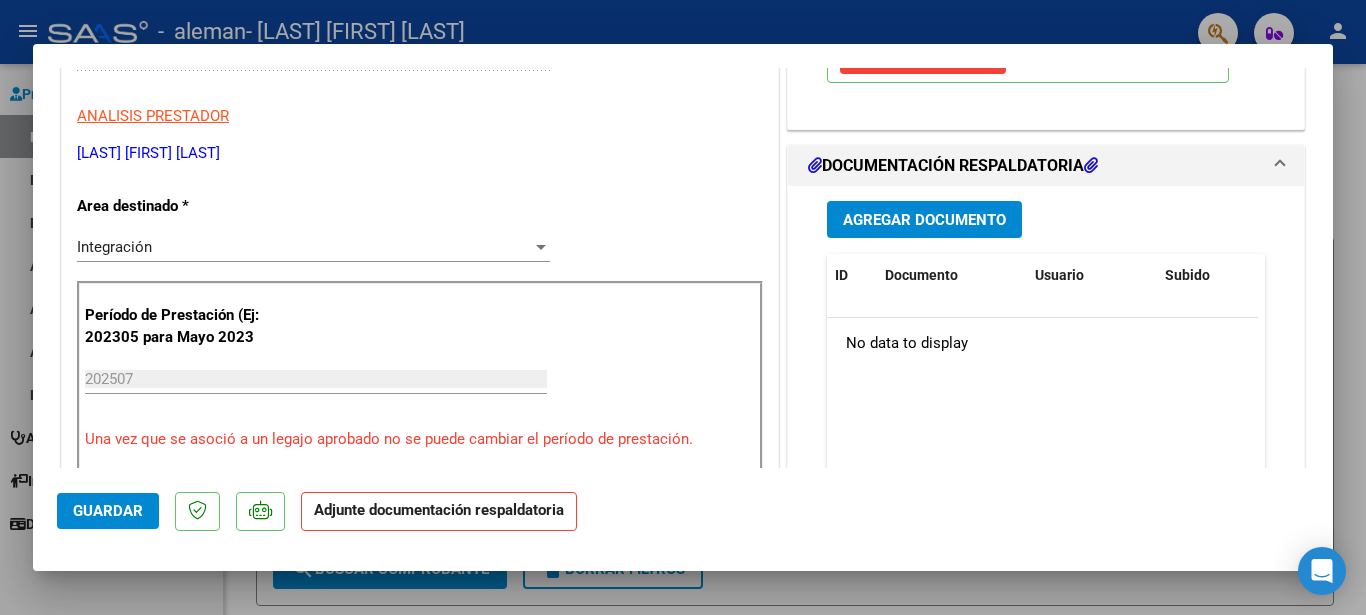 scroll, scrollTop: 388, scrollLeft: 0, axis: vertical 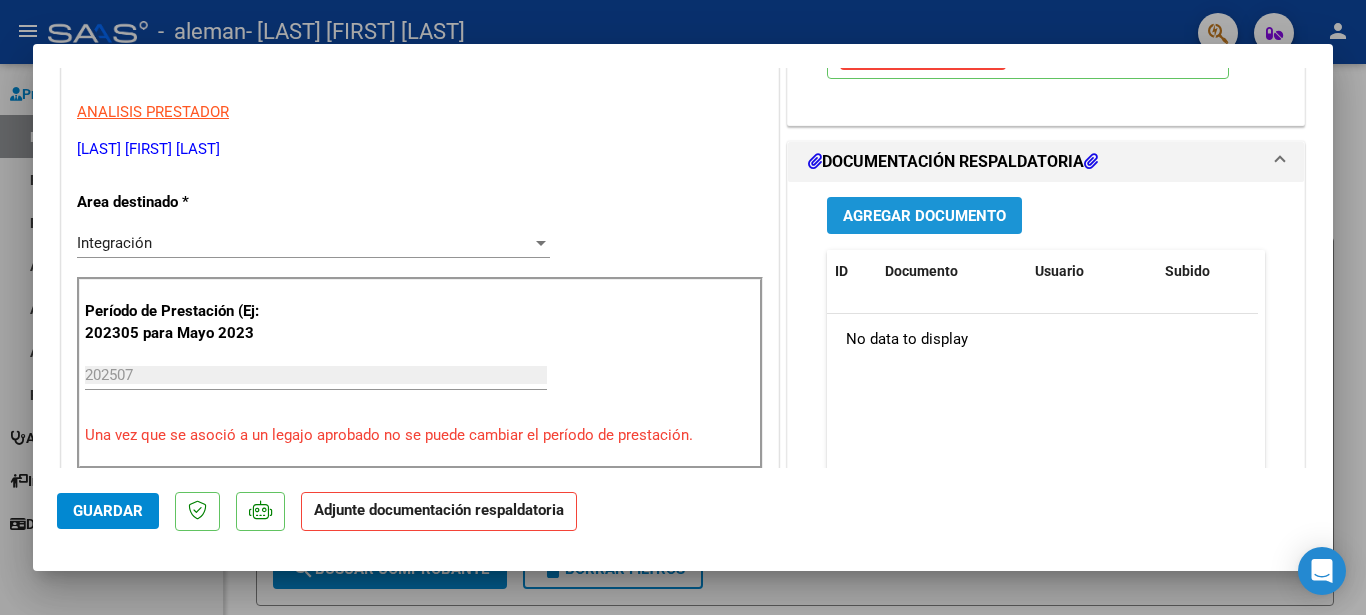 click on "Agregar Documento" at bounding box center [924, 216] 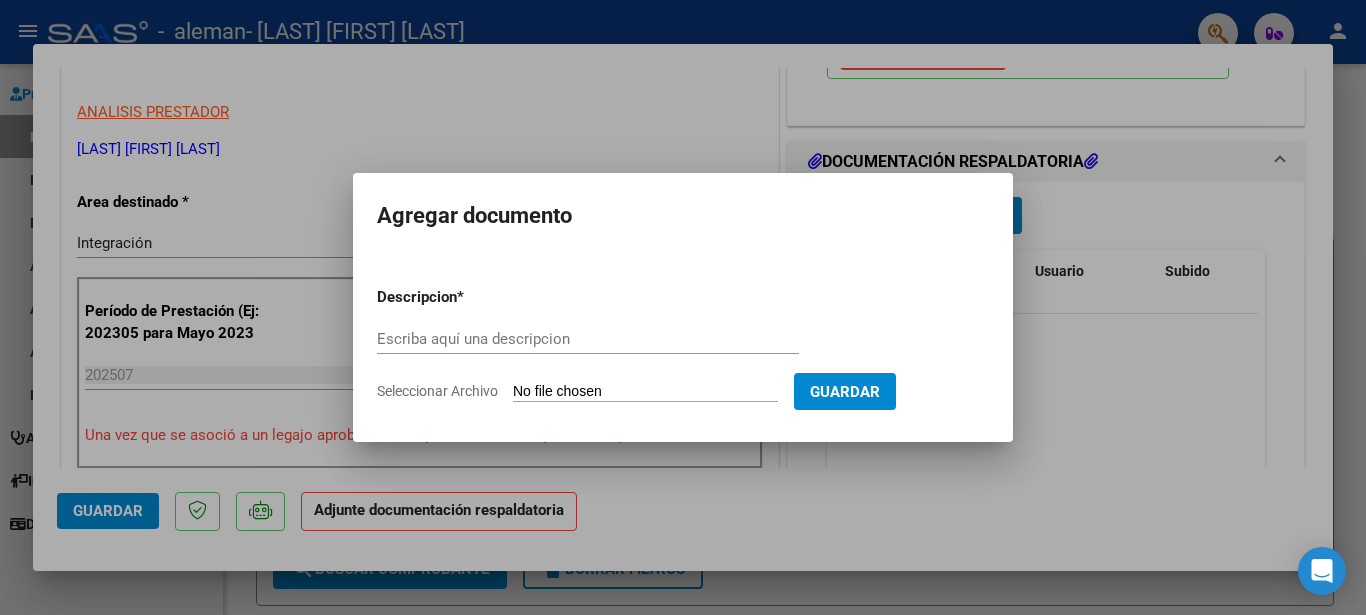 click on "Agregar documento Descripcion  *   Escriba aquí una descripcion  Seleccionar Archivo Guardar" at bounding box center (683, 307) 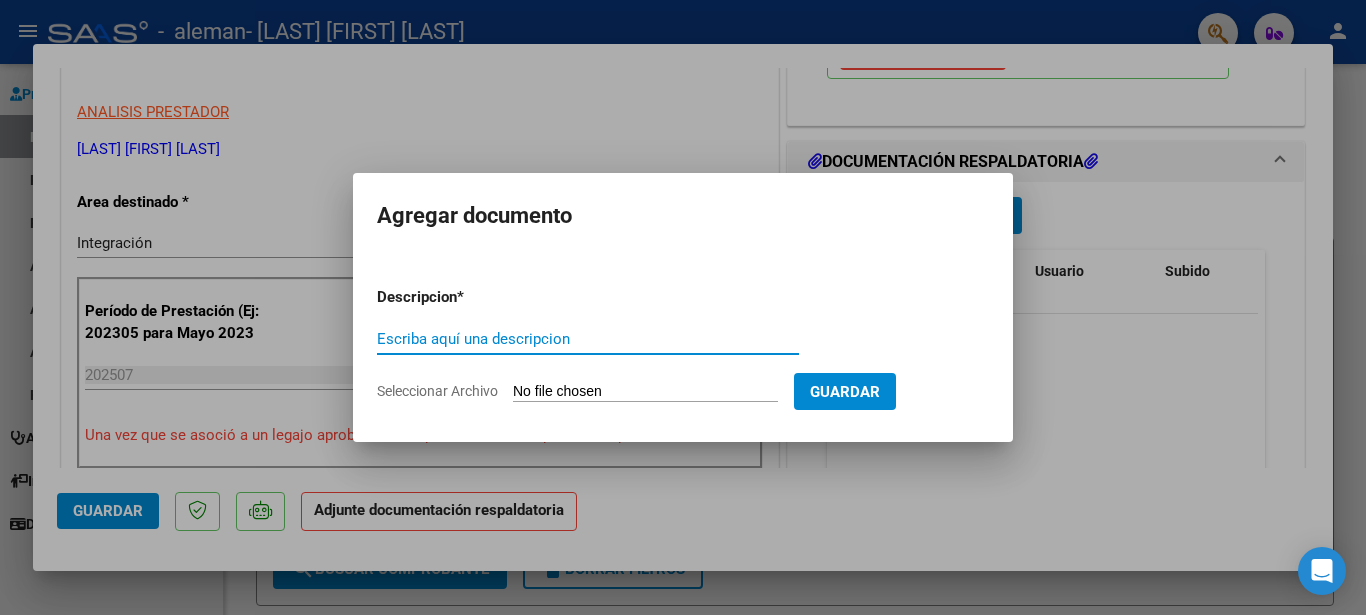 type on "A" 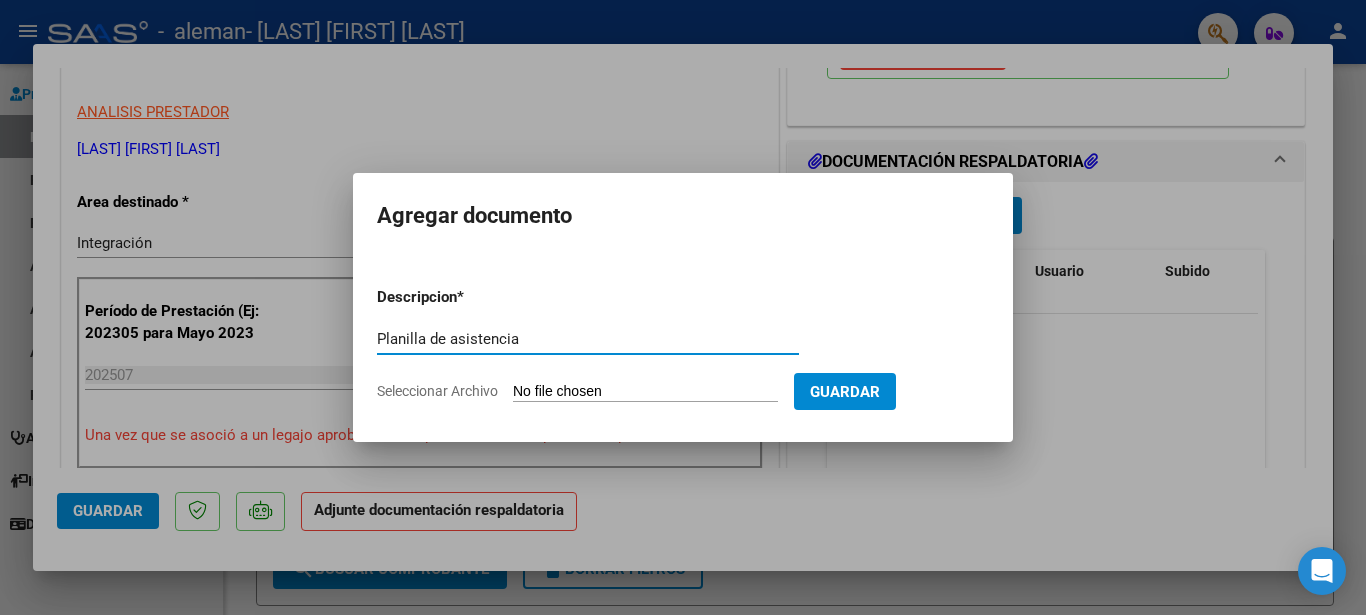 type on "Planilla de asistencia" 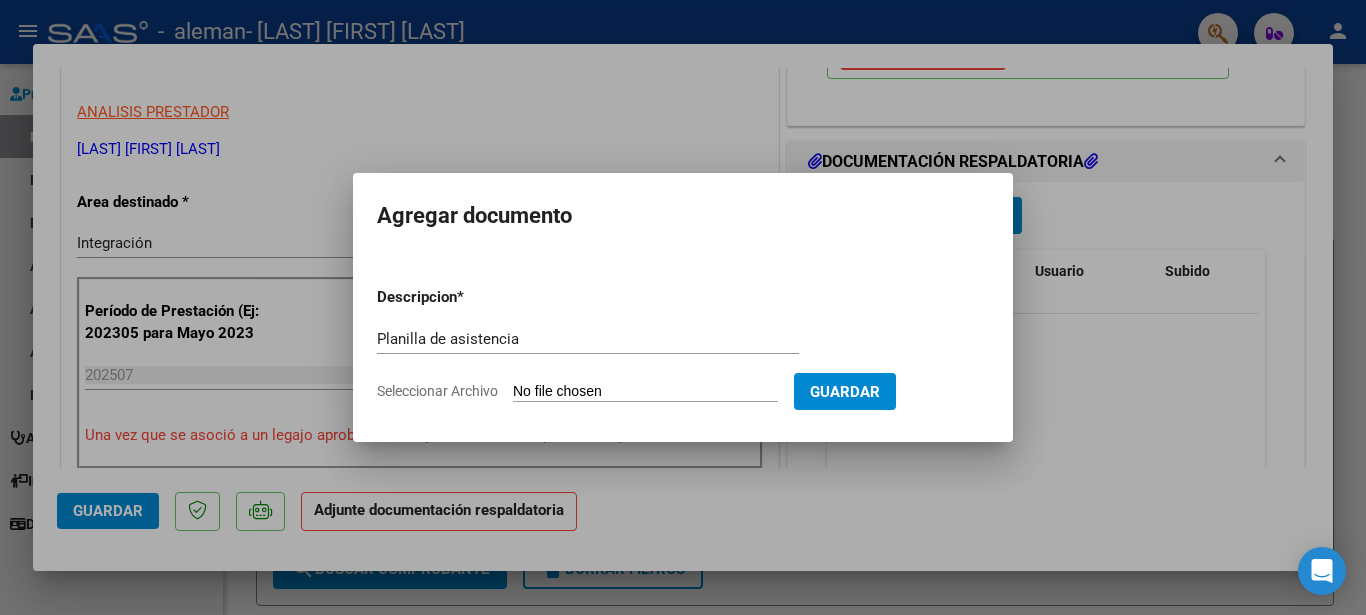 type on "C:\fakepath\Asist Rivadeneira-julio 2025.pdf" 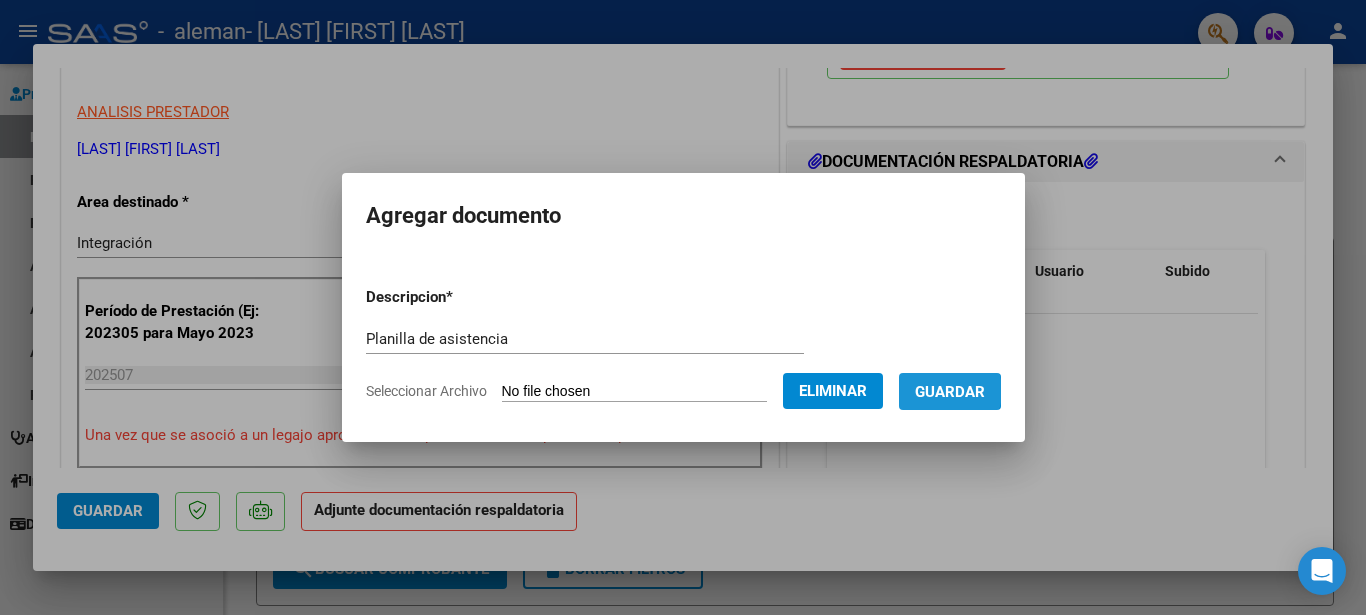 click on "Guardar" at bounding box center [950, 392] 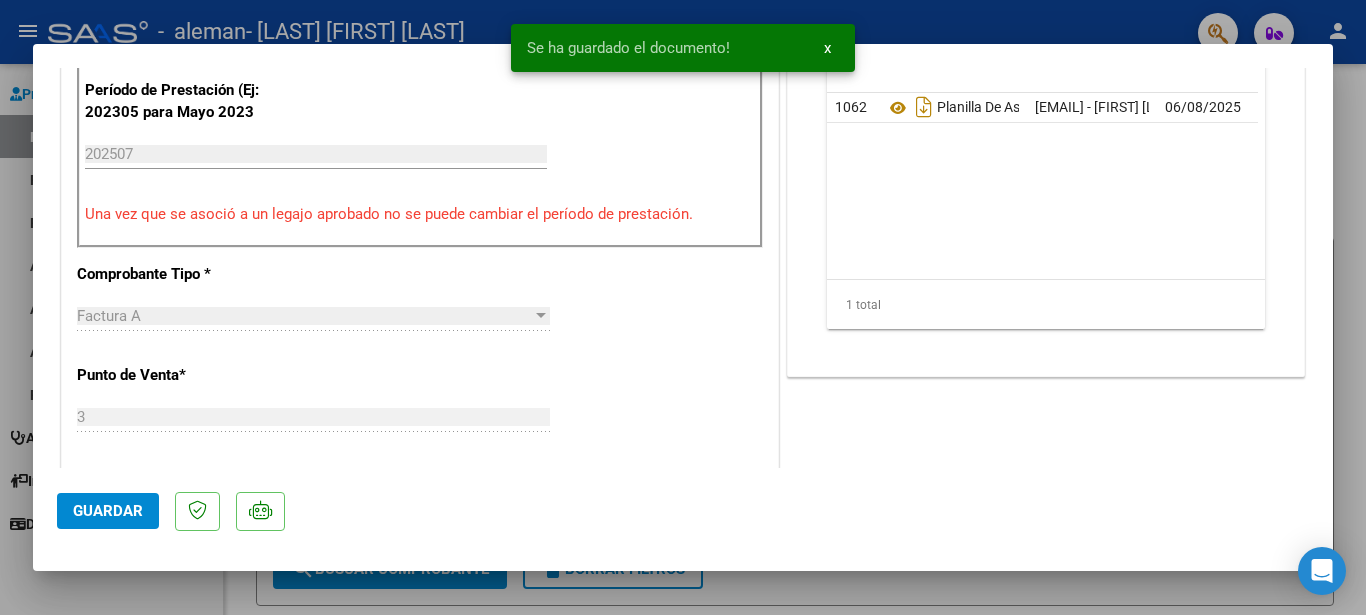 scroll, scrollTop: 614, scrollLeft: 0, axis: vertical 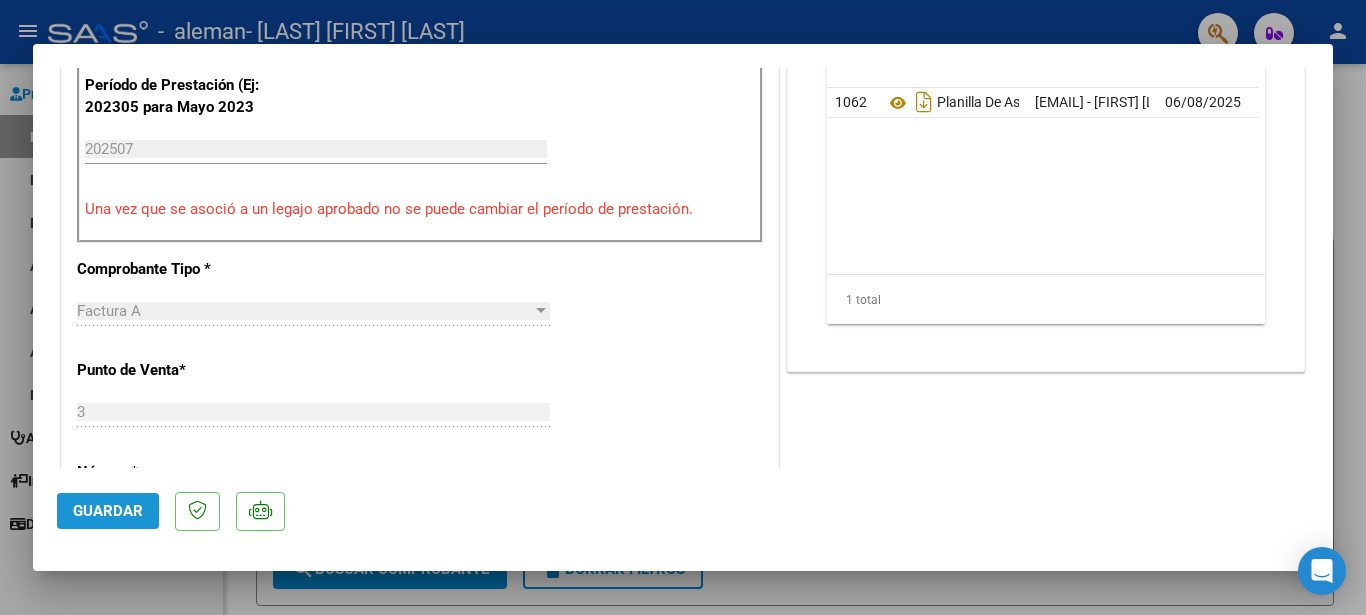 click on "Guardar" 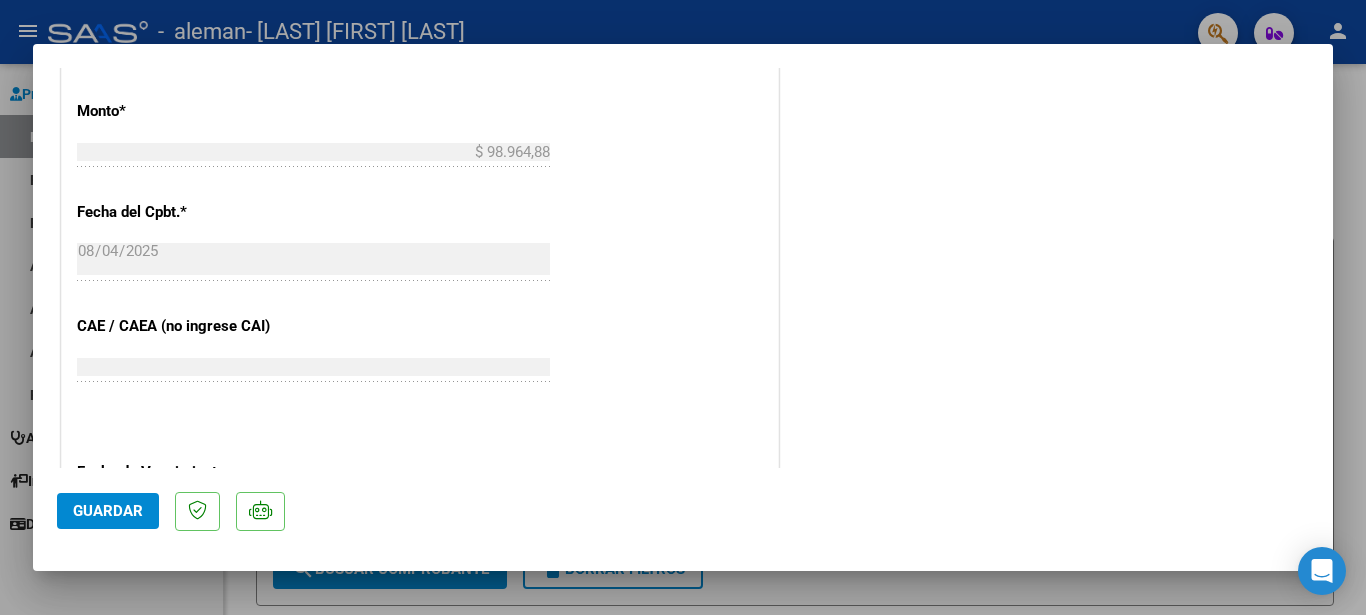 scroll, scrollTop: 0, scrollLeft: 0, axis: both 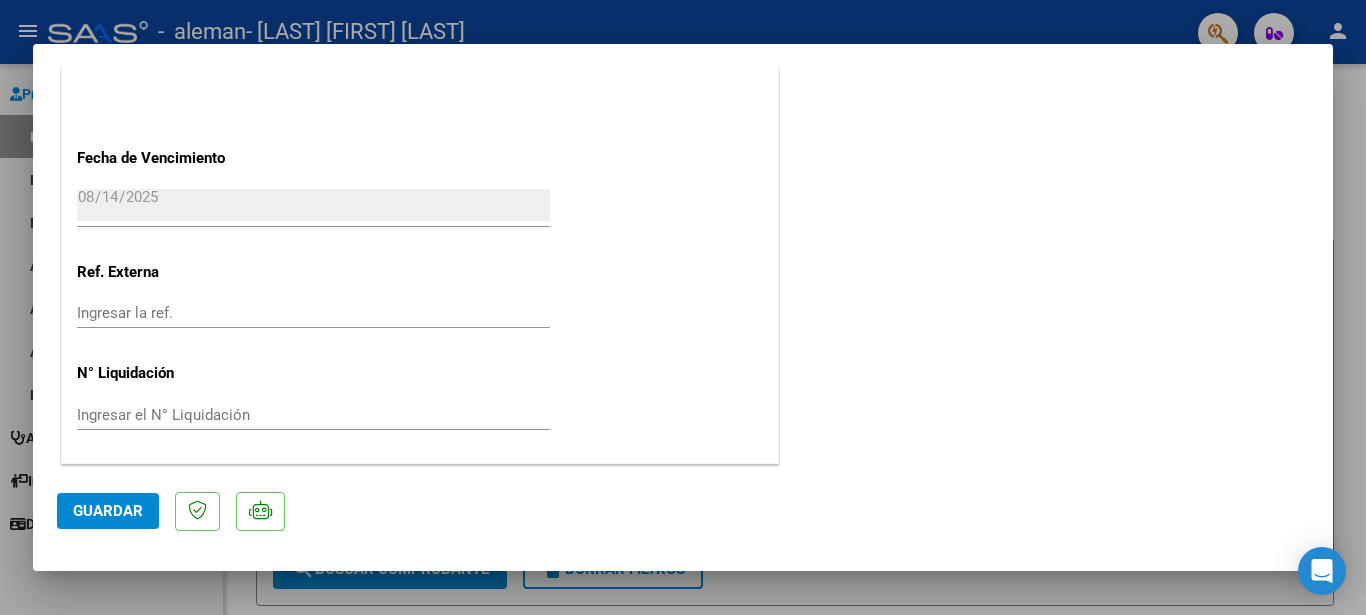 click at bounding box center [683, 307] 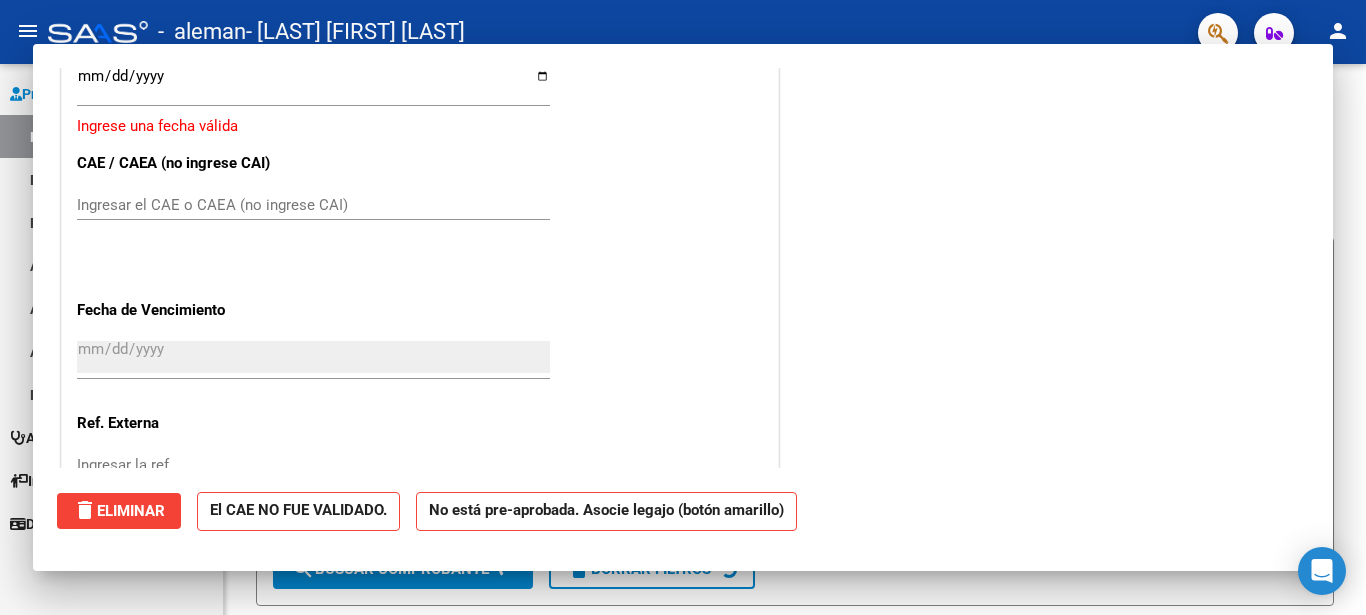 scroll, scrollTop: 1329, scrollLeft: 0, axis: vertical 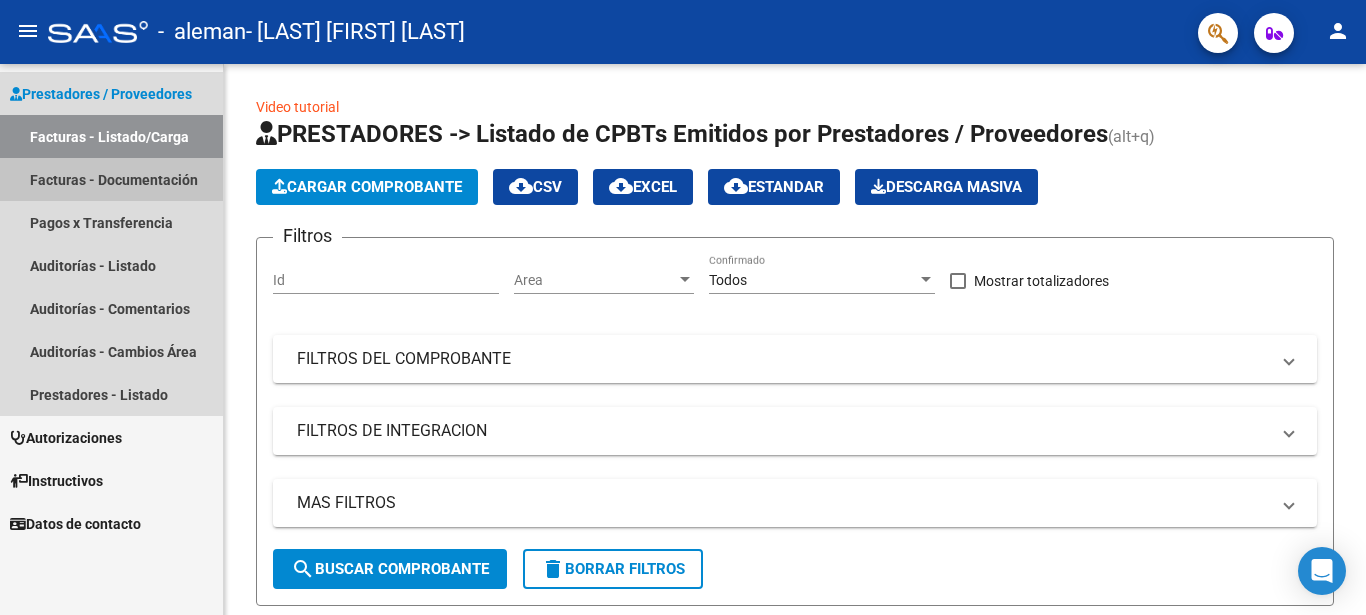 click on "Facturas - Documentación" at bounding box center (111, 179) 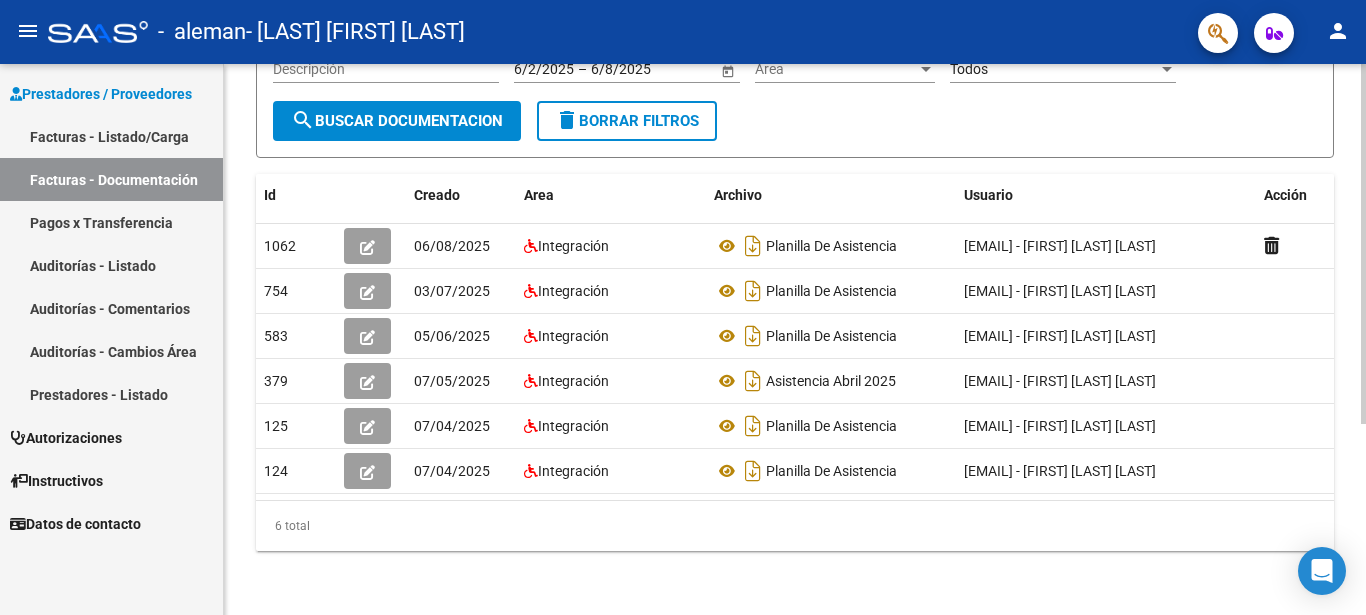 scroll, scrollTop: 249, scrollLeft: 0, axis: vertical 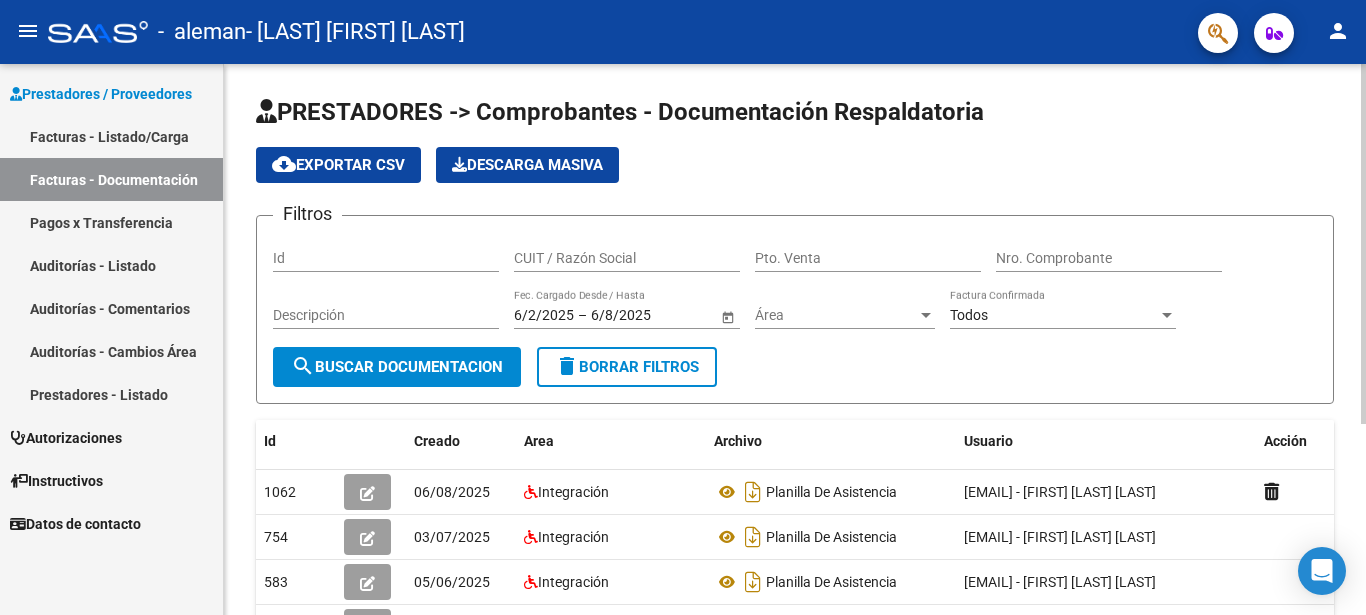 click on "PRESTADORES -> Comprobantes - Documentación Respaldatoria cloud_download  Exportar CSV   Descarga Masiva
Filtros Id CUIT / Razón Social Pto. Venta Nro. Comprobante Descripción 6/2/2025 6/2/2025 – 6/8/2025 6/8/2025 Fec. Cargado Desde / Hasta Área Área Todos Factura Confirmada search  Buscar Documentacion  delete  Borrar Filtros  Id Creado Area Archivo Usuario Acción 1062
06/08/2025 Integración Planilla De Asistencia  norafigue@live.com.ar - NORA GLADYS FIGUEREDO  754
03/07/2025 Integración Planilla De Asistencia  norafigue@live.com.ar - NORA GLADYS FIGUEREDO  583
05/06/2025 Integración Planilla De Asistencia  norafigue@live.com.ar - NORA GLADYS FIGUEREDO  379
07/05/2025 Integración Asistencia Abril 2025  norafigue@live.com.ar - NORA GLADYS FIGUEREDO  125
07/04/2025 Integración Planilla De Asistencia  norafigue@live.com.ar - NORA GLADYS FIGUEREDO  124
07/04/2025 Integración Planilla De Asistencia  norafigue@live.com.ar - NORA GLADYS FIGUEREDO   6 total   1" 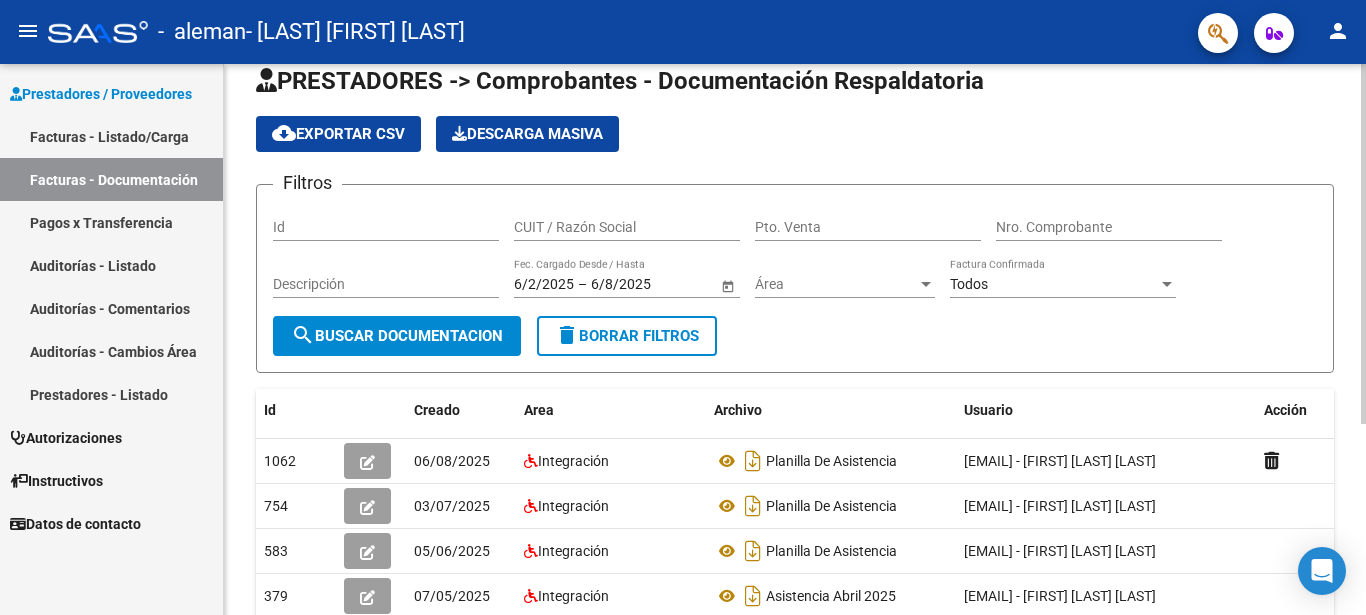 scroll, scrollTop: 0, scrollLeft: 0, axis: both 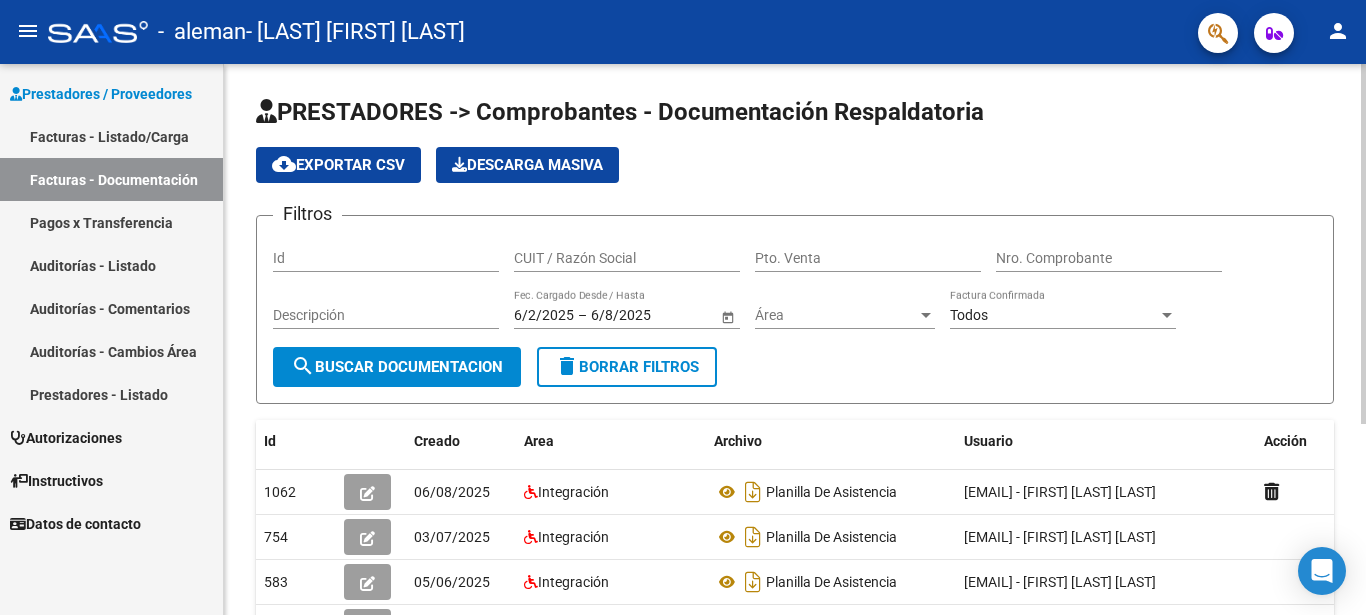 click on "menu -   aleman   - FIGUEREDO NORA GLADYS person    Prestadores / Proveedores Facturas - Listado/Carga Facturas - Documentación Pagos x Transferencia Auditorías - Listado Auditorías - Comentarios Auditorías - Cambios Área Prestadores - Listado    Autorizaciones Pedidos - Listado Pedidos - Detalles Pedidos - Adjuntos Pedidos - Comentarios OC - Listado OC - Detalles OC - Adjuntos Diagnósticos Categorías Medicamentos Áreas - Listado    Instructivos    Datos de contacto  PRESTADORES -> Comprobantes - Documentación Respaldatoria cloud_download  Exportar CSV   Descarga Masiva
Filtros Id CUIT / Razón Social Pto. Venta Nro. Comprobante Descripción 6/2/2025 6/2/2025 – 6/8/2025 6/8/2025 Fec. Cargado Desde / Hasta Área Área Todos Factura Confirmada search  Buscar Documentacion  delete  Borrar Filtros  Id Creado Area Archivo Usuario Acción 1062
06/08/2025 Integración Planilla De Asistencia  norafigue@live.com.ar - NORA GLADYS FIGUEREDO  754
03/07/2025 Integración 583
05/06/2025" at bounding box center (683, 307) 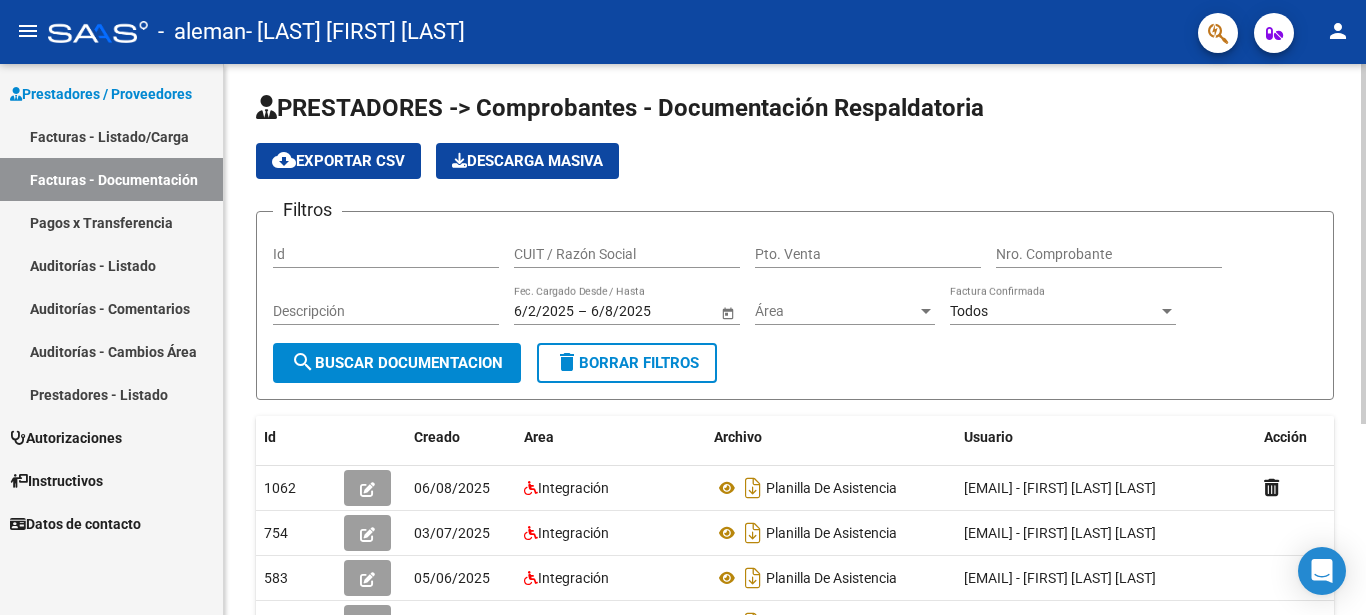 scroll, scrollTop: 5, scrollLeft: 0, axis: vertical 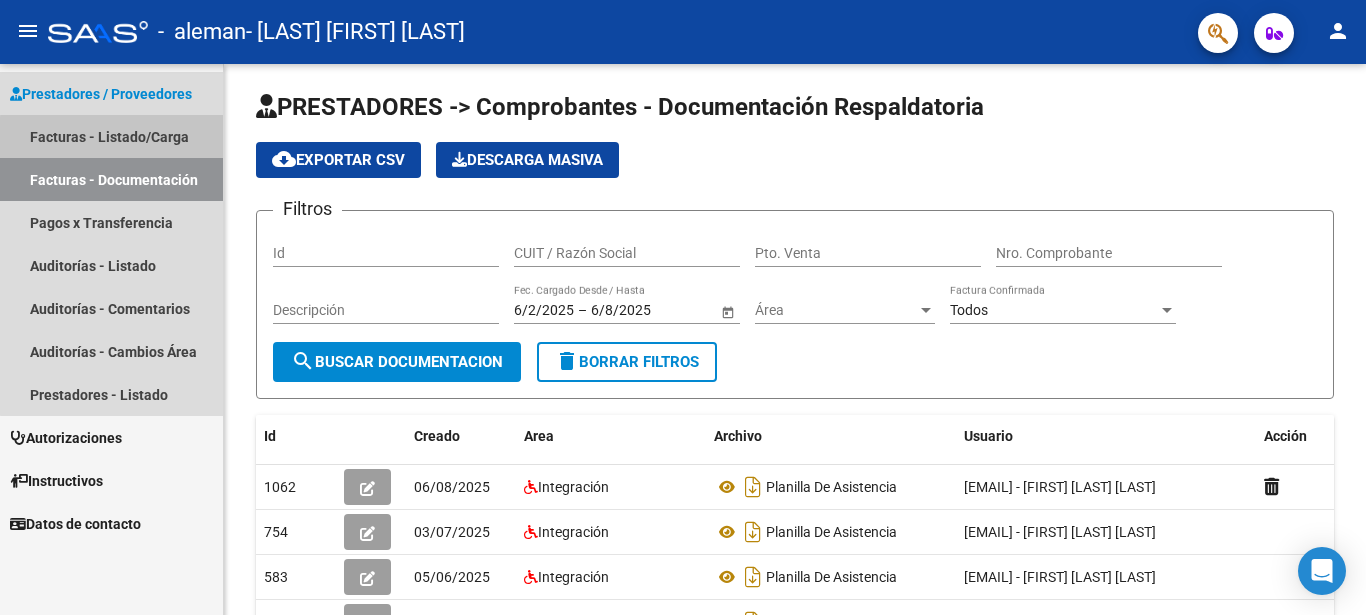 click on "Facturas - Listado/Carga" at bounding box center [111, 136] 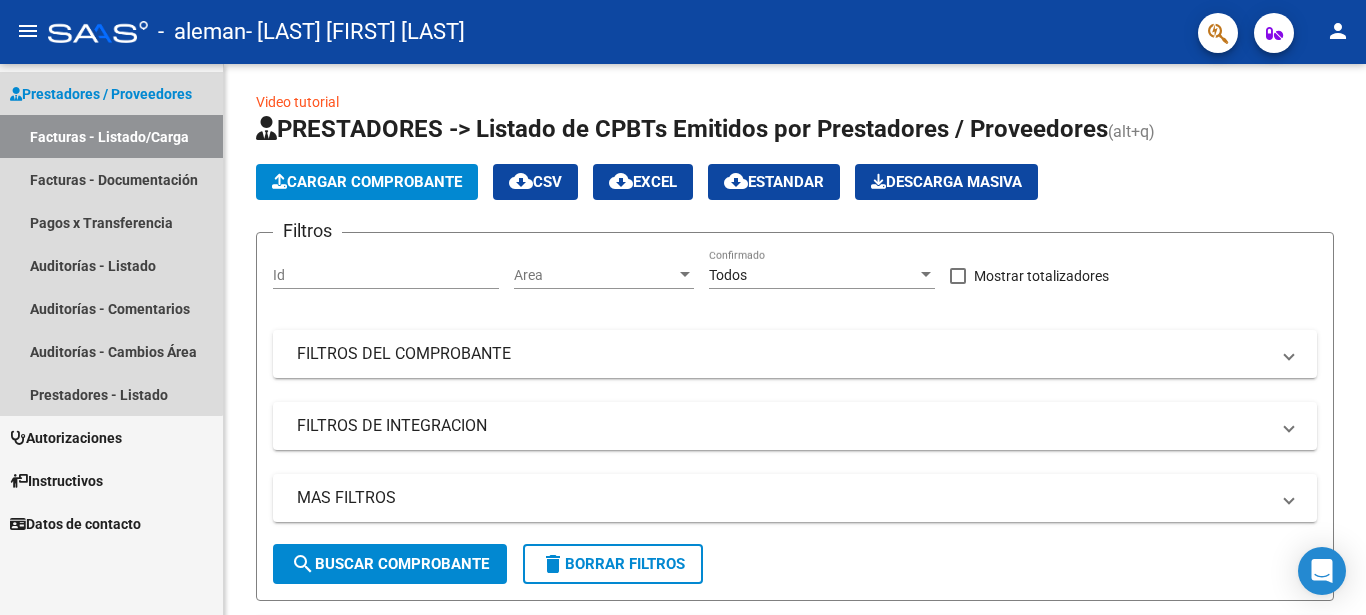 click on "Facturas - Listado/Carga" at bounding box center [111, 136] 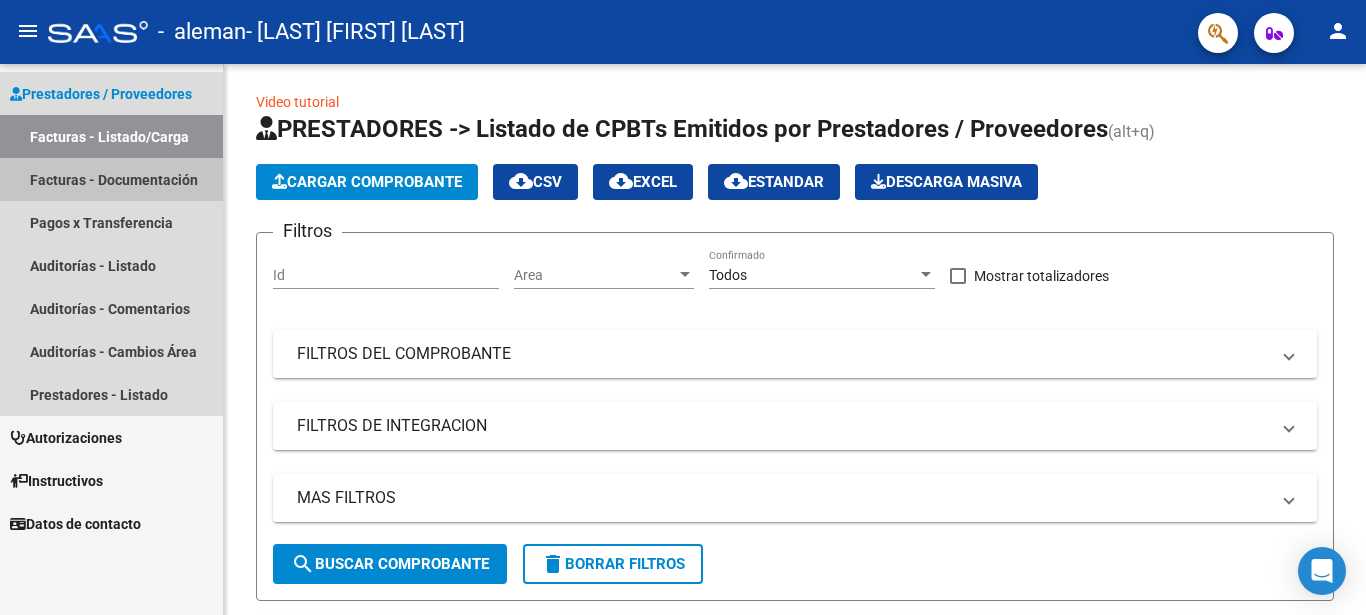 click on "Facturas - Documentación" at bounding box center [111, 179] 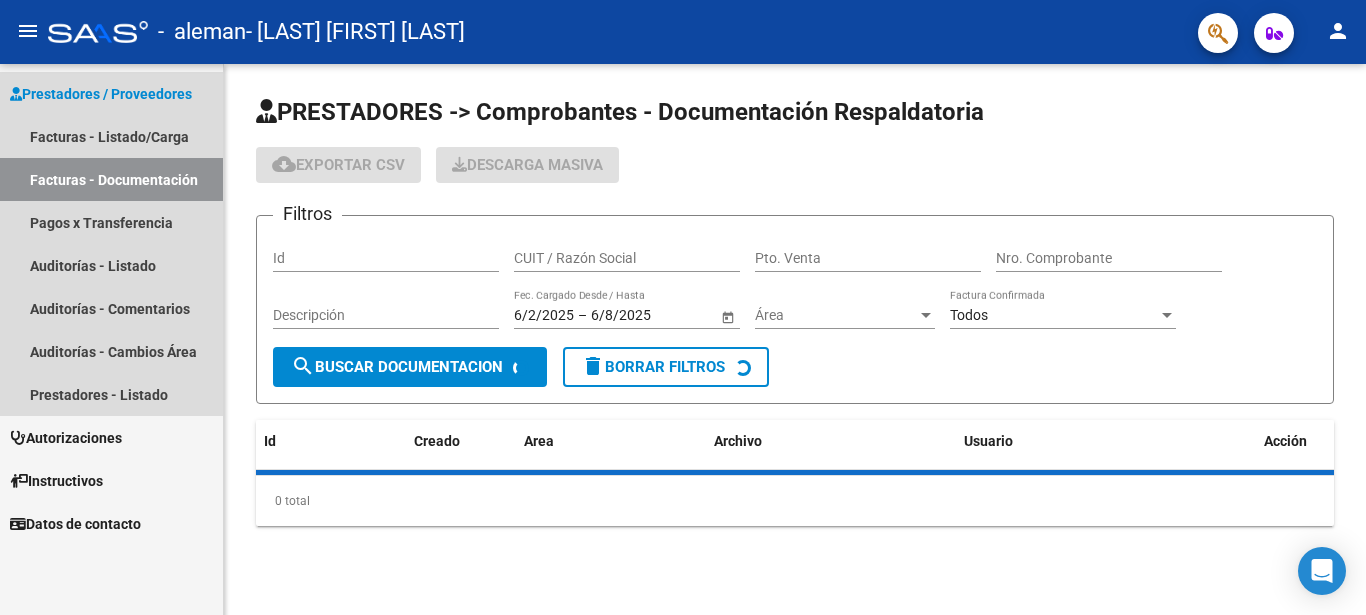 click on "Facturas - Documentación" at bounding box center [111, 179] 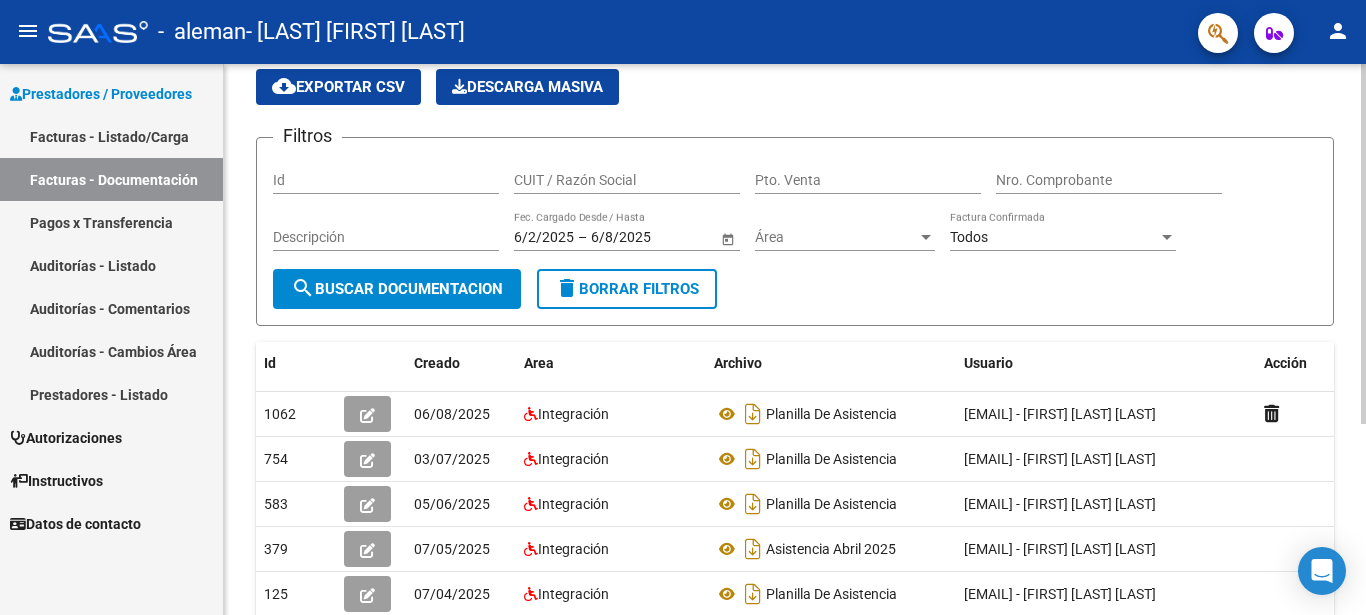 scroll, scrollTop: 115, scrollLeft: 0, axis: vertical 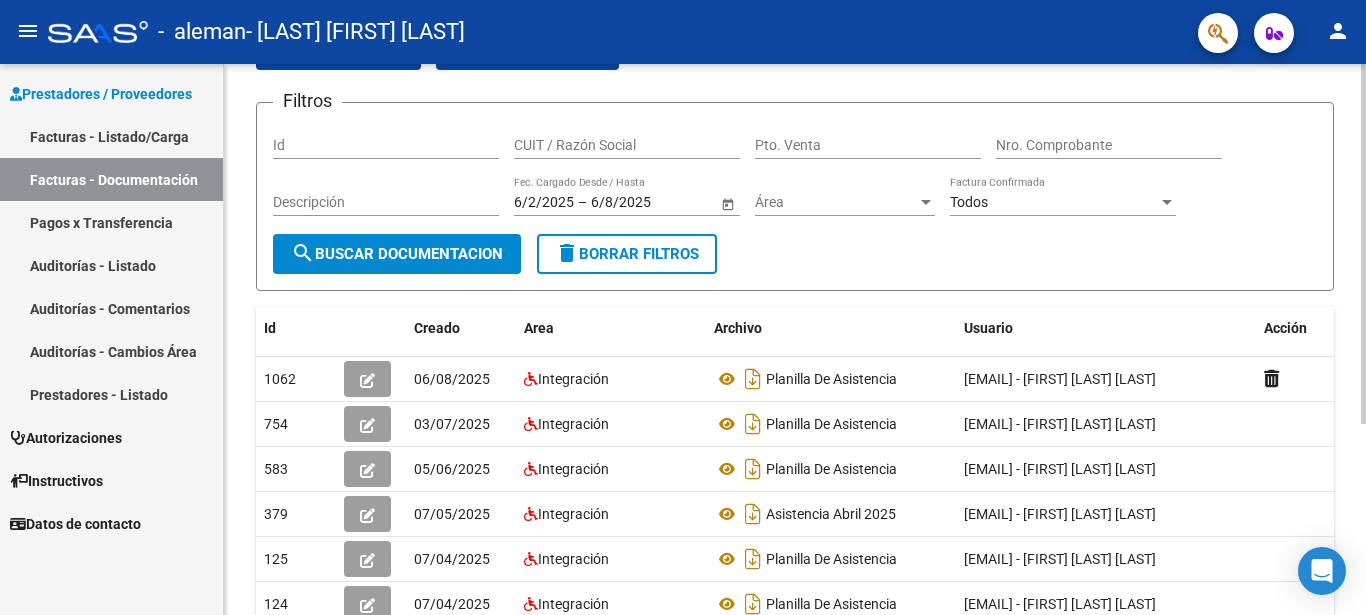 click 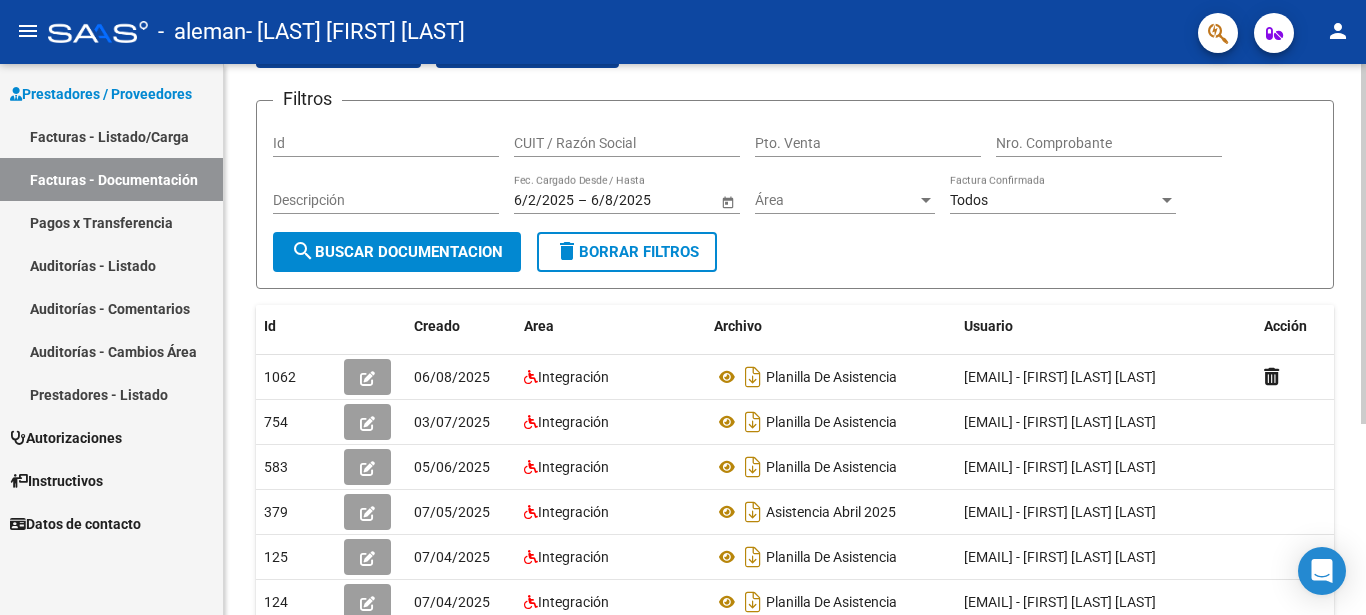 click 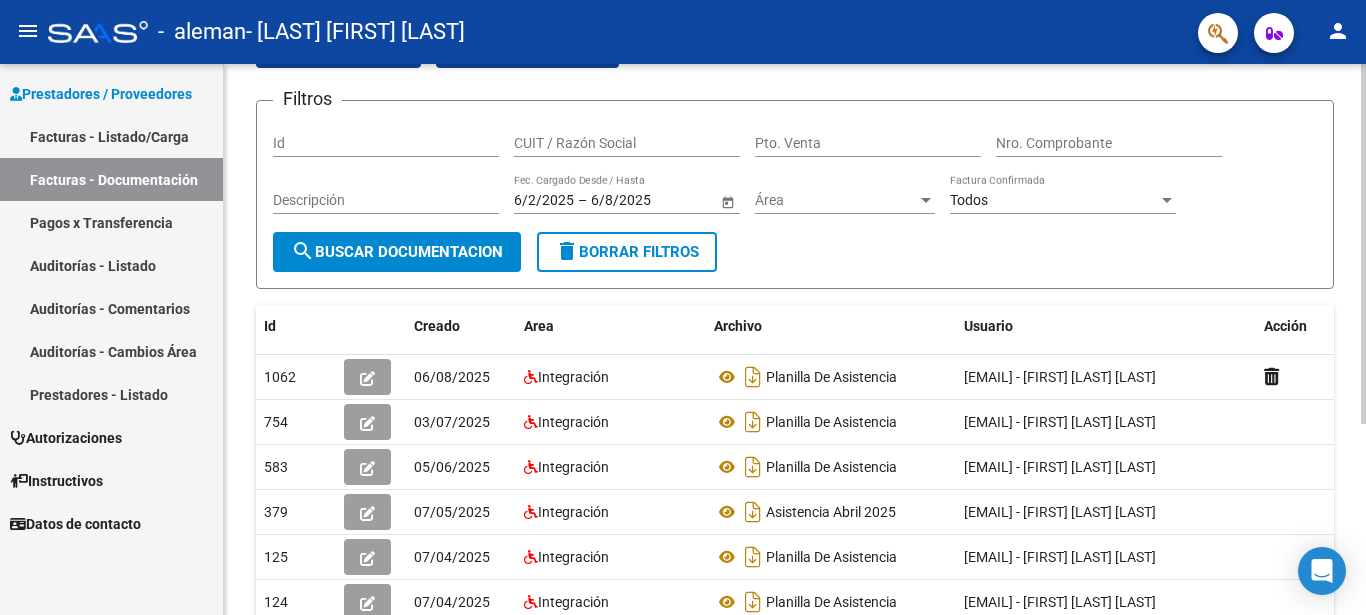 click on "PRESTADORES -> Comprobantes - Documentación Respaldatoria cloud_download  Exportar CSV   Descarga Masiva
Filtros Id CUIT / Razón Social Pto. Venta Nro. Comprobante Descripción 6/2/2025 6/2/2025 – 6/8/2025 6/8/2025 Fec. Cargado Desde / Hasta Área Área Todos Factura Confirmada search  Buscar Documentacion  delete  Borrar Filtros  Id Creado Area Archivo Usuario Acción 1062
06/08/2025 Integración Planilla De Asistencia  norafigue@live.com.ar - NORA GLADYS FIGUEREDO  754
03/07/2025 Integración Planilla De Asistencia  norafigue@live.com.ar - NORA GLADYS FIGUEREDO  583
05/06/2025 Integración Planilla De Asistencia  norafigue@live.com.ar - NORA GLADYS FIGUEREDO  379
07/05/2025 Integración Asistencia Abril 2025  norafigue@live.com.ar - NORA GLADYS FIGUEREDO  125
07/04/2025 Integración Planilla De Asistencia  norafigue@live.com.ar - NORA GLADYS FIGUEREDO  124
07/04/2025 Integración Planilla De Asistencia  norafigue@live.com.ar - NORA GLADYS FIGUEREDO   6 total   1" 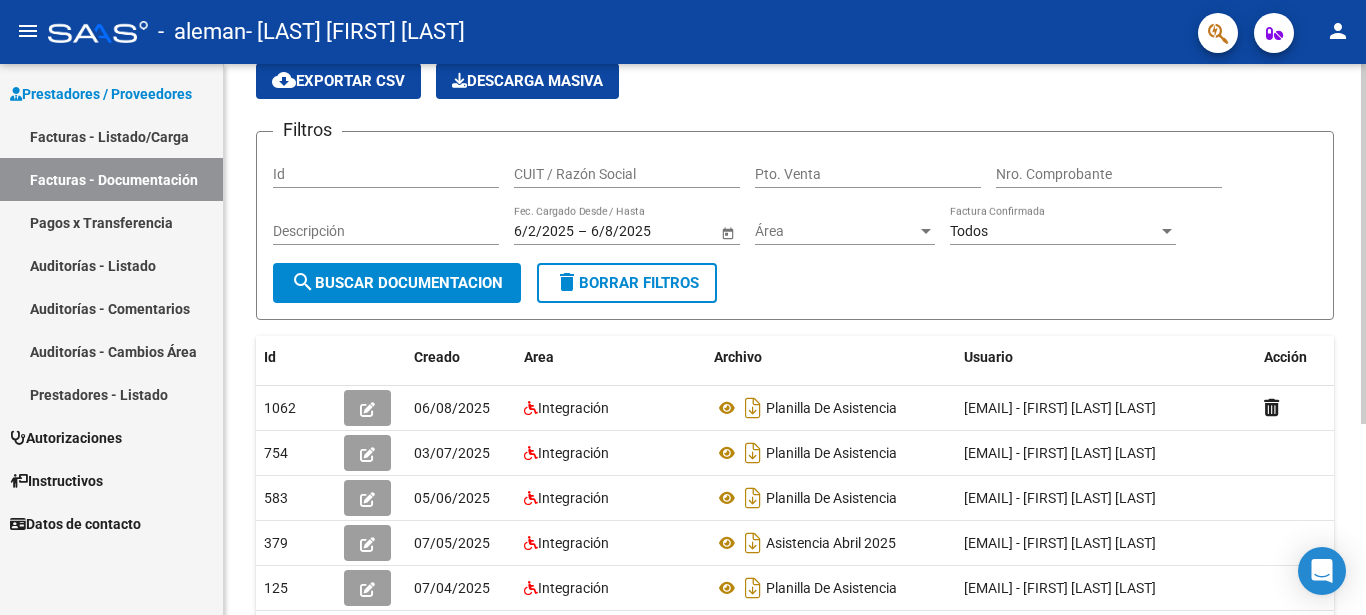 scroll, scrollTop: 0, scrollLeft: 0, axis: both 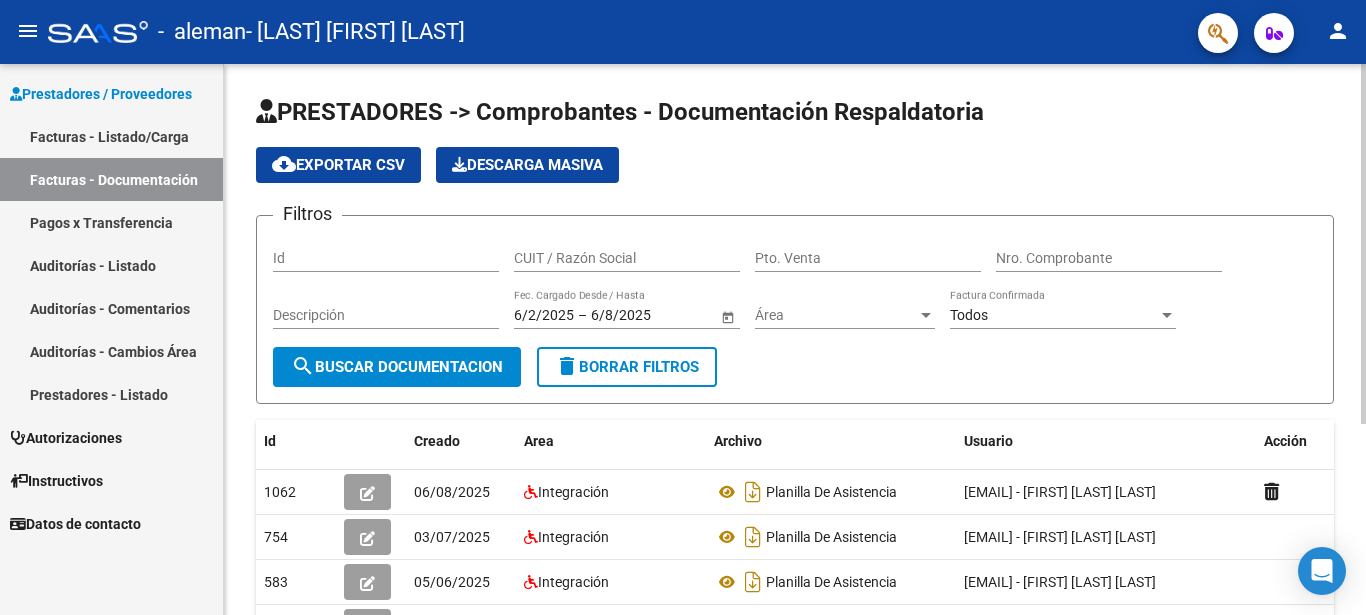 click on "menu -   aleman   - FIGUEREDO NORA GLADYS person    Prestadores / Proveedores Facturas - Listado/Carga Facturas - Documentación Pagos x Transferencia Auditorías - Listado Auditorías - Comentarios Auditorías - Cambios Área Prestadores - Listado    Autorizaciones Pedidos - Listado Pedidos - Detalles Pedidos - Adjuntos Pedidos - Comentarios OC - Listado OC - Detalles OC - Adjuntos Diagnósticos Categorías Medicamentos Áreas - Listado    Instructivos    Datos de contacto  PRESTADORES -> Comprobantes - Documentación Respaldatoria cloud_download  Exportar CSV   Descarga Masiva
Filtros Id CUIT / Razón Social Pto. Venta Nro. Comprobante Descripción 6/2/2025 6/2/2025 – 6/8/2025 6/8/2025 Fec. Cargado Desde / Hasta Área Área Todos Factura Confirmada search  Buscar Documentacion  delete  Borrar Filtros  Id Creado Area Archivo Usuario Acción 1062
06/08/2025 Integración Planilla De Asistencia  norafigue@live.com.ar - NORA GLADYS FIGUEREDO  754
03/07/2025 Integración Planilla De Asistencia 583" 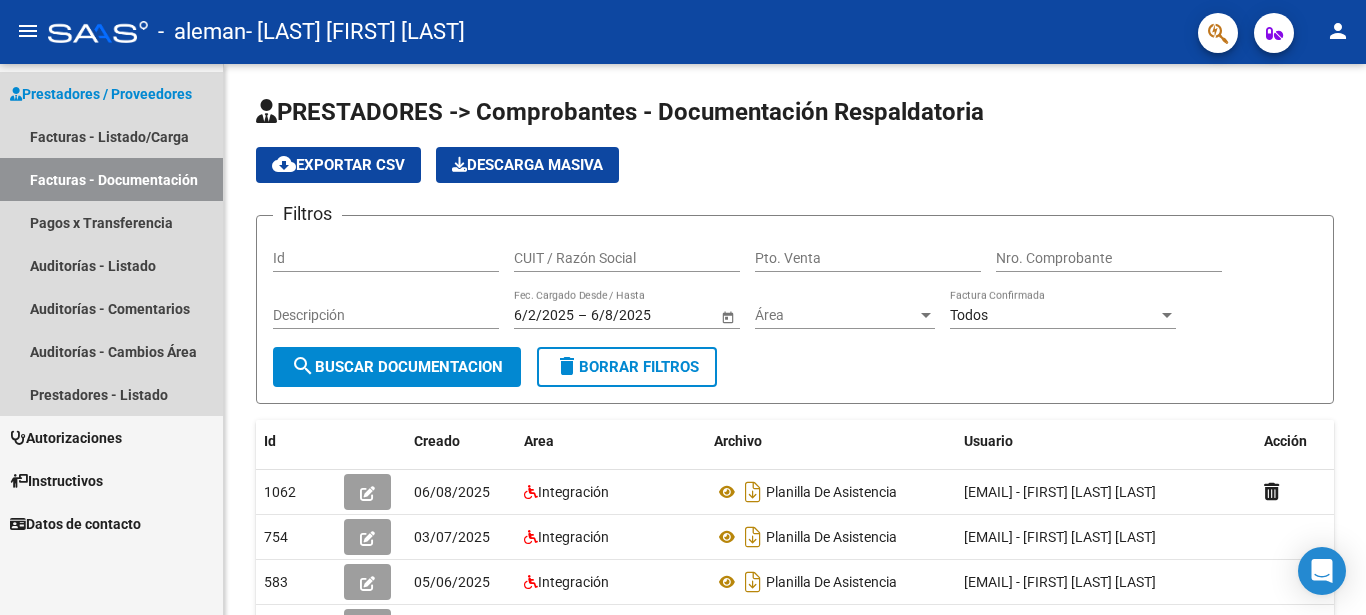 click on "Prestadores / Proveedores" at bounding box center (101, 94) 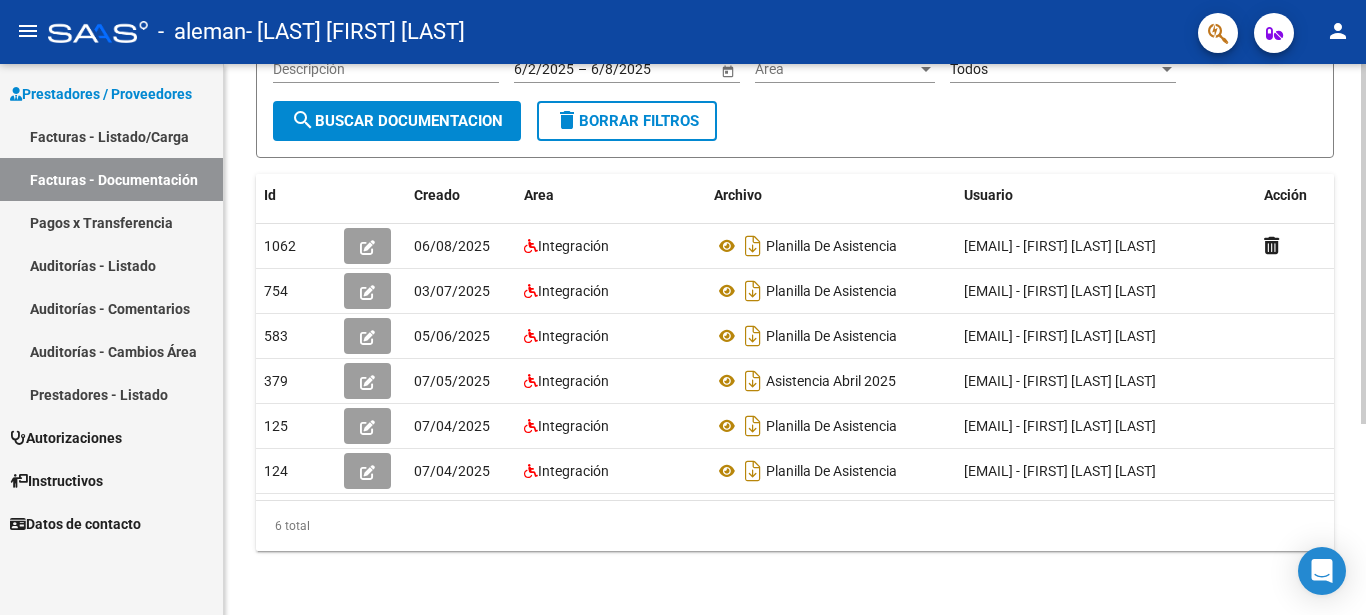 scroll, scrollTop: 292, scrollLeft: 0, axis: vertical 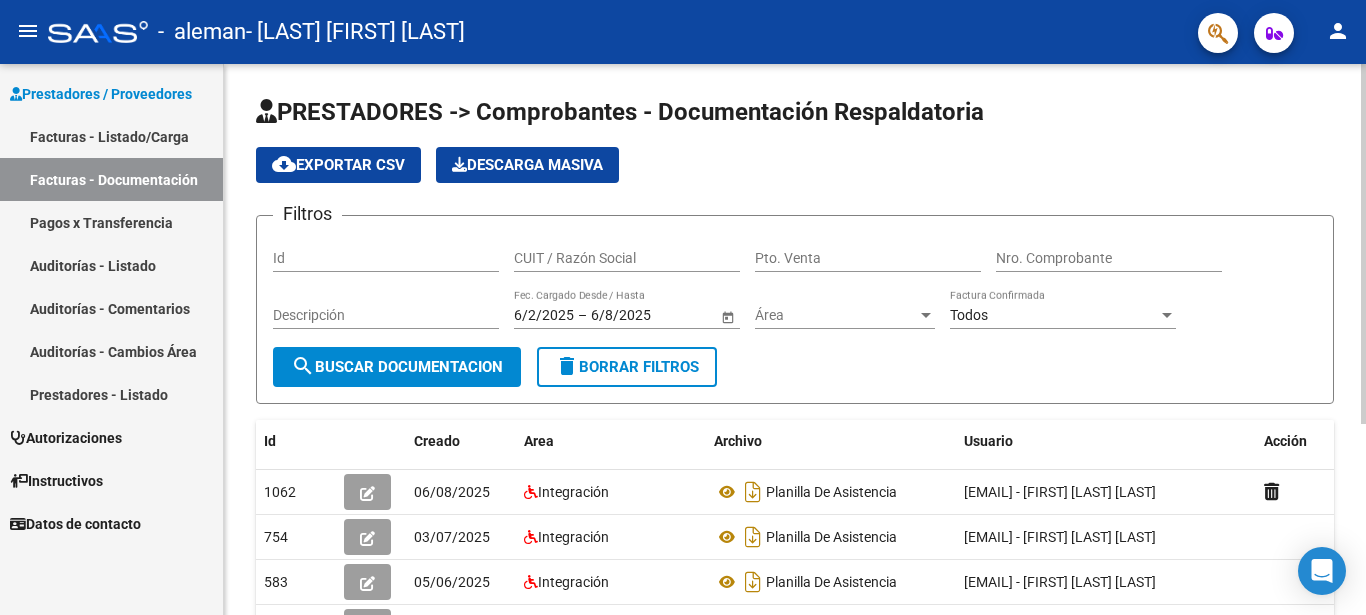 click on "PRESTADORES -> Comprobantes - Documentación Respaldatoria cloud_download  Exportar CSV   Descarga Masiva
Filtros Id CUIT / Razón Social Pto. Venta Nro. Comprobante Descripción 6/2/2025 6/2/2025 – 6/8/2025 6/8/2025 Fec. Cargado Desde / Hasta Área Área Todos Factura Confirmada search  Buscar Documentacion  delete  Borrar Filtros  Id Creado Area Archivo Usuario Acción 1062
06/08/2025 Integración Planilla De Asistencia  norafigue@live.com.ar - NORA GLADYS FIGUEREDO  754
03/07/2025 Integración Planilla De Asistencia  norafigue@live.com.ar - NORA GLADYS FIGUEREDO  583
05/06/2025 Integración Planilla De Asistencia  norafigue@live.com.ar - NORA GLADYS FIGUEREDO  379
07/05/2025 Integración Asistencia Abril 2025  norafigue@live.com.ar - NORA GLADYS FIGUEREDO  125
07/04/2025 Integración Planilla De Asistencia  norafigue@live.com.ar - NORA GLADYS FIGUEREDO  124
07/04/2025 Integración Planilla De Asistencia  norafigue@live.com.ar - NORA GLADYS FIGUEREDO   6 total   1" 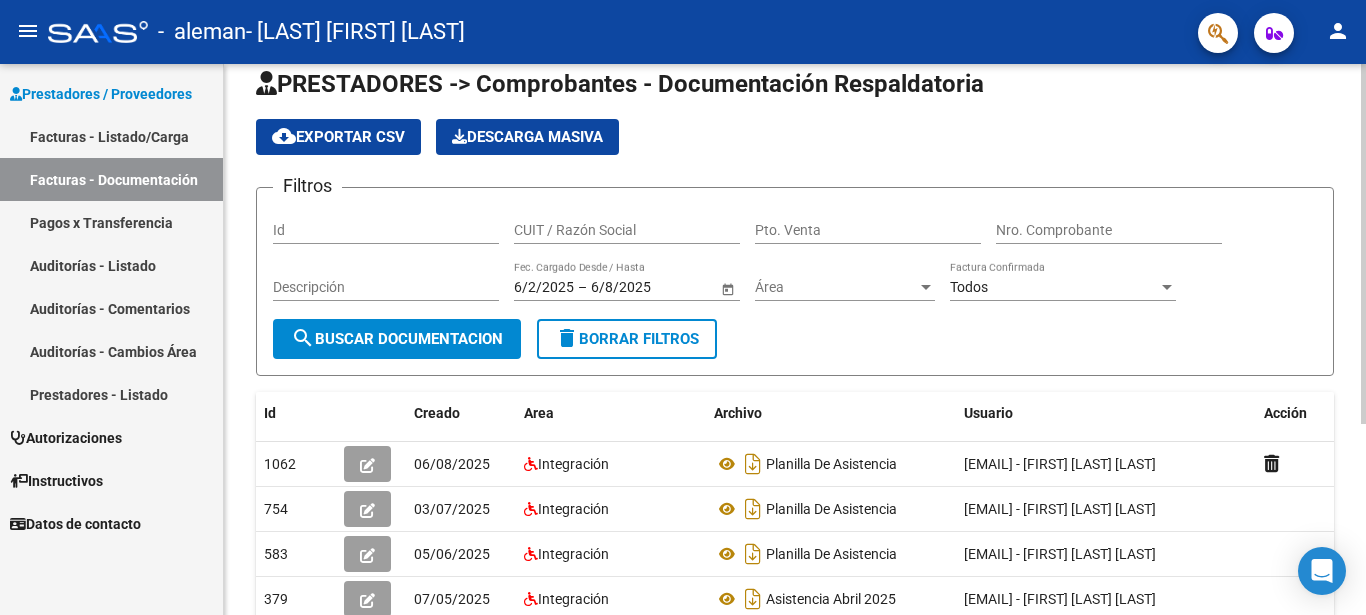 scroll, scrollTop: 0, scrollLeft: 0, axis: both 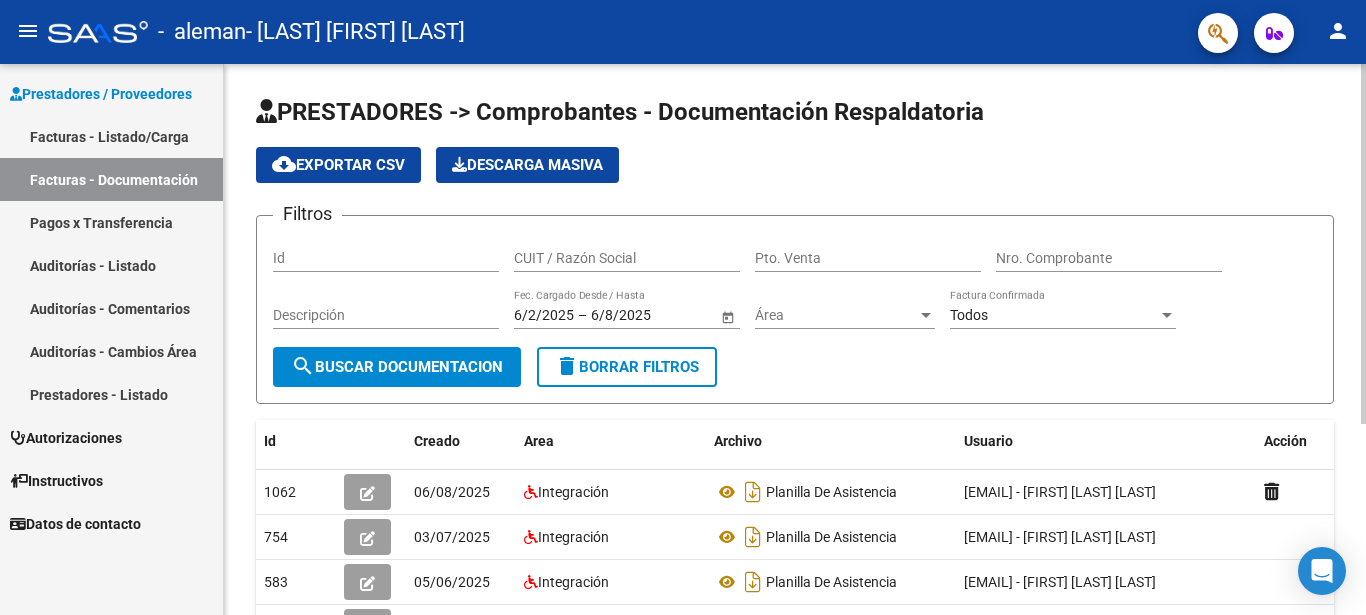 click on "PRESTADORES -> Comprobantes - Documentación Respaldatoria cloud_download  Exportar CSV   Descarga Masiva
Filtros Id CUIT / Razón Social Pto. Venta Nro. Comprobante Descripción 6/2/2025 6/2/2025 – 6/8/2025 6/8/2025 Fec. Cargado Desde / Hasta Área Área Todos Factura Confirmada search  Buscar Documentacion  delete  Borrar Filtros  Id Creado Area Archivo Usuario Acción 1062
06/08/2025 Integración Planilla De Asistencia  norafigue@live.com.ar - NORA GLADYS FIGUEREDO  754
03/07/2025 Integración Planilla De Asistencia  norafigue@live.com.ar - NORA GLADYS FIGUEREDO  583
05/06/2025 Integración Planilla De Asistencia  norafigue@live.com.ar - NORA GLADYS FIGUEREDO  379
07/05/2025 Integración Asistencia Abril 2025  norafigue@live.com.ar - NORA GLADYS FIGUEREDO  125
07/04/2025 Integración Planilla De Asistencia  norafigue@live.com.ar - NORA GLADYS FIGUEREDO  124
07/04/2025 Integración Planilla De Asistencia  norafigue@live.com.ar - NORA GLADYS FIGUEREDO   6 total   1" 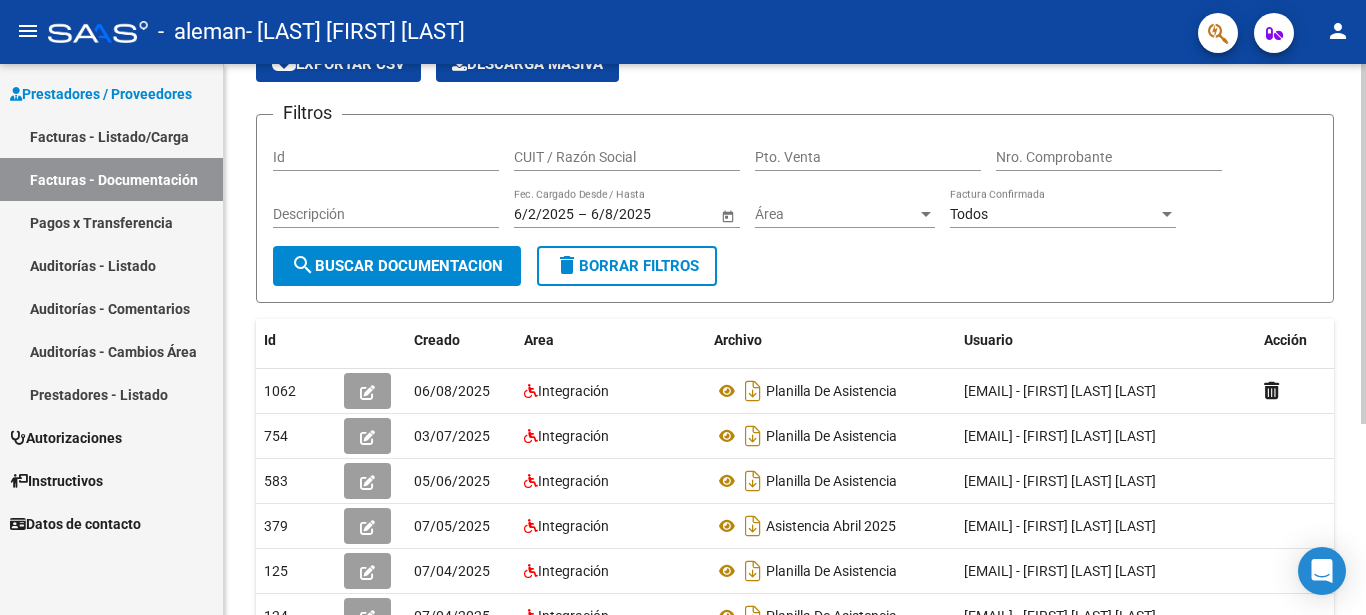 scroll, scrollTop: 0, scrollLeft: 0, axis: both 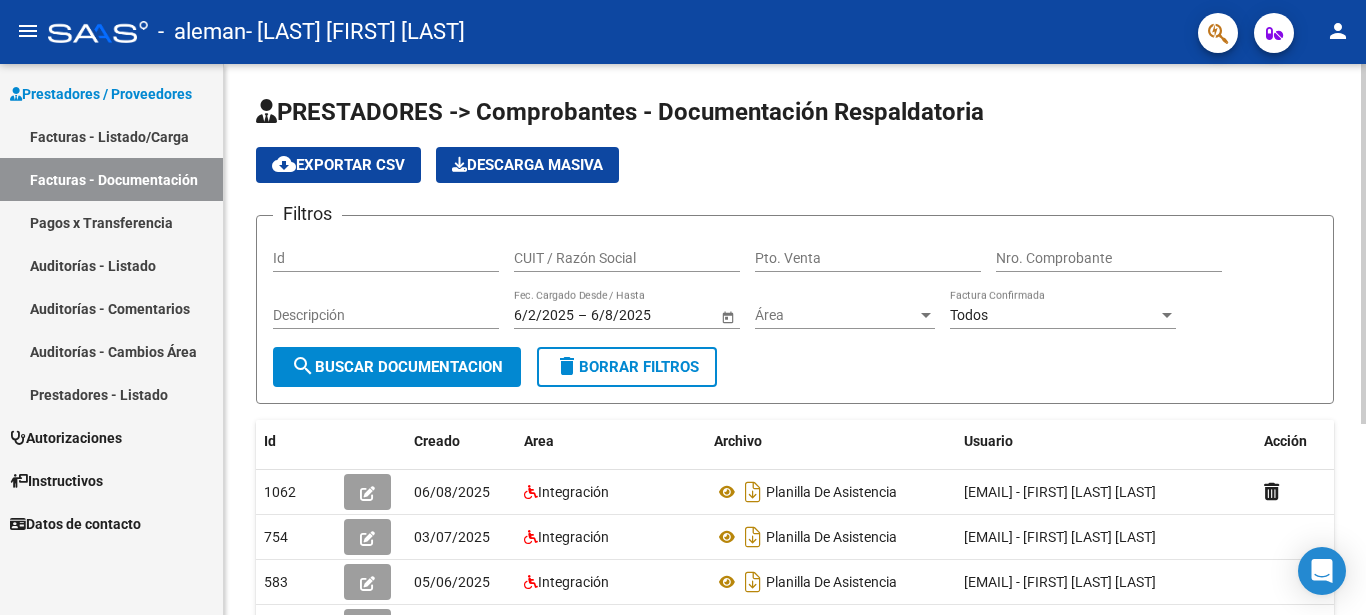 click on "PRESTADORES -> Comprobantes - Documentación Respaldatoria cloud_download  Exportar CSV   Descarga Masiva
Filtros Id CUIT / Razón Social Pto. Venta Nro. Comprobante Descripción 6/2/2025 6/2/2025 – 6/8/2025 6/8/2025 Fec. Cargado Desde / Hasta Área Área Todos Factura Confirmada search  Buscar Documentacion  delete  Borrar Filtros  Id Creado Area Archivo Usuario Acción 1062
06/08/2025 Integración Planilla De Asistencia  norafigue@live.com.ar - NORA GLADYS FIGUEREDO  754
03/07/2025 Integración Planilla De Asistencia  norafigue@live.com.ar - NORA GLADYS FIGUEREDO  583
05/06/2025 Integración Planilla De Asistencia  norafigue@live.com.ar - NORA GLADYS FIGUEREDO  379
07/05/2025 Integración Asistencia Abril 2025  norafigue@live.com.ar - NORA GLADYS FIGUEREDO  125
07/04/2025 Integración Planilla De Asistencia  norafigue@live.com.ar - NORA GLADYS FIGUEREDO  124
07/04/2025 Integración Planilla De Asistencia  norafigue@live.com.ar - NORA GLADYS FIGUEREDO   6 total   1" 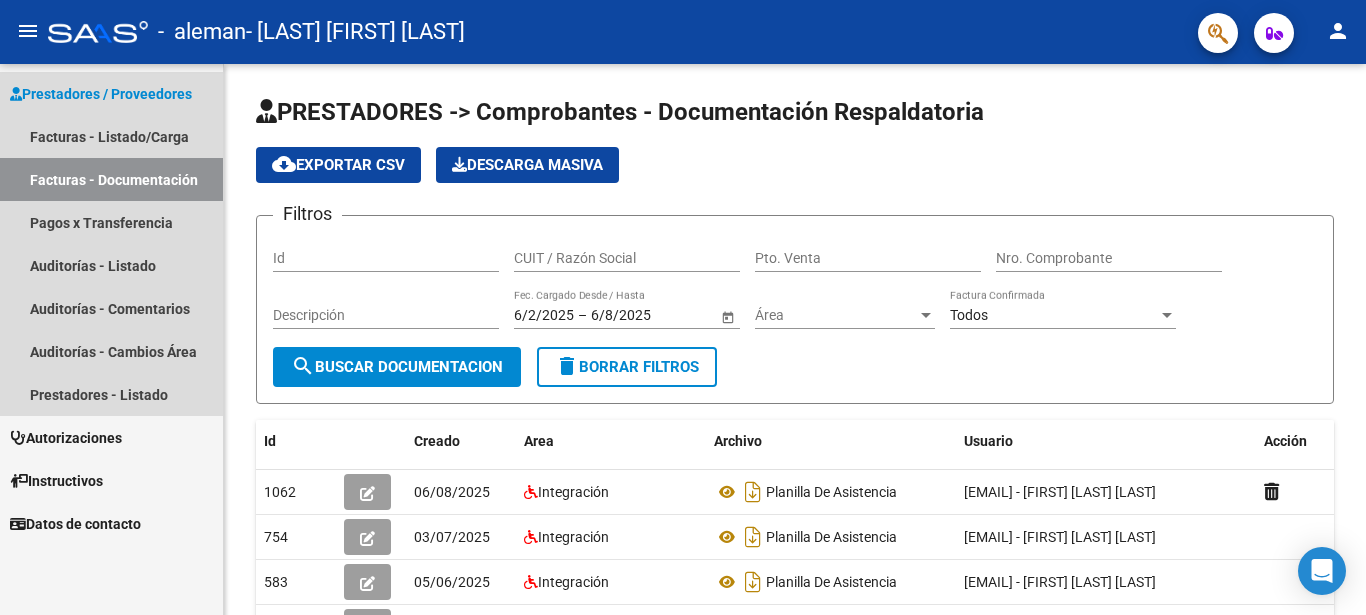 click on "Facturas - Documentación" at bounding box center (111, 179) 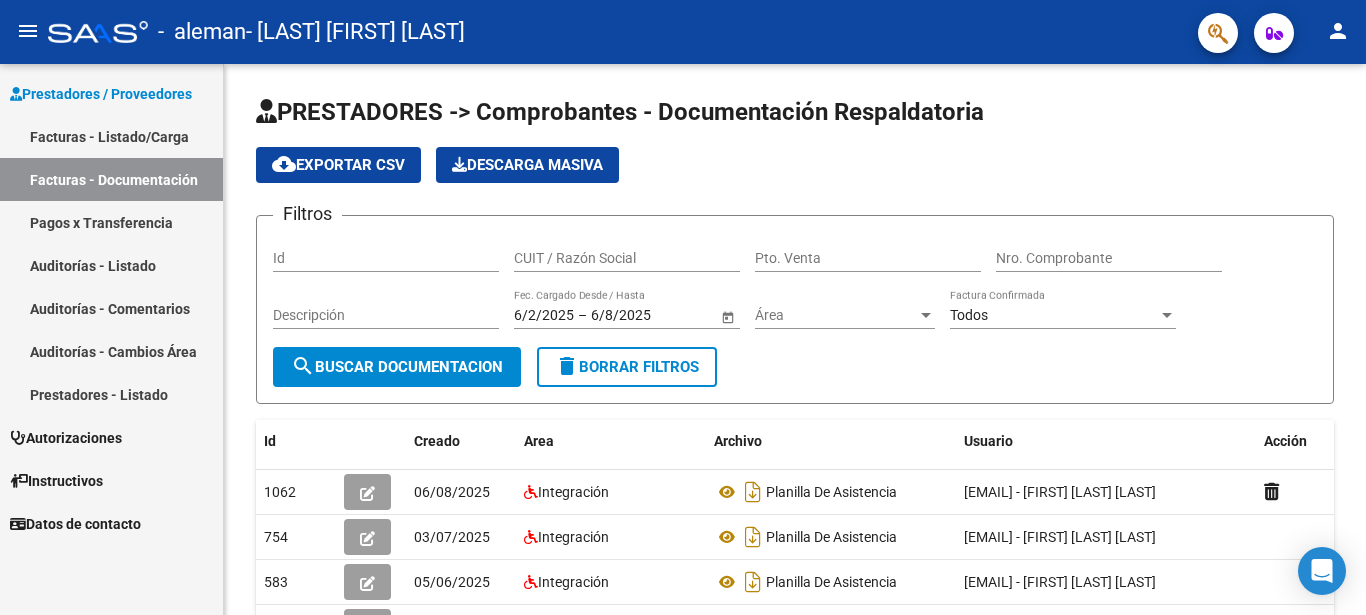 click on "Facturas - Listado/Carga" at bounding box center (111, 136) 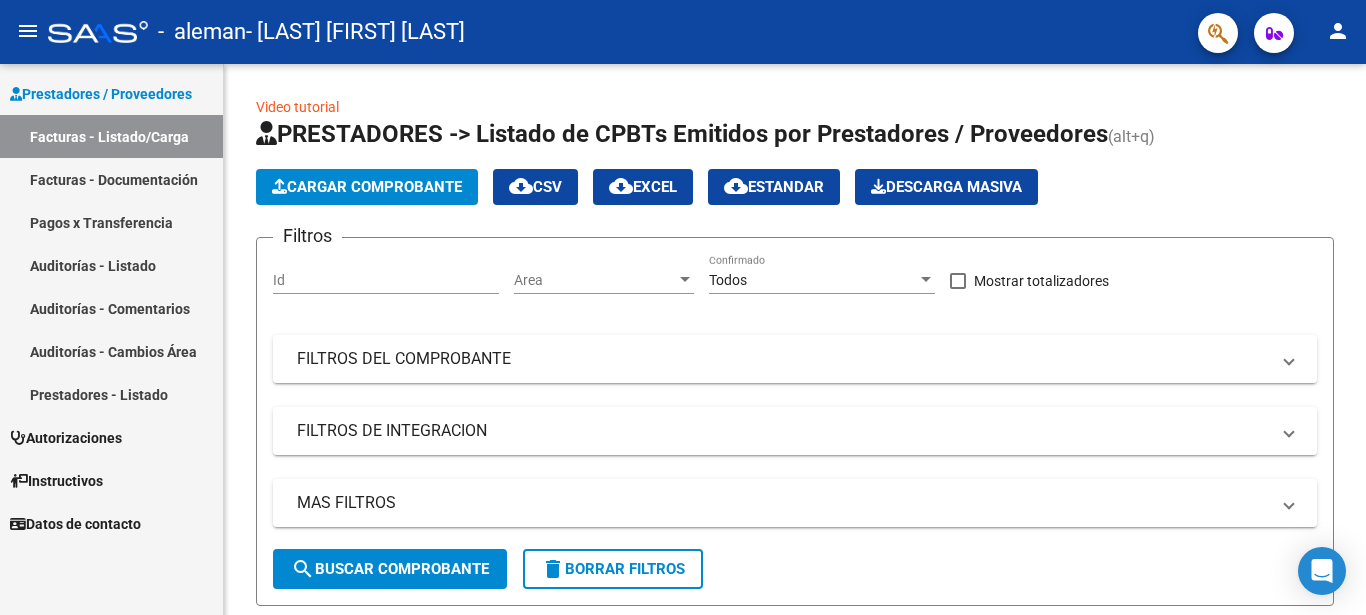 click on "Auditorías - Listado" at bounding box center (111, 265) 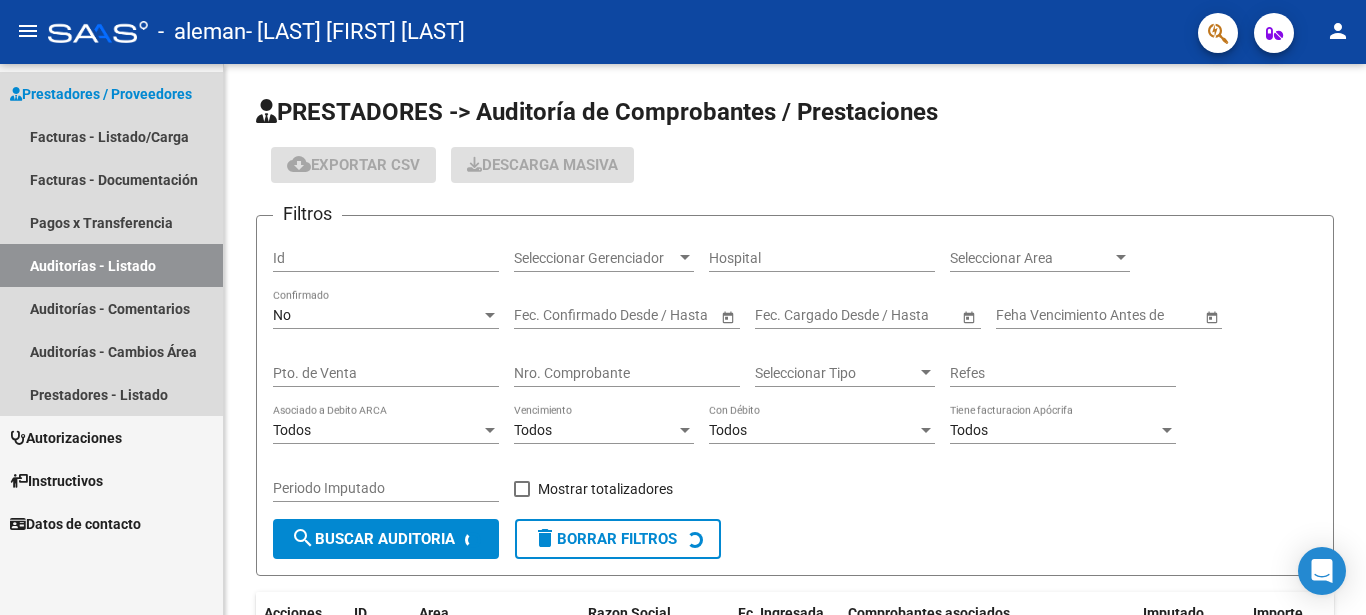 click on "Auditorías - Listado" at bounding box center (111, 265) 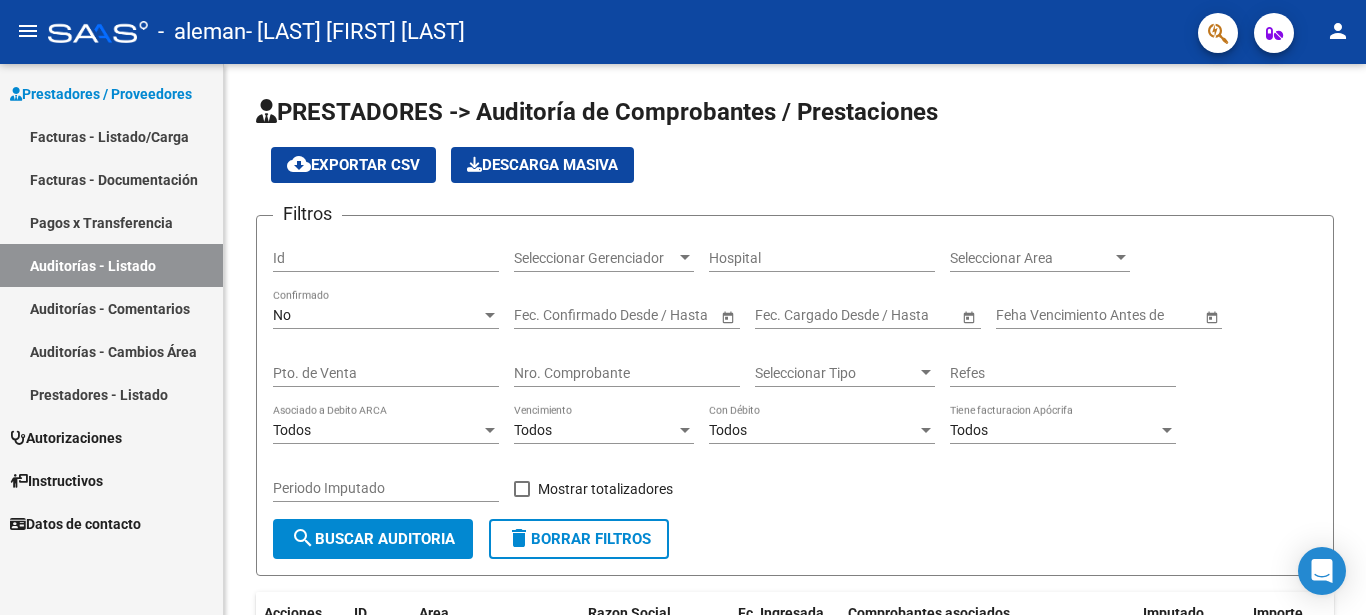 click on "Facturas - Listado/Carga" at bounding box center [111, 136] 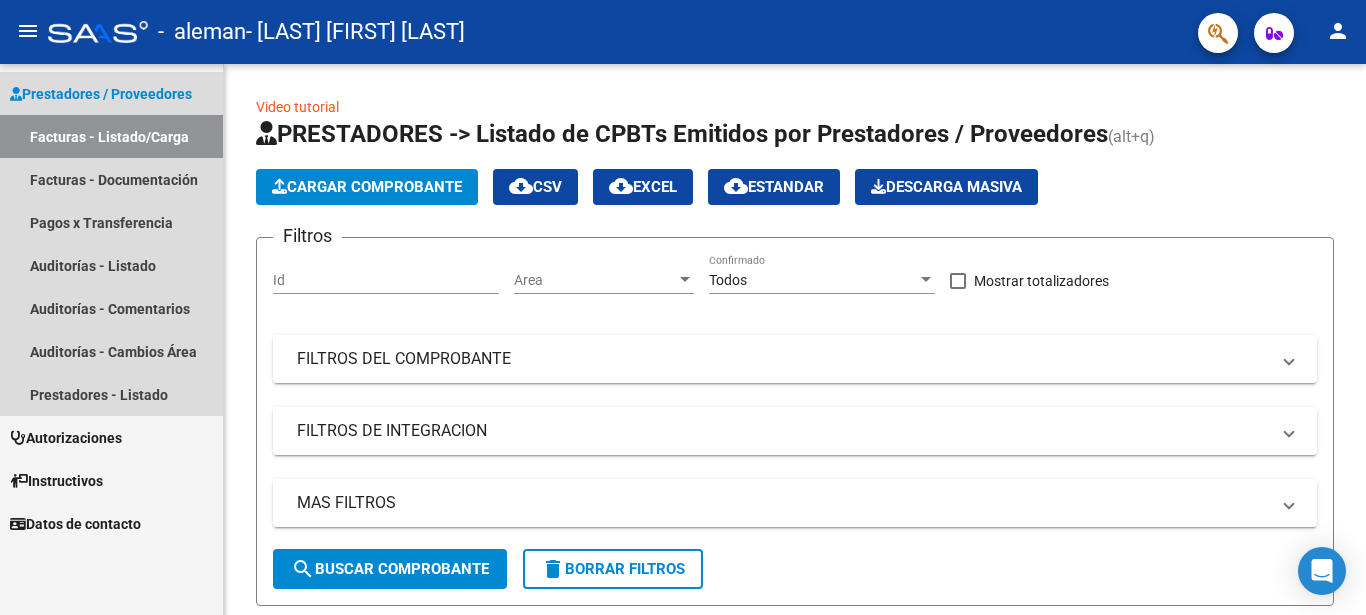 click on "Prestadores / Proveedores" at bounding box center (101, 94) 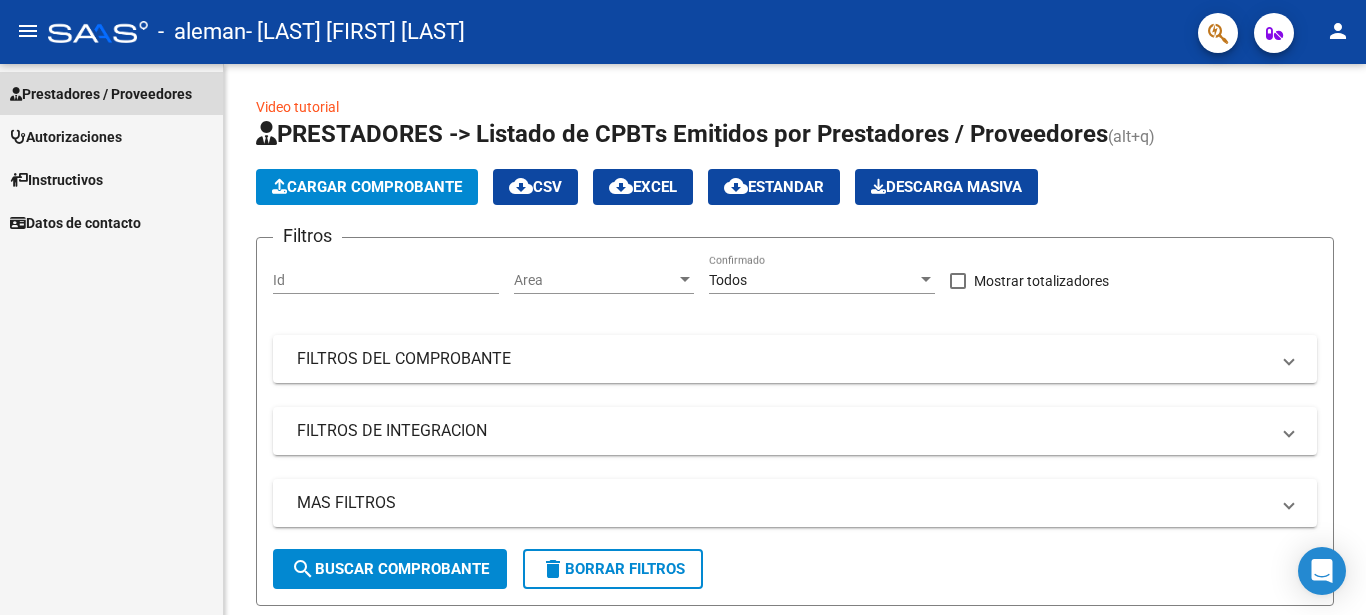 click on "Prestadores / Proveedores" at bounding box center [101, 94] 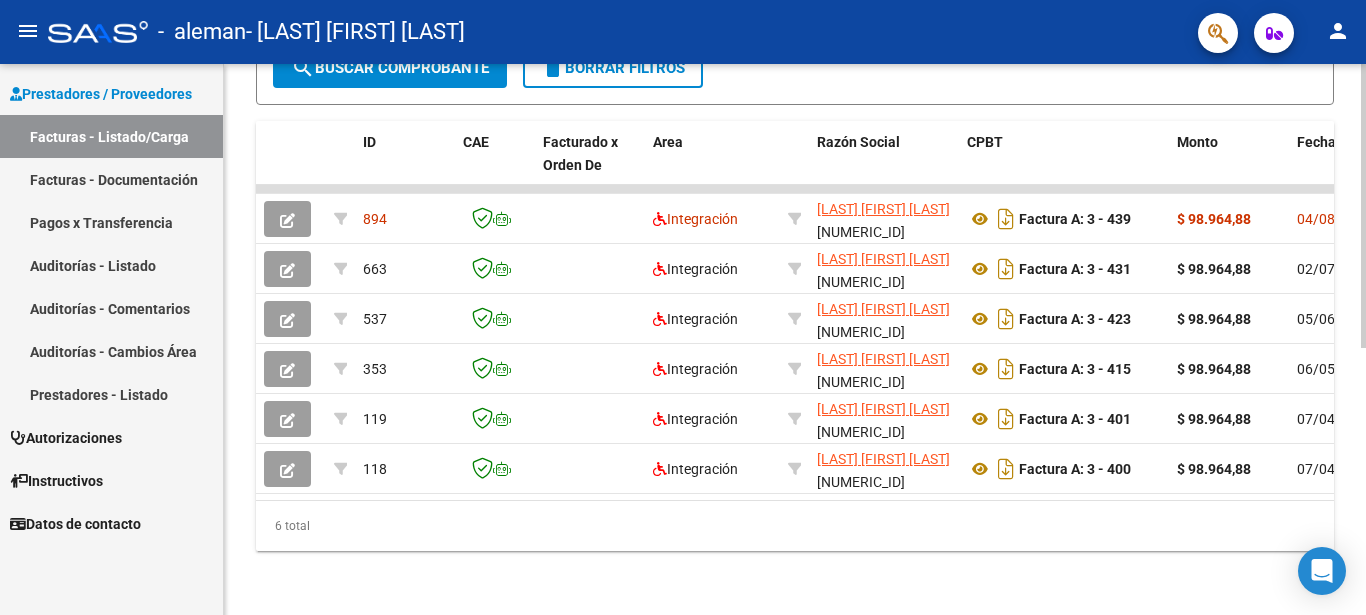 scroll, scrollTop: 514, scrollLeft: 0, axis: vertical 